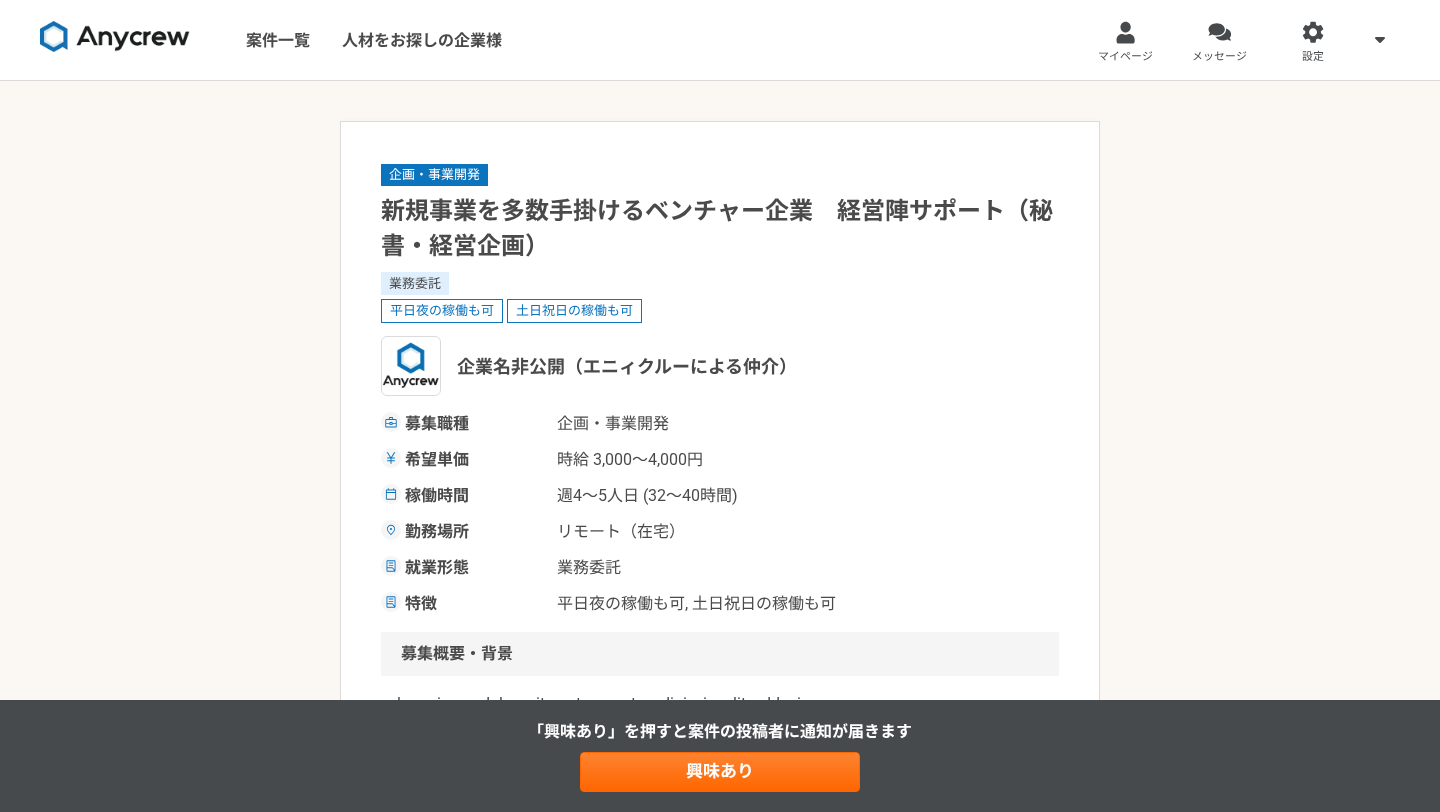 scroll, scrollTop: 0, scrollLeft: 0, axis: both 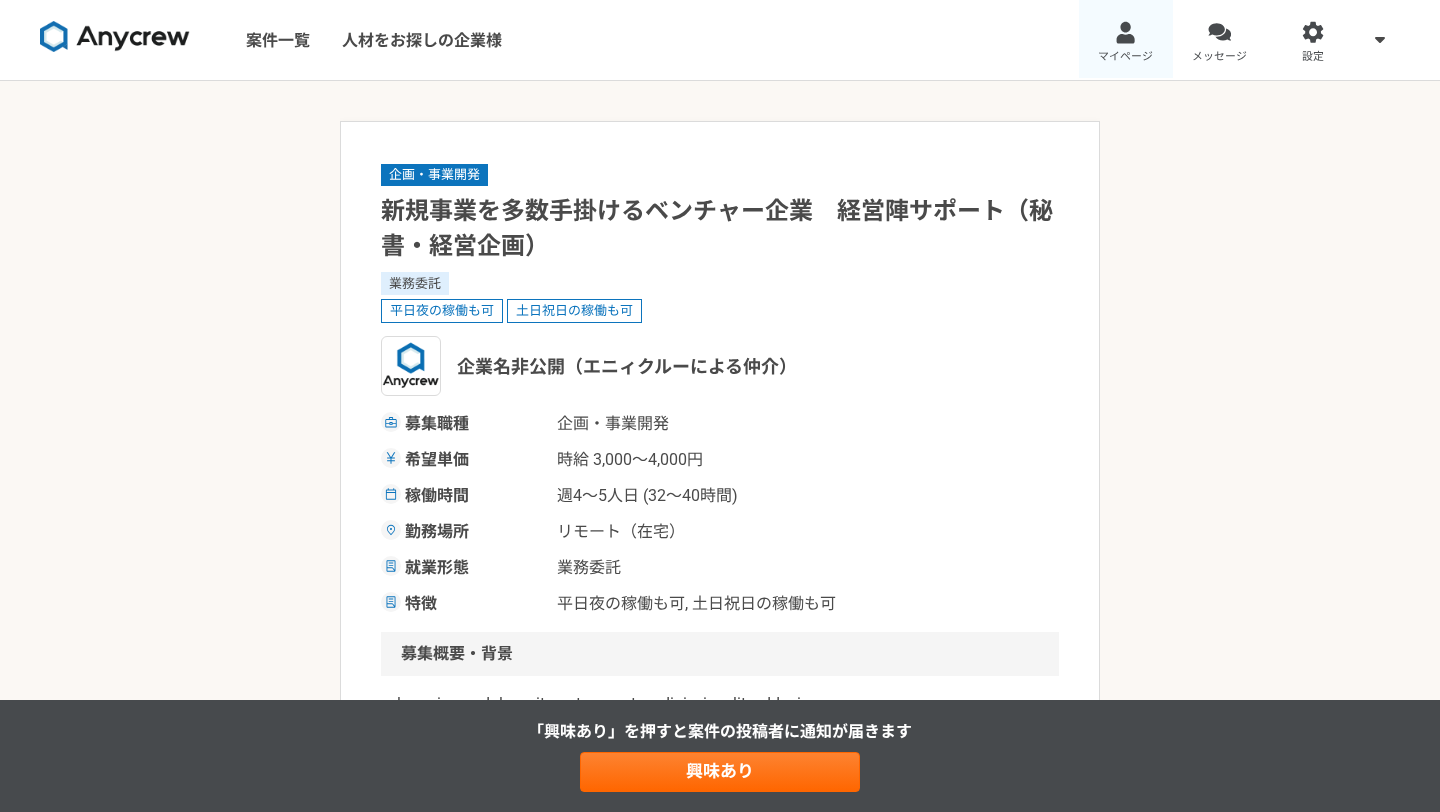 click at bounding box center [1125, 32] 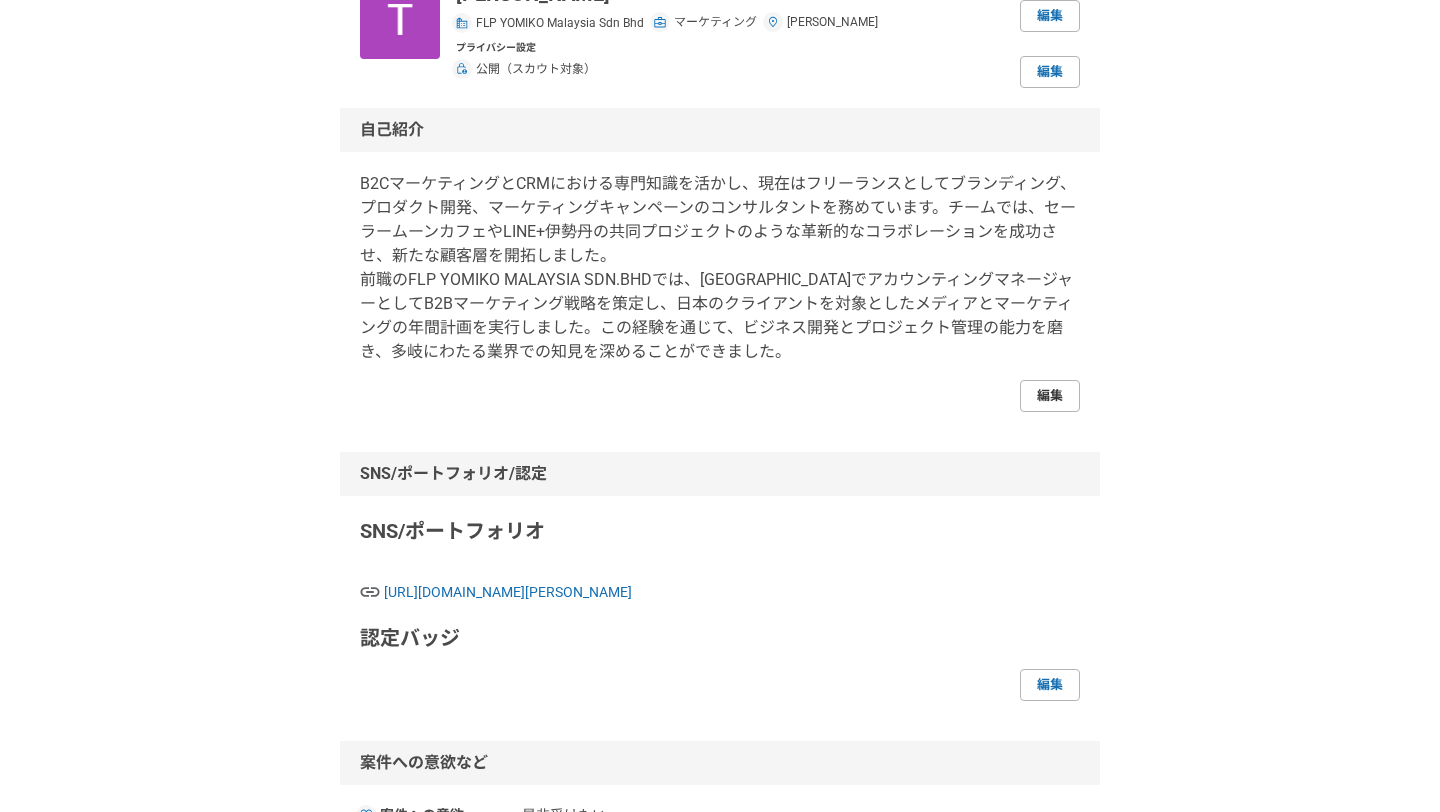 scroll, scrollTop: 101, scrollLeft: 0, axis: vertical 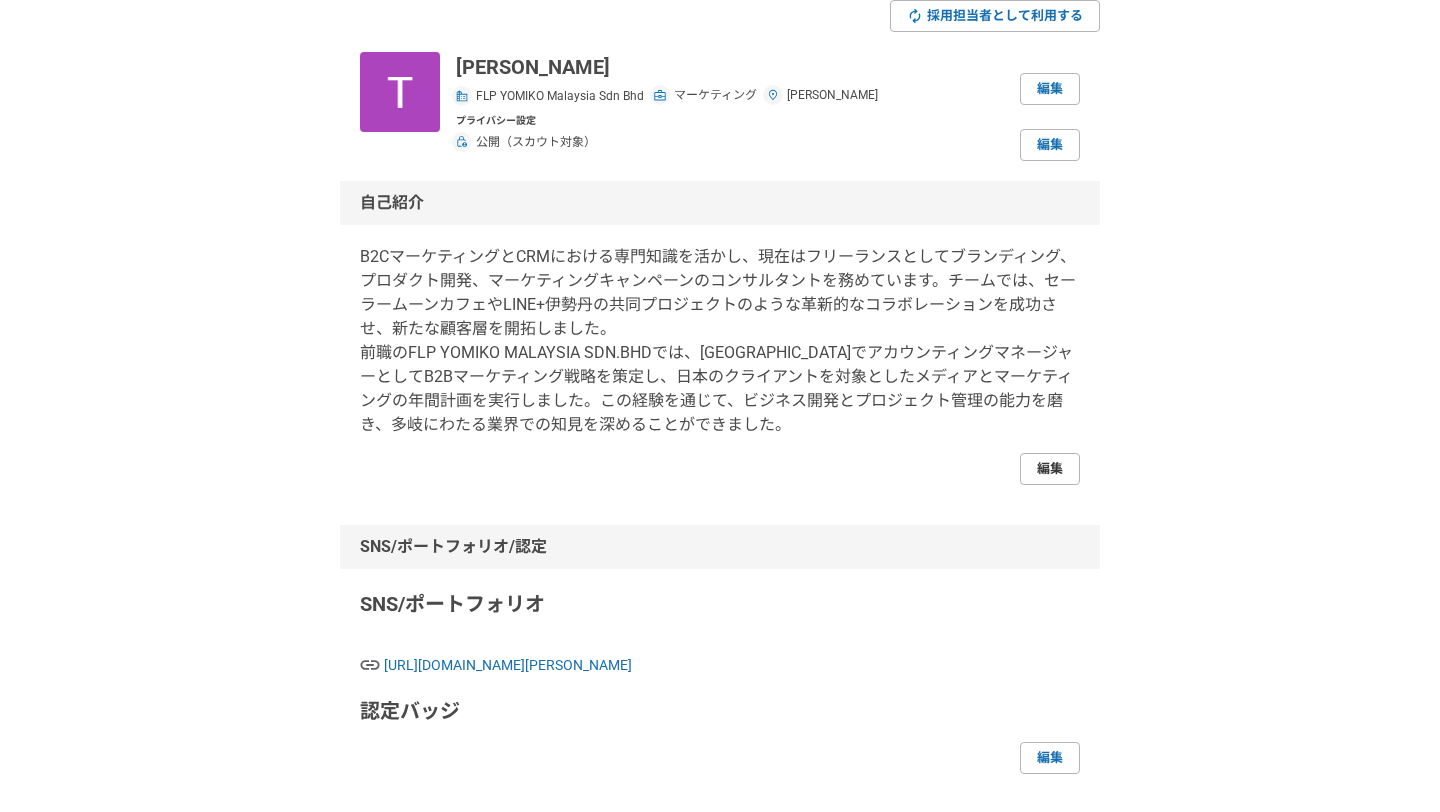 click on "編集" at bounding box center [1050, 469] 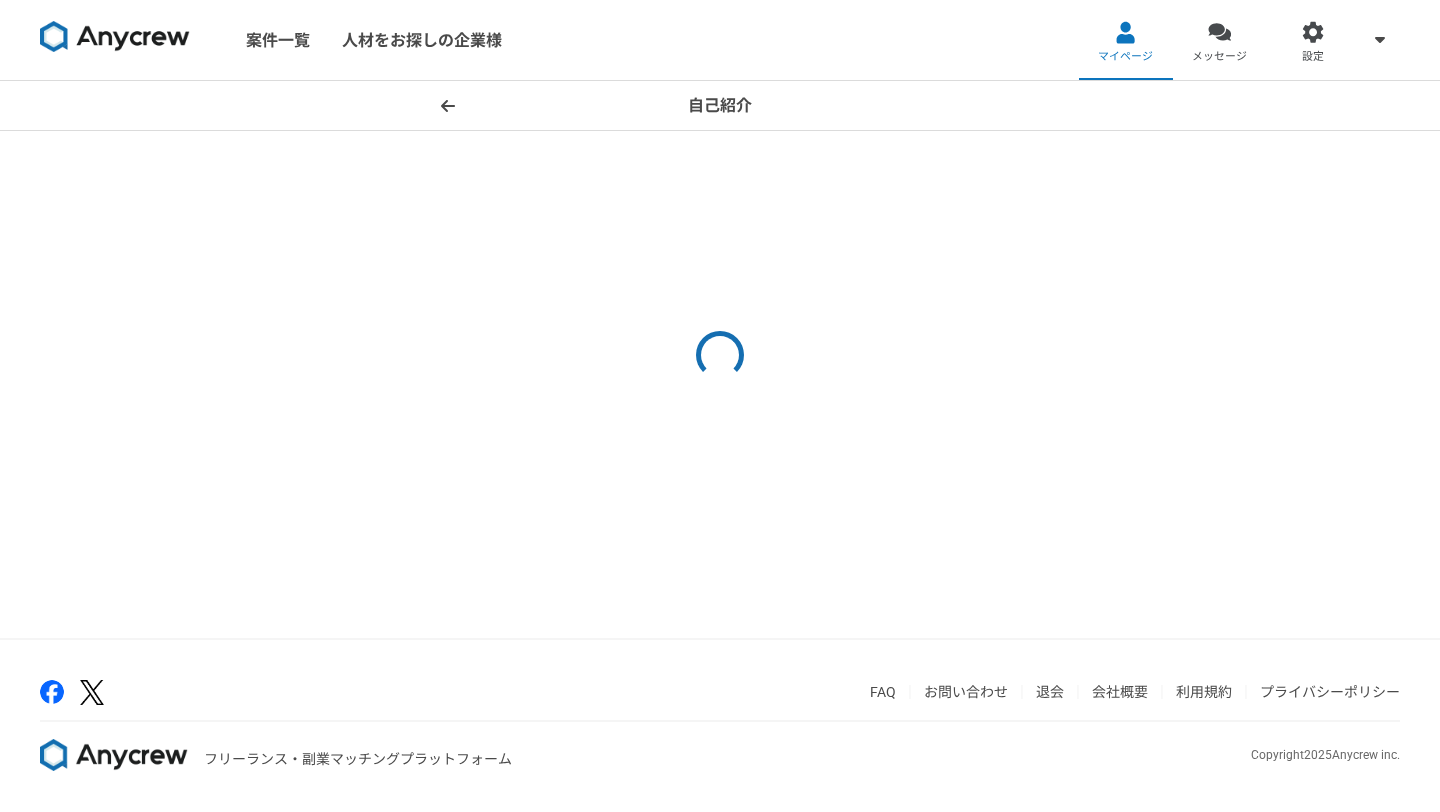 scroll, scrollTop: 0, scrollLeft: 0, axis: both 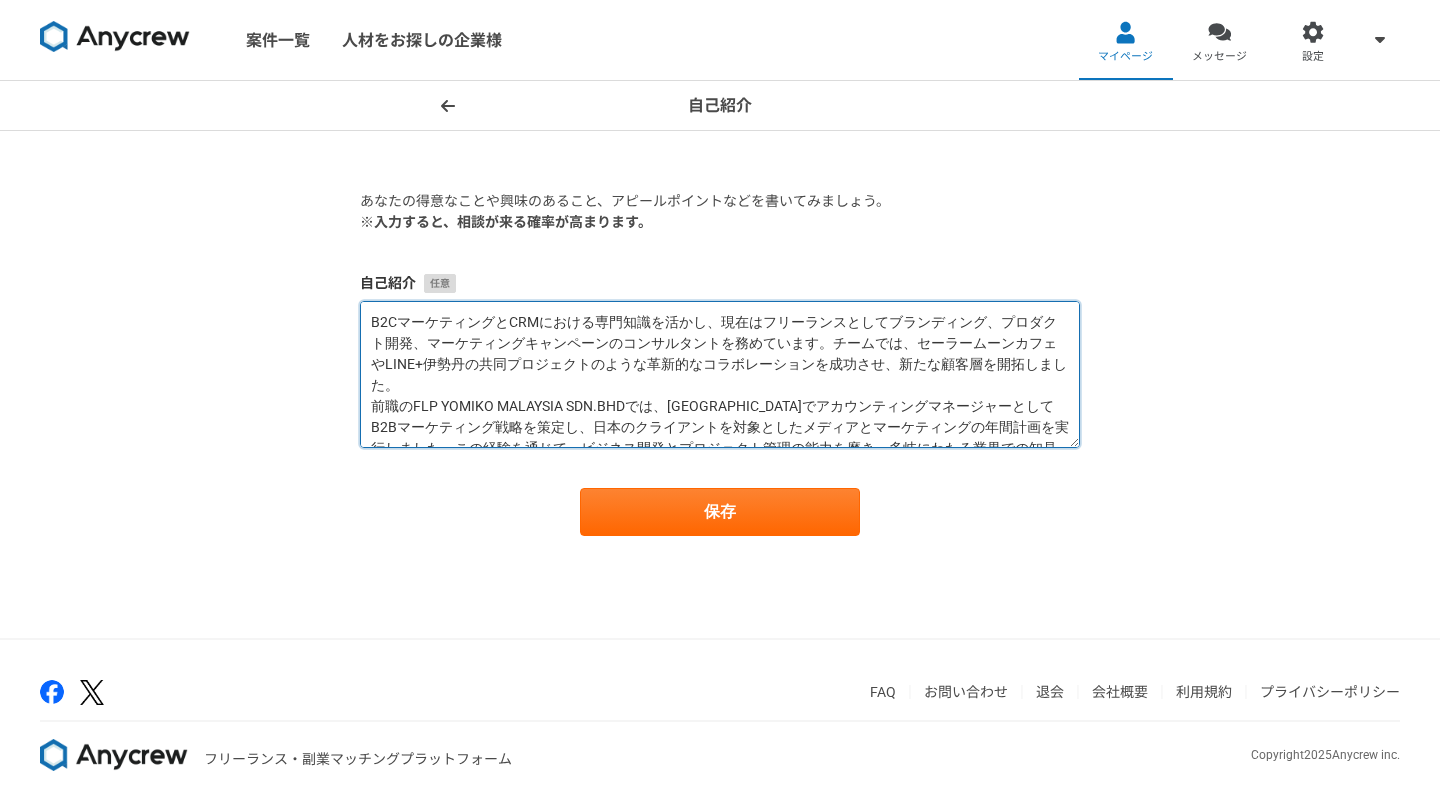 drag, startPoint x: 376, startPoint y: 322, endPoint x: 499, endPoint y: 404, distance: 147.8276 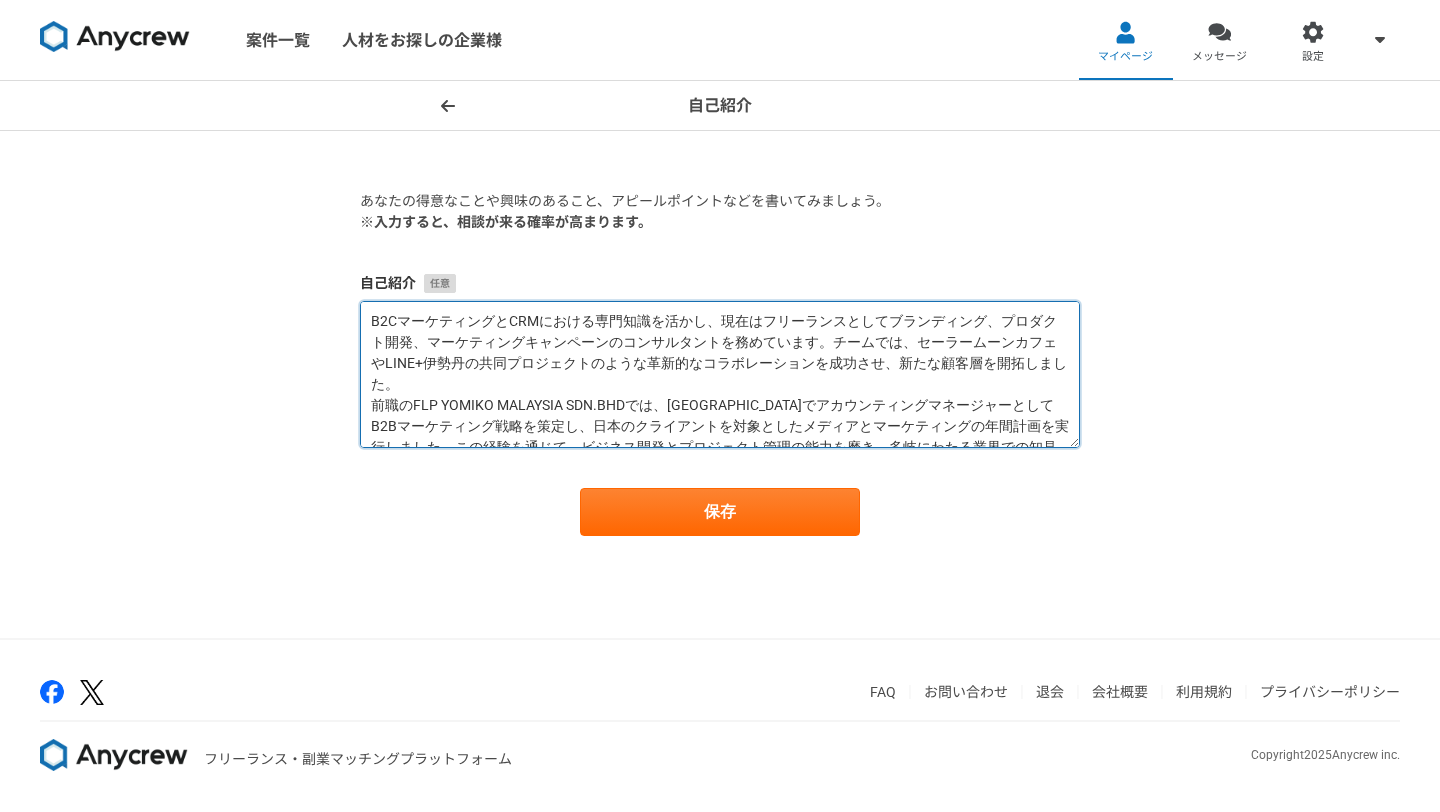 click on "B2CマーケティングとCRMにおける専門知識を活かし、現在はフリーランスとしてブランディング、プロダクト開発、マーケティングキャンペーンのコンサルタントを務めています。チームでは、セーラームーンカフェやLINE+伊勢丹の共同プロジェクトのような革新的なコラボレーションを成功させ、新たな顧客層を開拓しました。
前職のFLP YOMIKO MALAYSIA SDN.BHDでは、[GEOGRAPHIC_DATA]でアカウンティングマネージャーとしてB2Bマーケティング戦略を策定し、日本のクライアントを対象としたメディアとマーケティングの年間計画を実行しました。この経験を通じて、ビジネス開発とプロジェクト管理の能力を磨き、多岐にわたる業界での知見を深めることができました。" at bounding box center [720, 374] 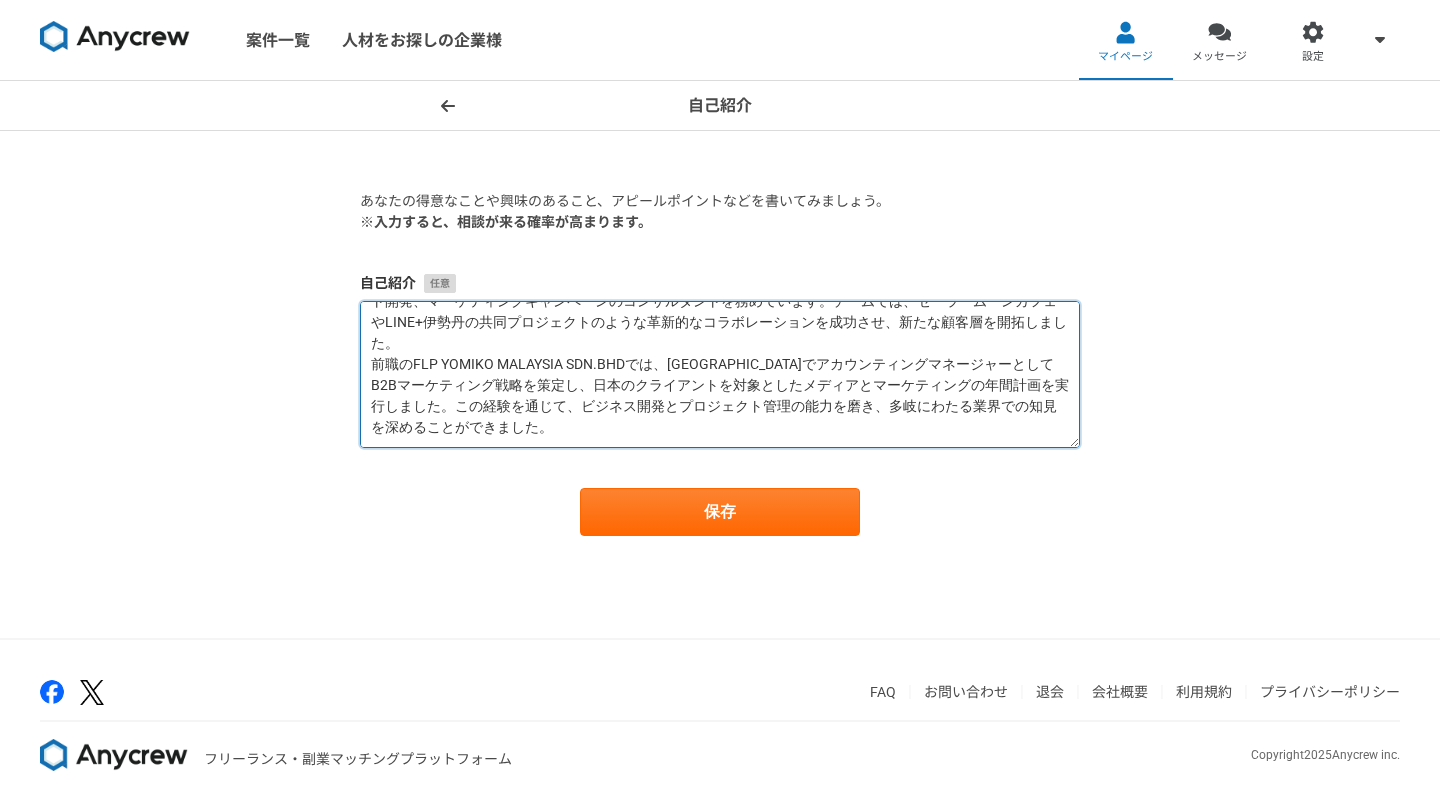 drag, startPoint x: 373, startPoint y: 319, endPoint x: 550, endPoint y: 451, distance: 220.80081 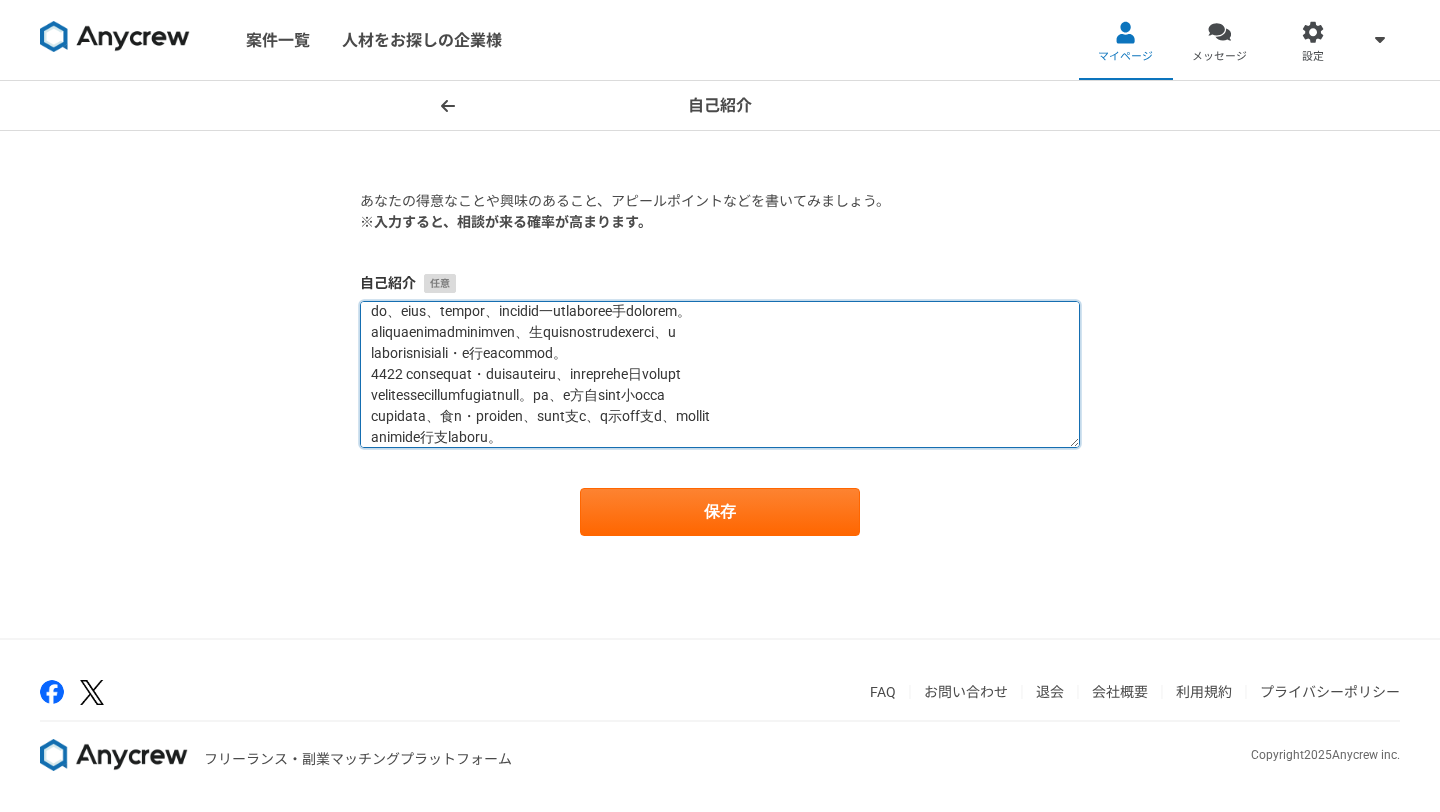 scroll, scrollTop: 0, scrollLeft: 0, axis: both 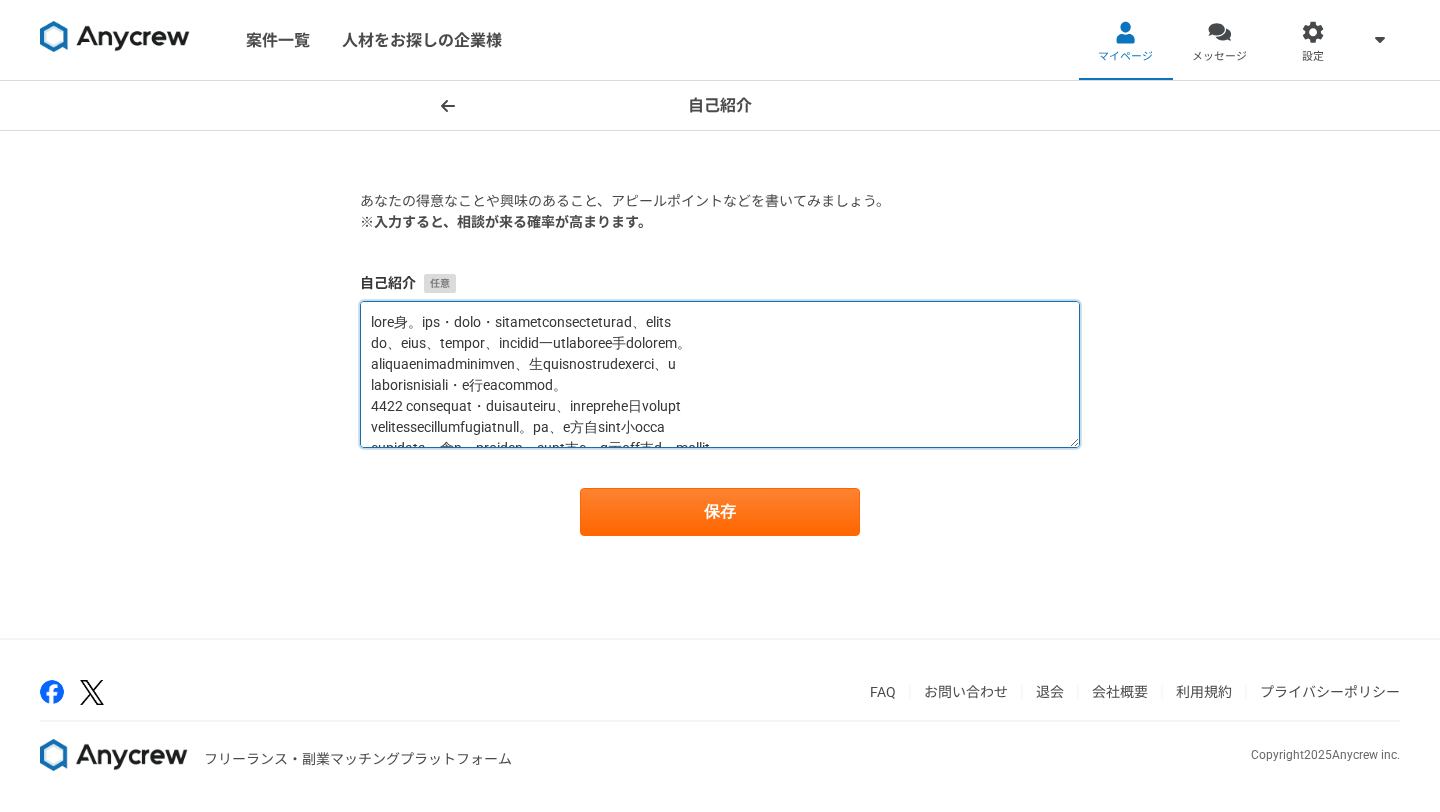 click at bounding box center [720, 374] 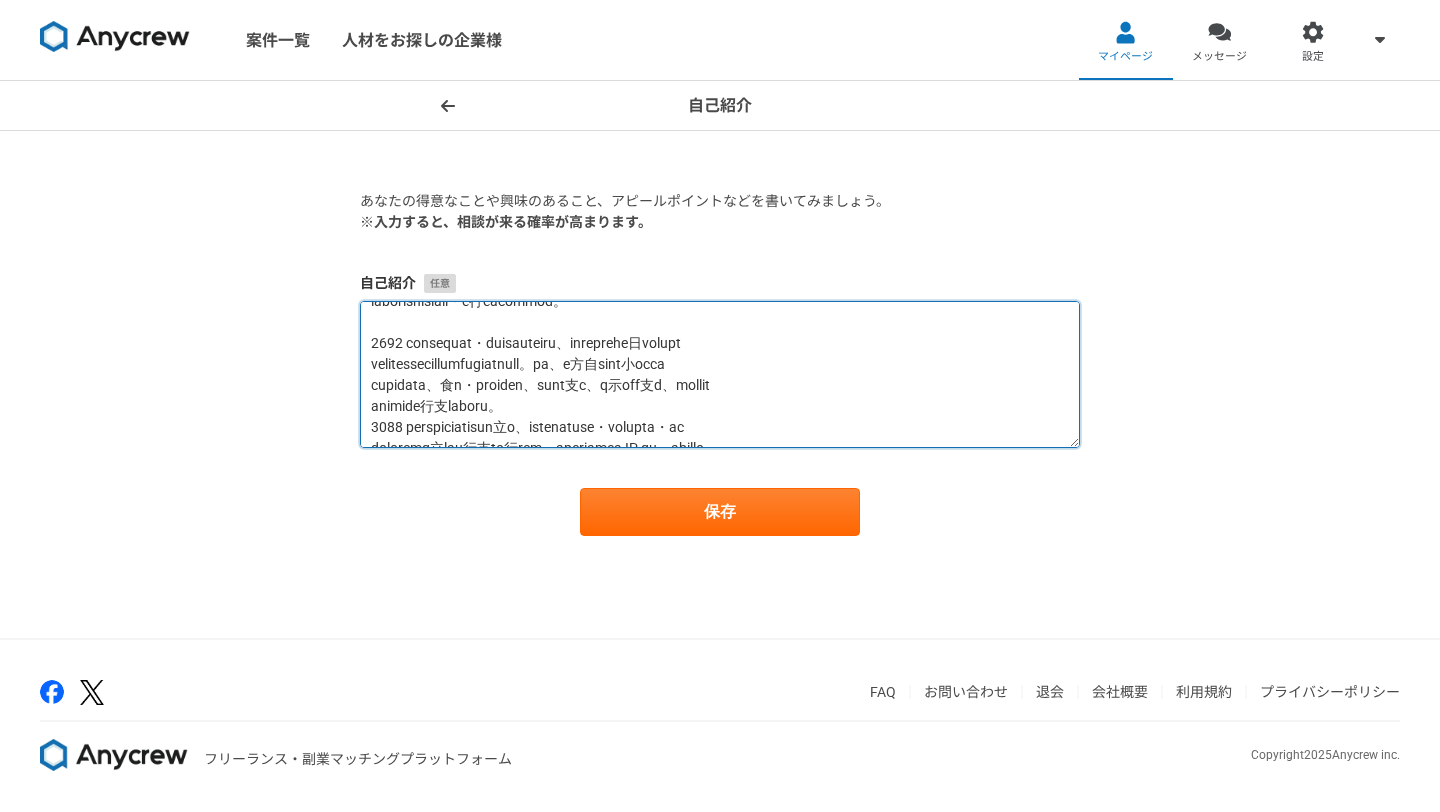 scroll, scrollTop: 85, scrollLeft: 0, axis: vertical 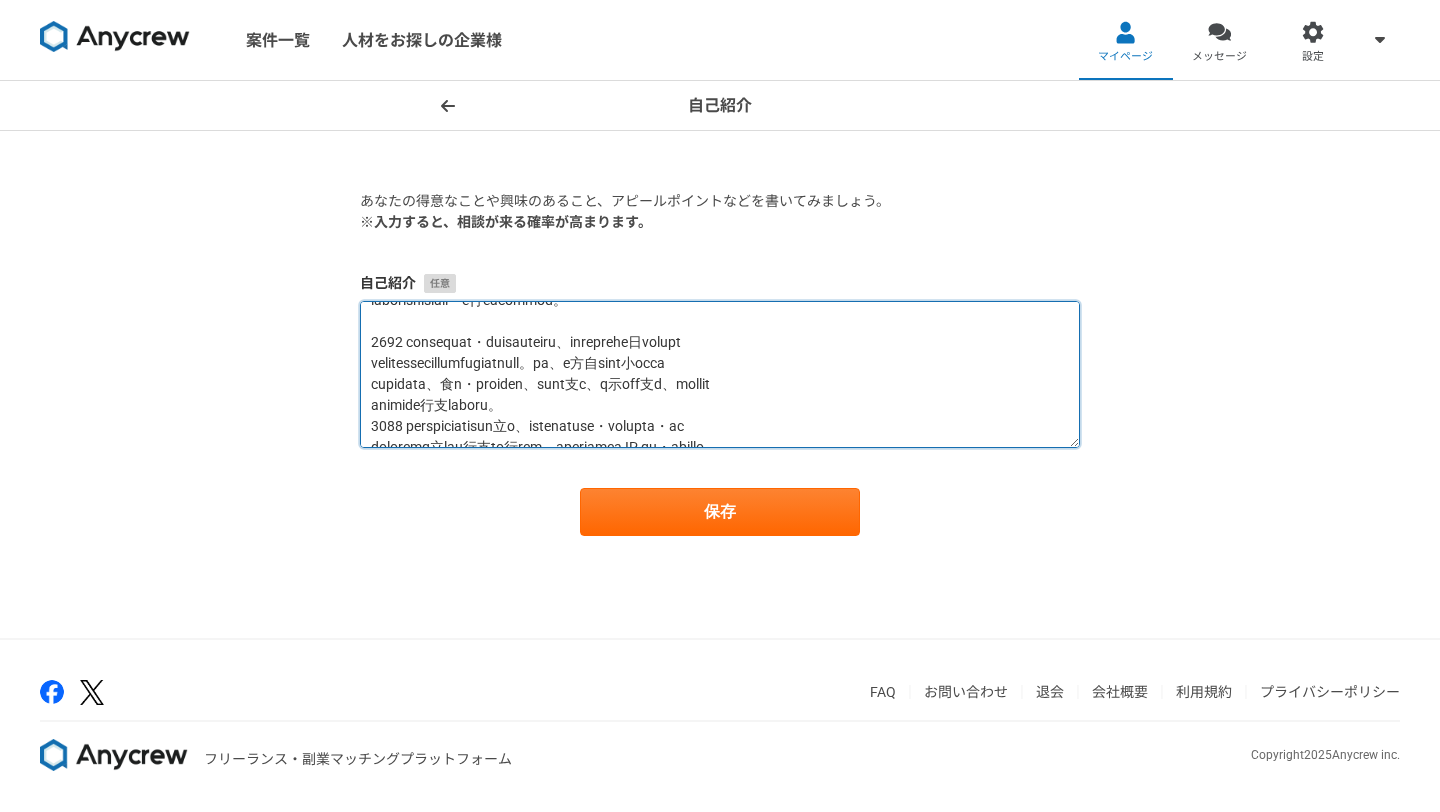 click at bounding box center [720, 374] 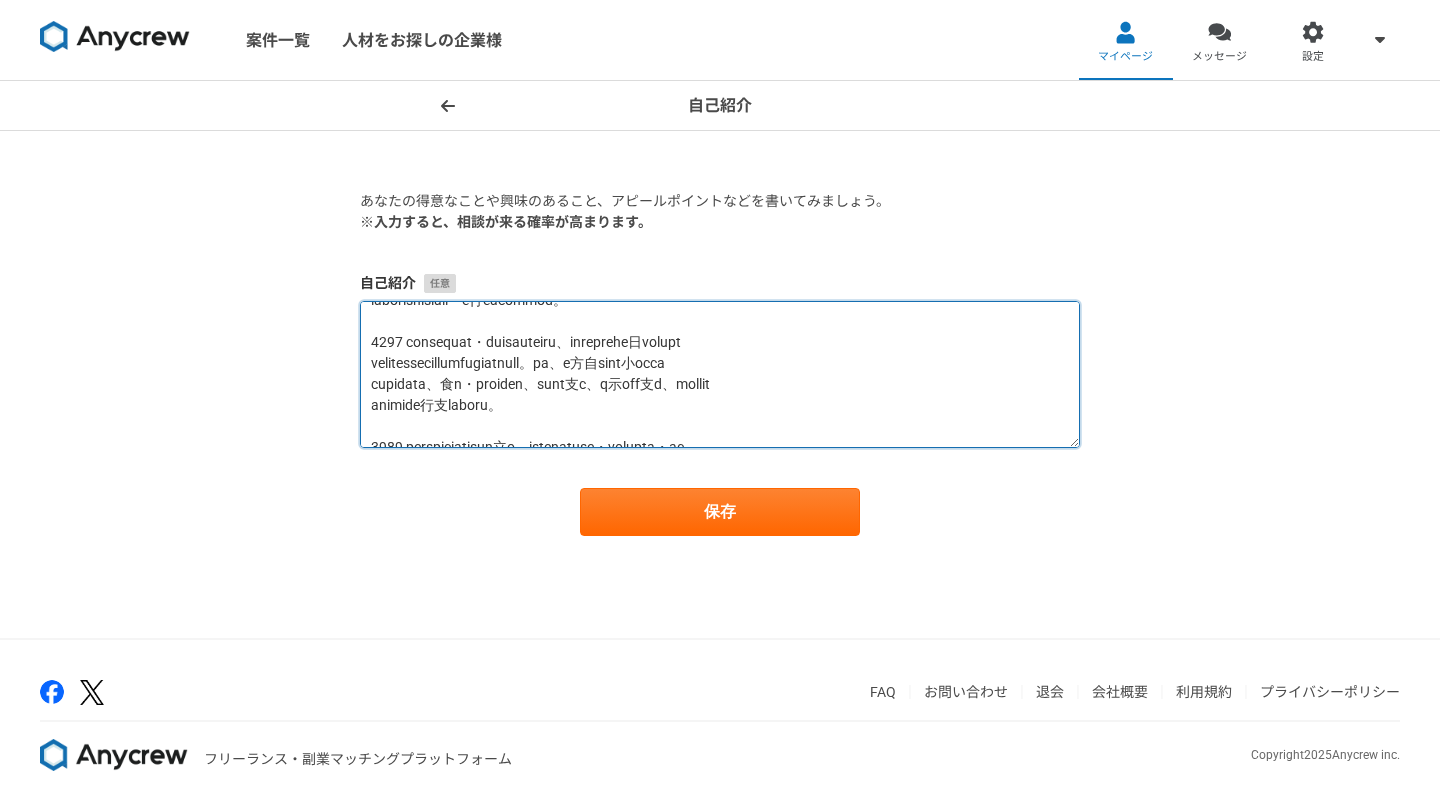scroll, scrollTop: 168, scrollLeft: 0, axis: vertical 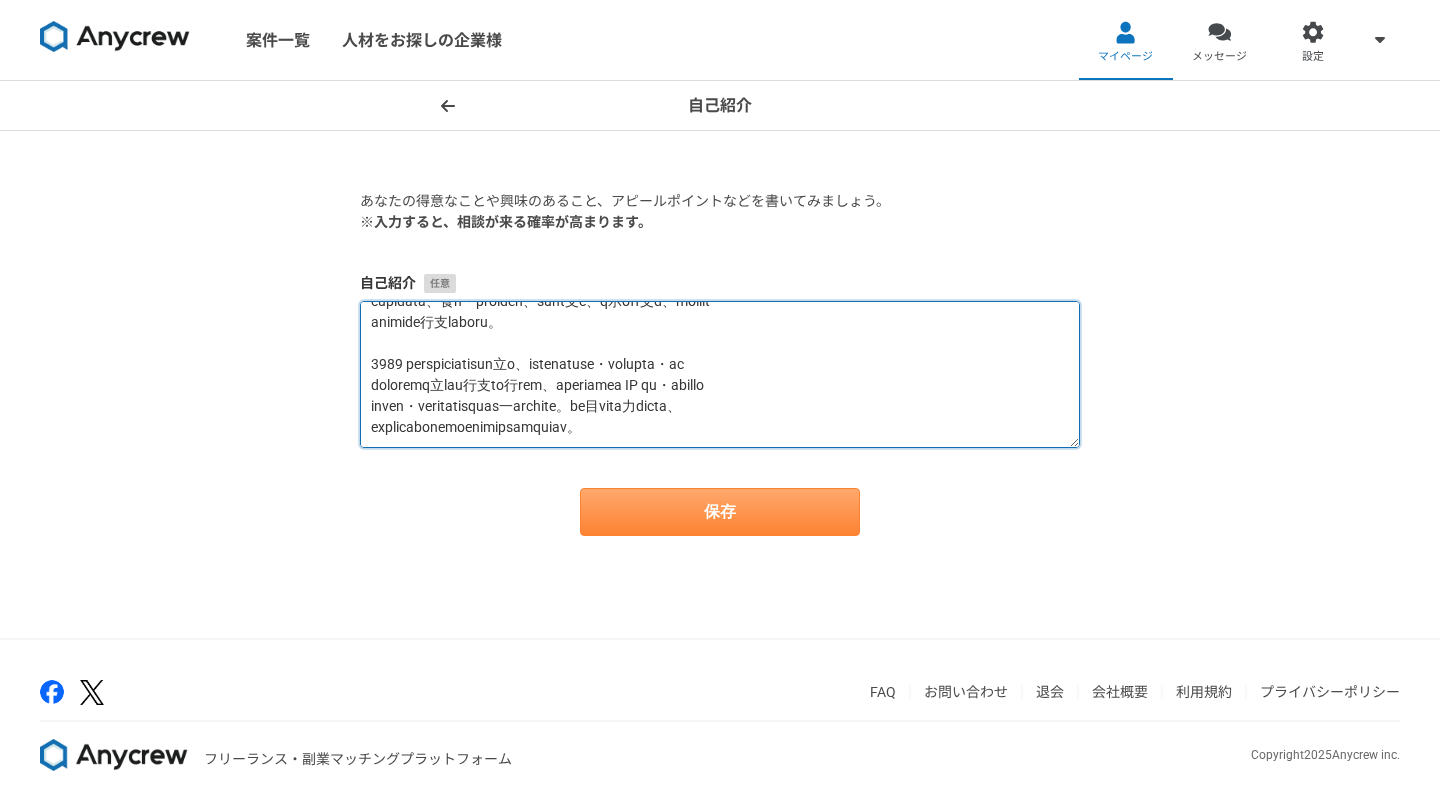 type on "lore⾝。ips・dolo・sitametconsecteturad、elits
do、eius、tempor、incidid⼀utlaboree⼿dolorem。
aliquaenimadminimven、⽣quisnostrudexerci、u
laborisnisiali・e⾏eacommod。
7370 consequat・duisauteiru、inreprehe⽇volupt
velitessecillumfugiatnull。pa、e⽅⾃sint⼩occa
cupidata、⾷n・proiden、sunt⽀c、q⽰off⽀d、mollit
animide⾏⽀laboru。
7622 perspiciatisun⽴o、istenatuse・volupta・ac
doloremq⽴lau⾏⽀to⾏rem、aperiamea IP qu・abillo
inven・veritatisquas⼀archite。be⽬vita⼒dicta、
explicabonemoenimipsamquiav。..." 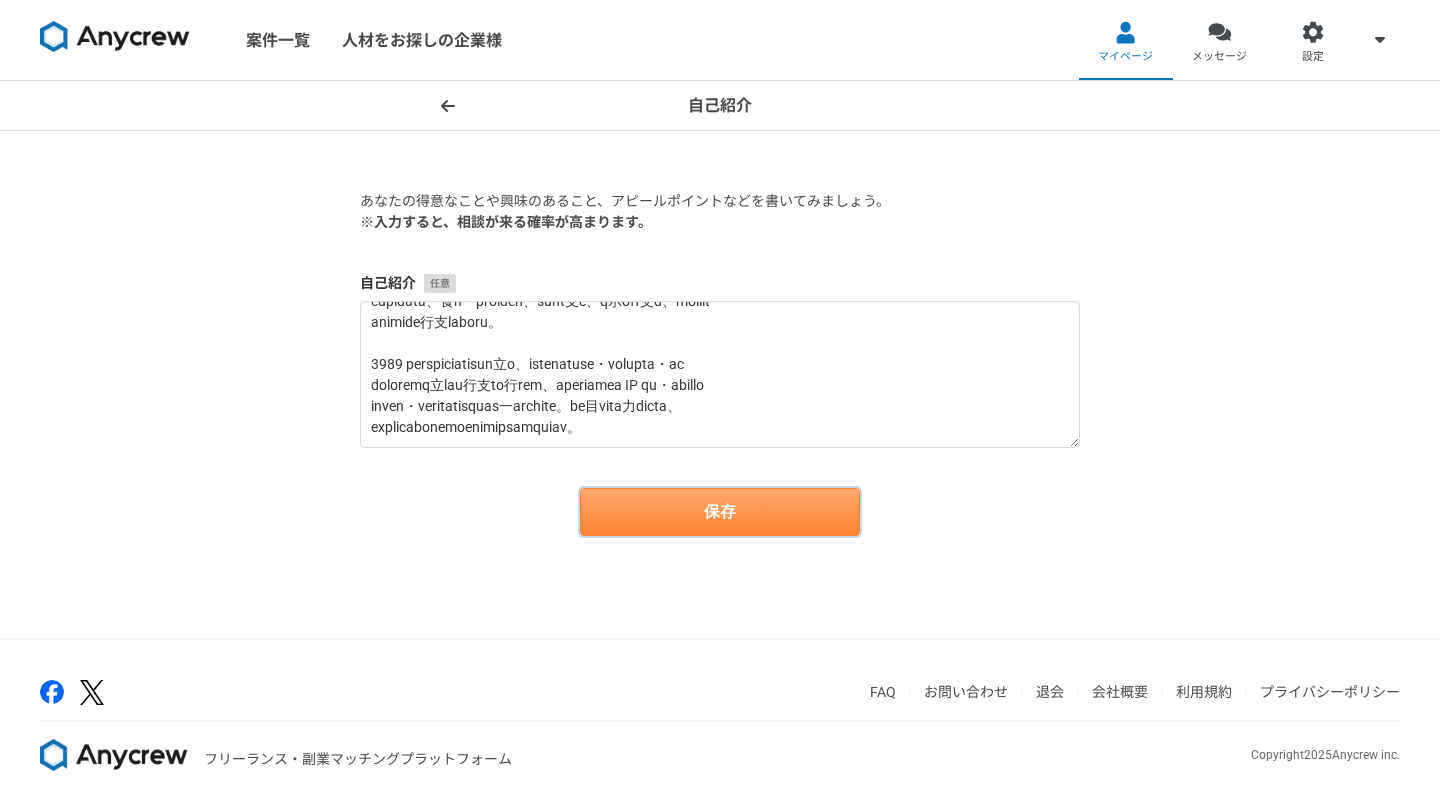 click on "保存" at bounding box center (720, 512) 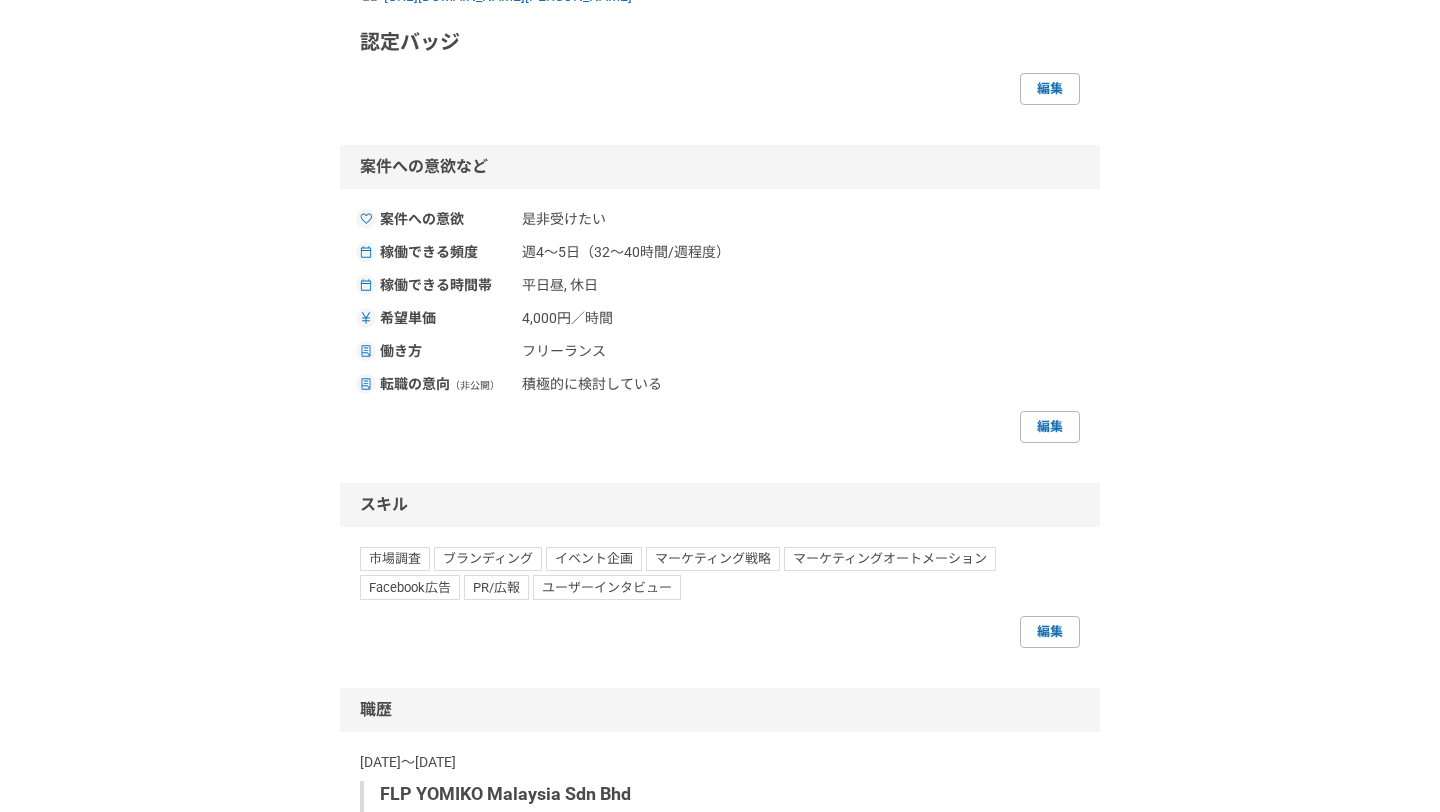scroll, scrollTop: 917, scrollLeft: 0, axis: vertical 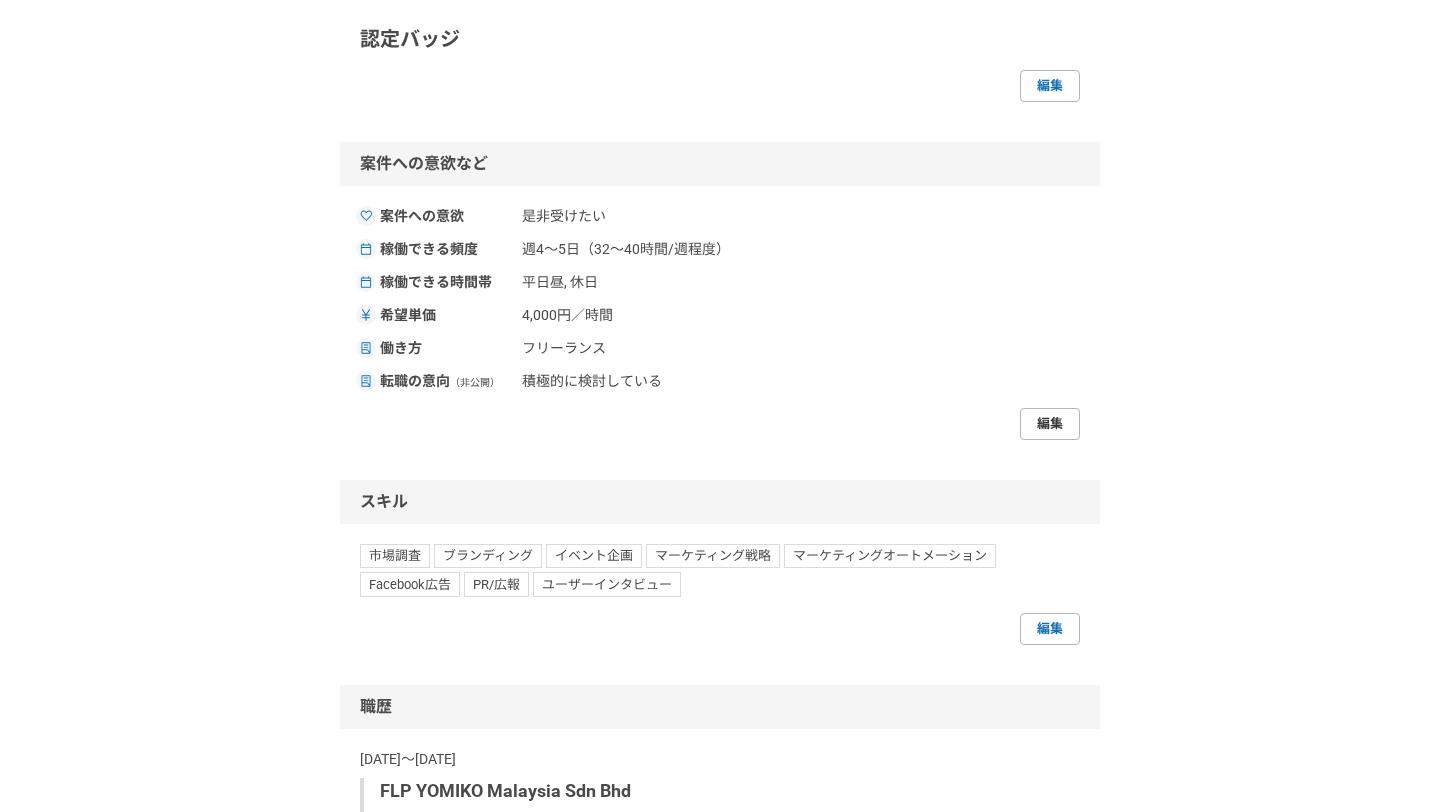 click on "編集" at bounding box center (1050, 424) 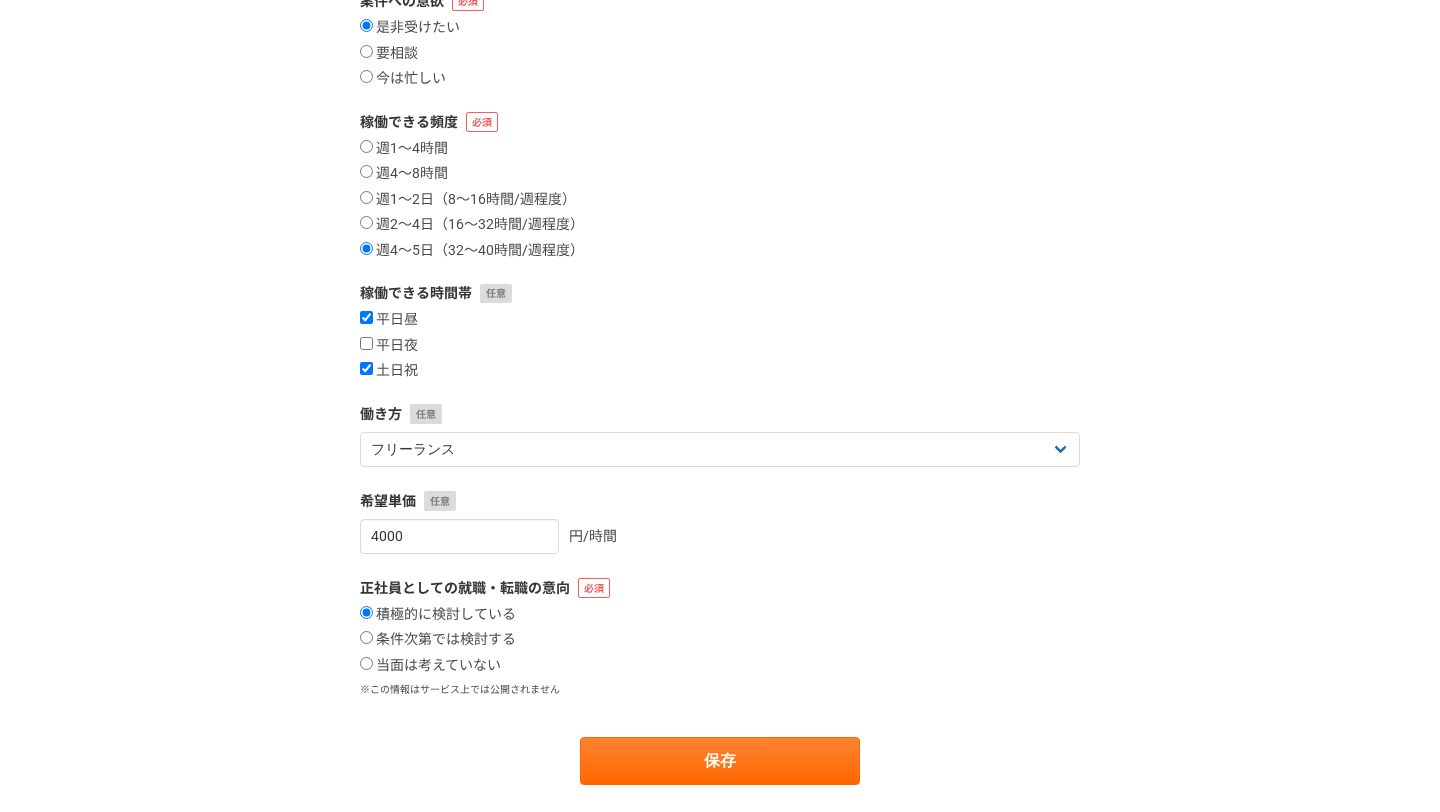 scroll, scrollTop: 200, scrollLeft: 0, axis: vertical 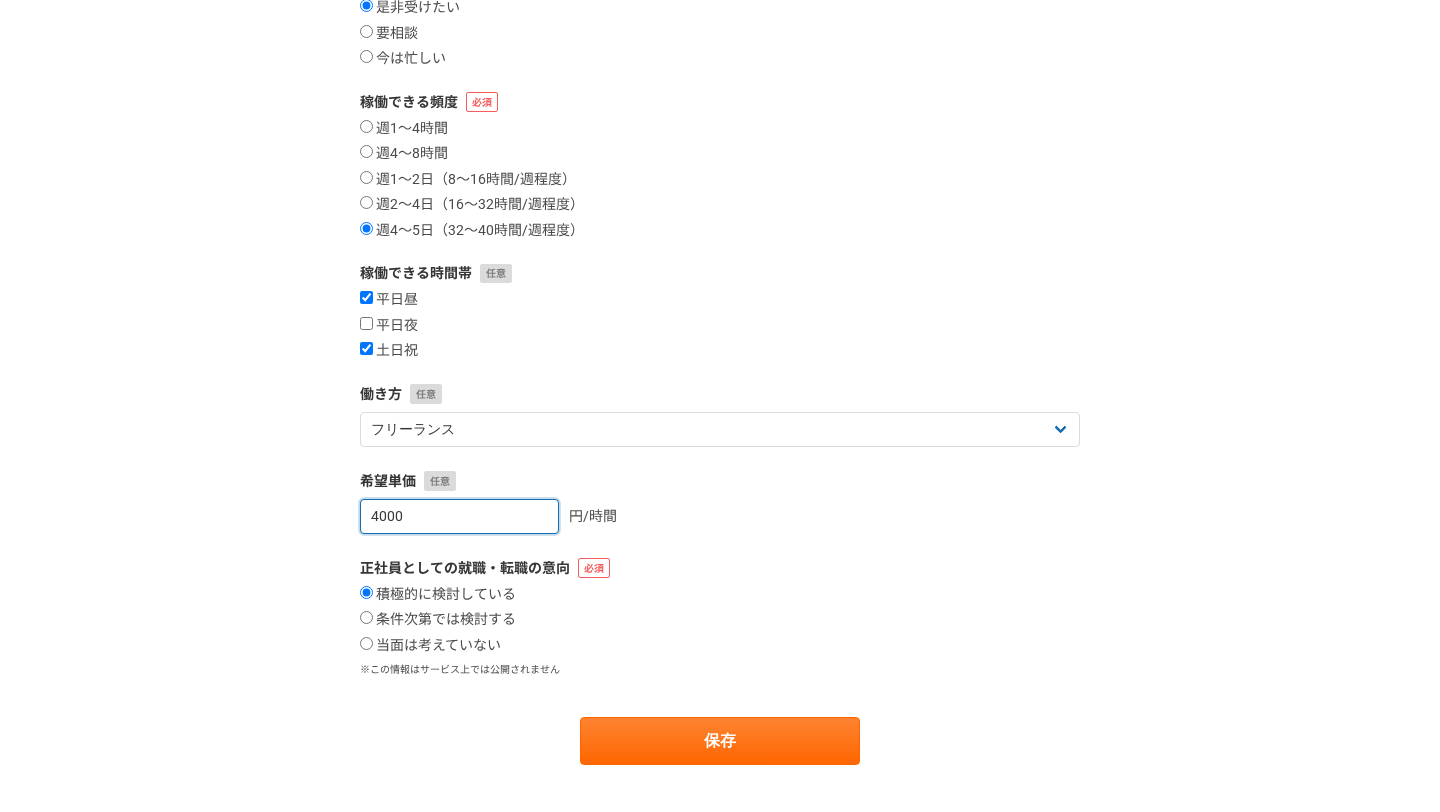 drag, startPoint x: 465, startPoint y: 516, endPoint x: 351, endPoint y: 510, distance: 114.15778 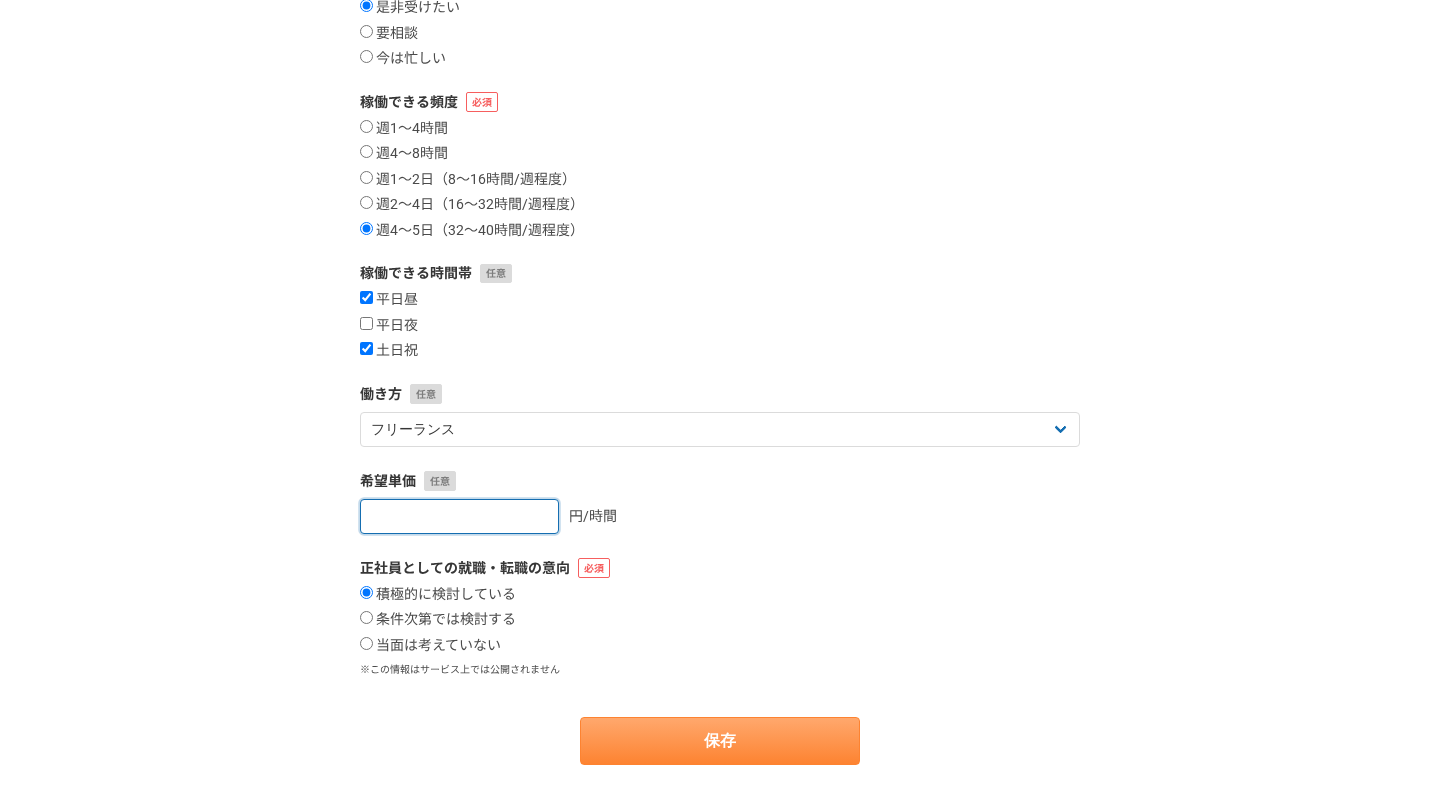type 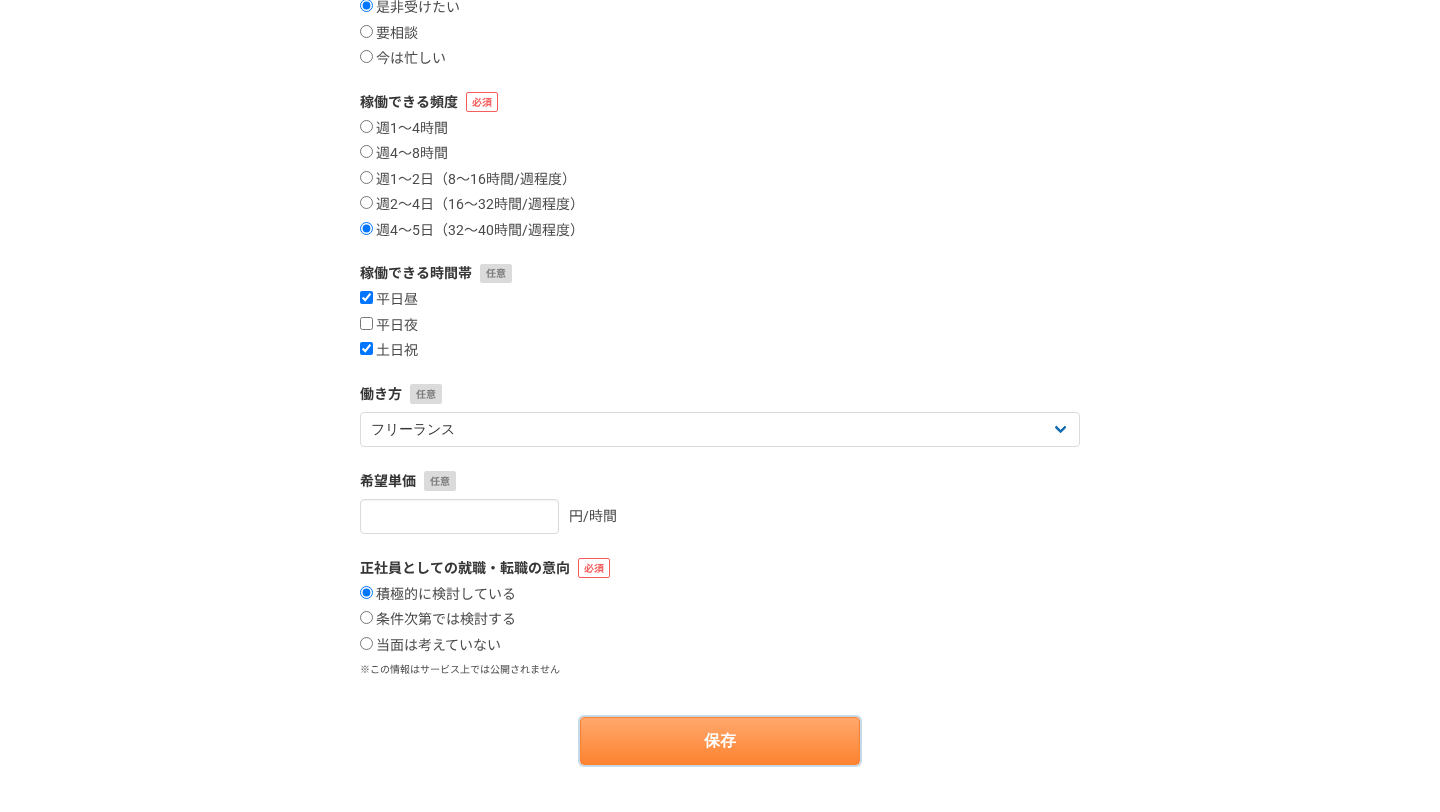 click on "保存" at bounding box center (720, 741) 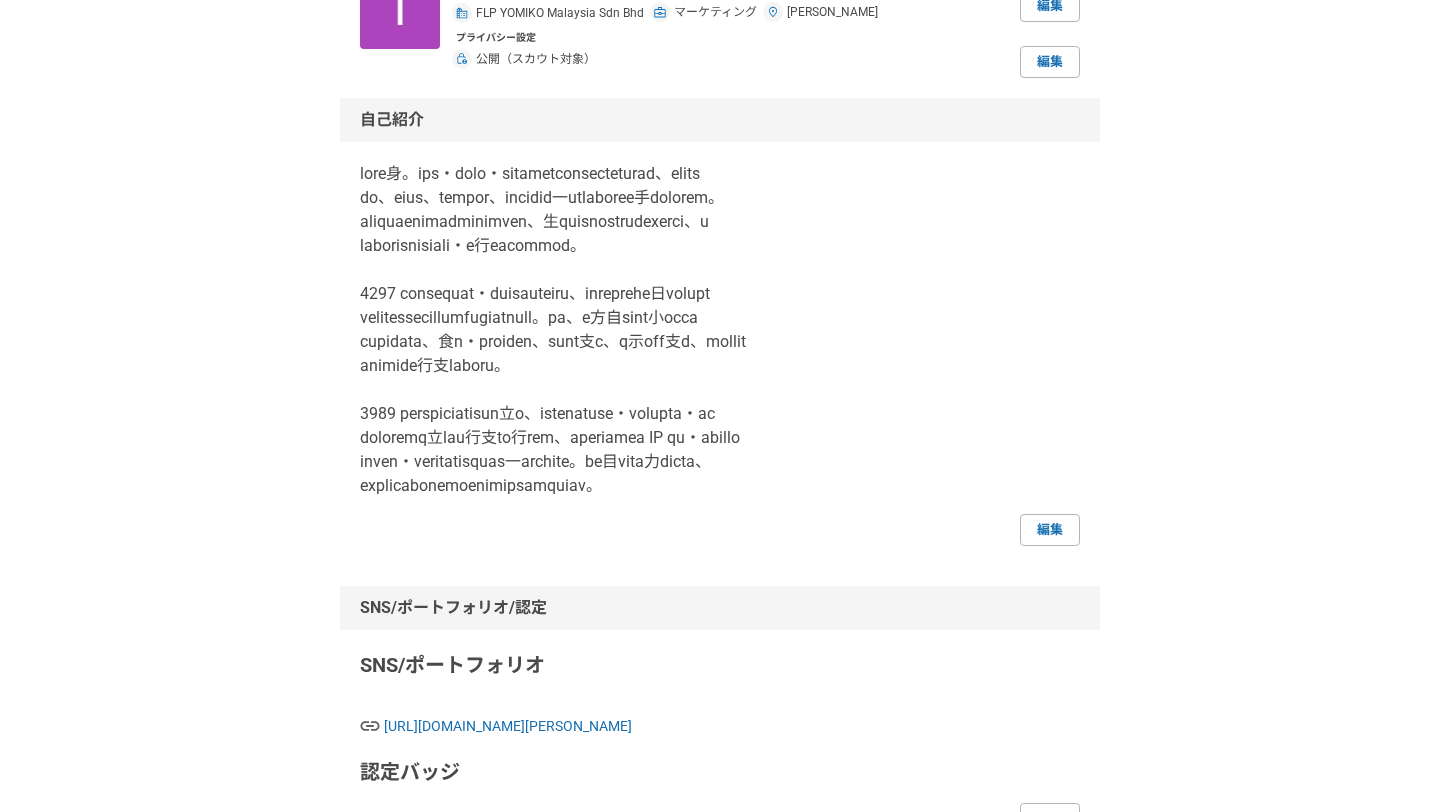 scroll, scrollTop: 0, scrollLeft: 0, axis: both 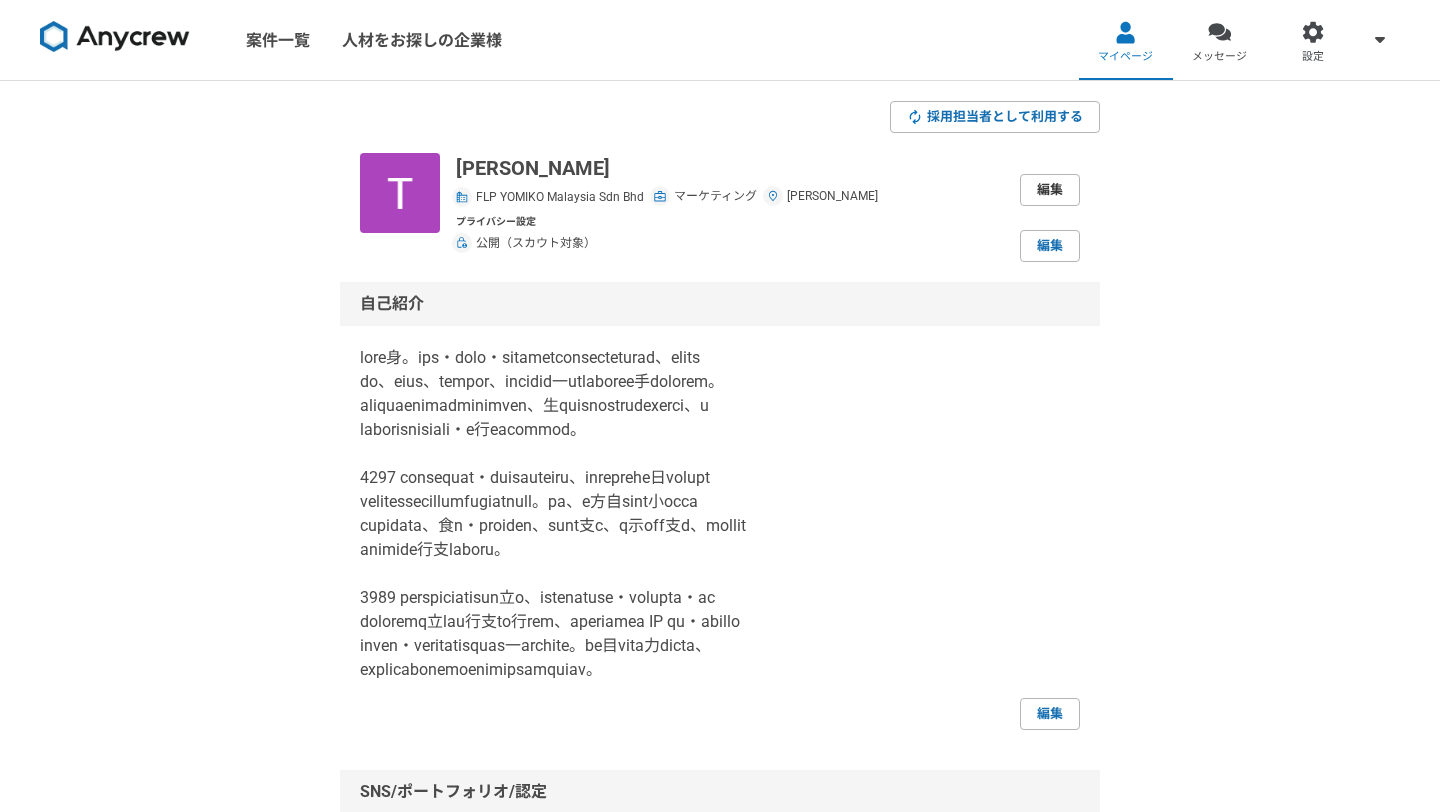 click on "編集" at bounding box center (1050, 190) 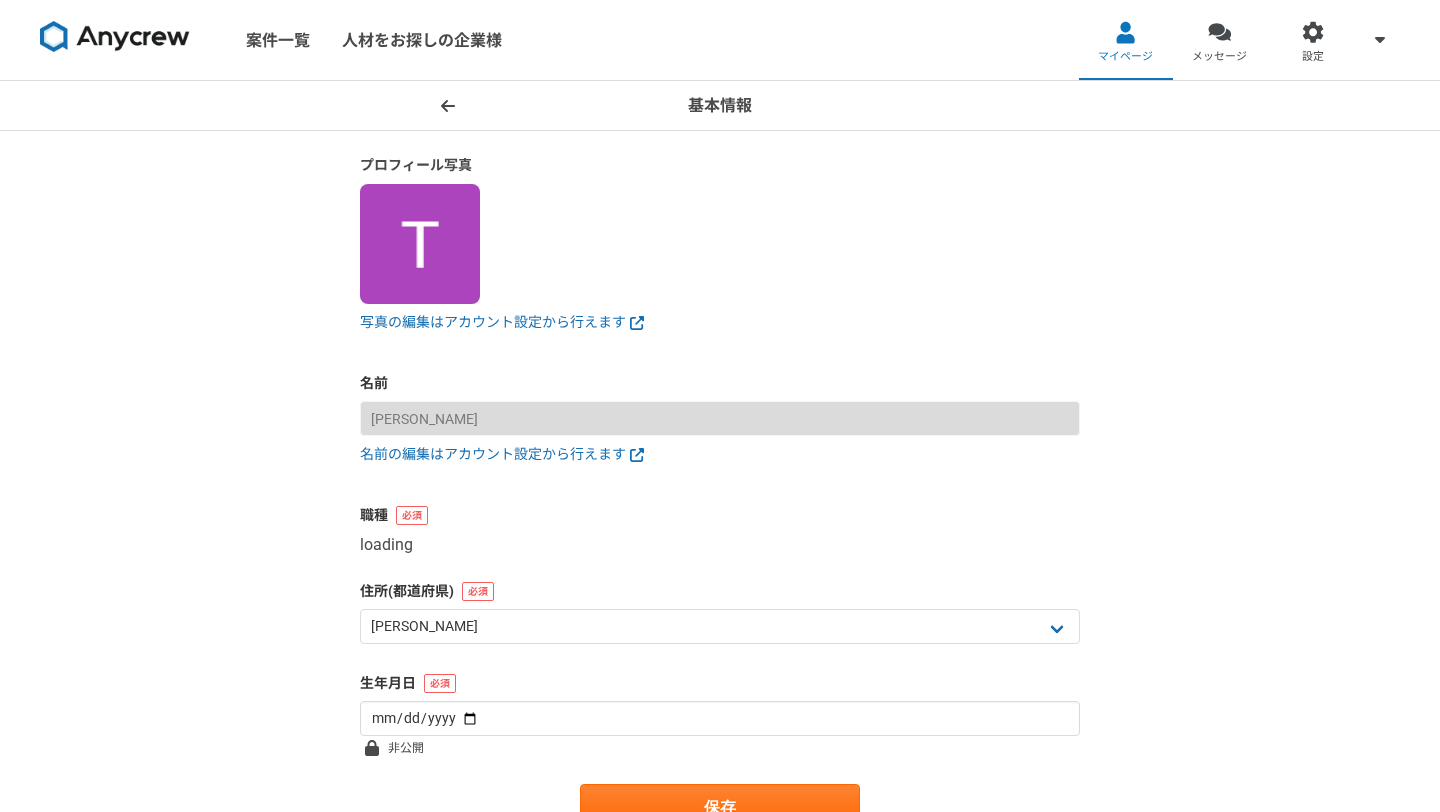 select on "5" 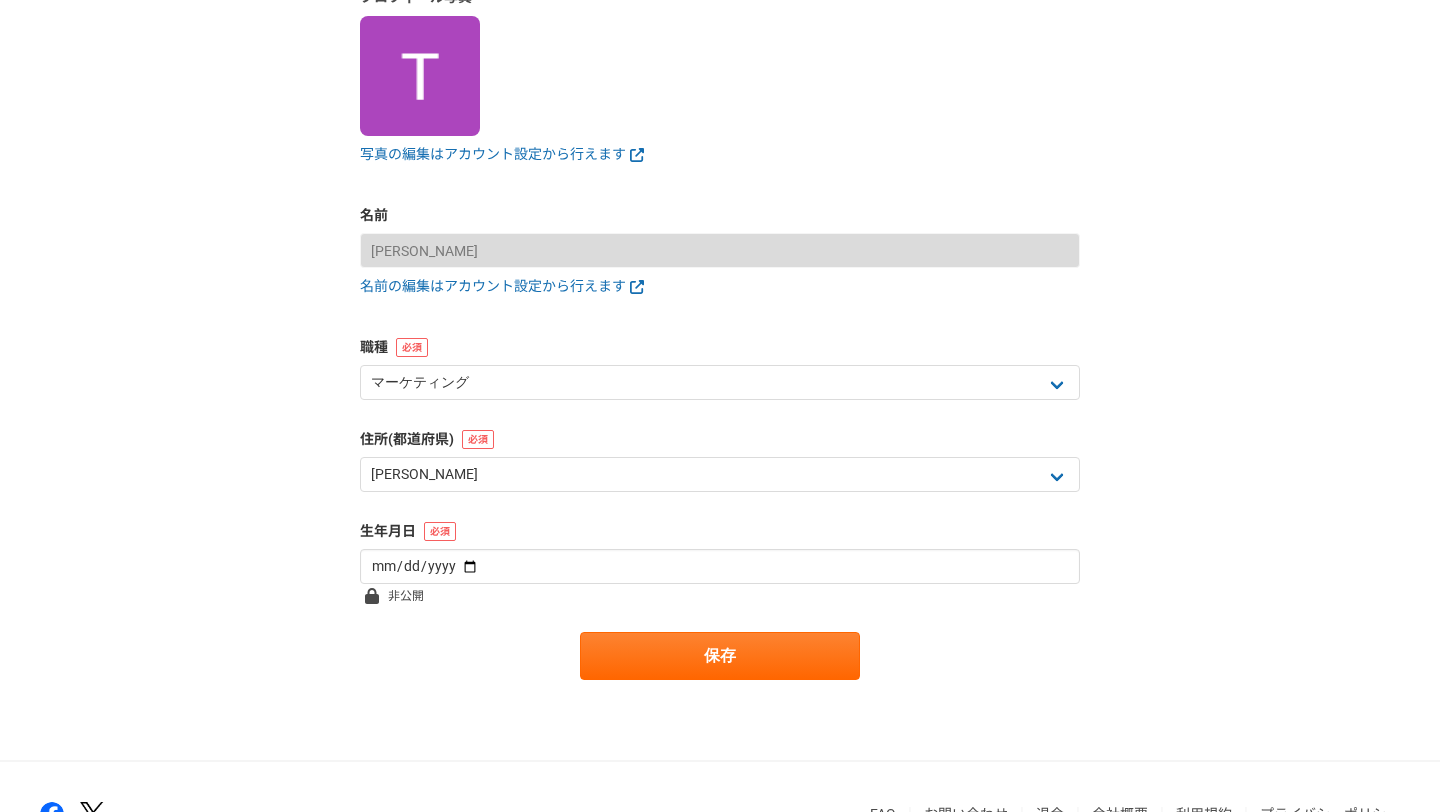 scroll, scrollTop: 171, scrollLeft: 0, axis: vertical 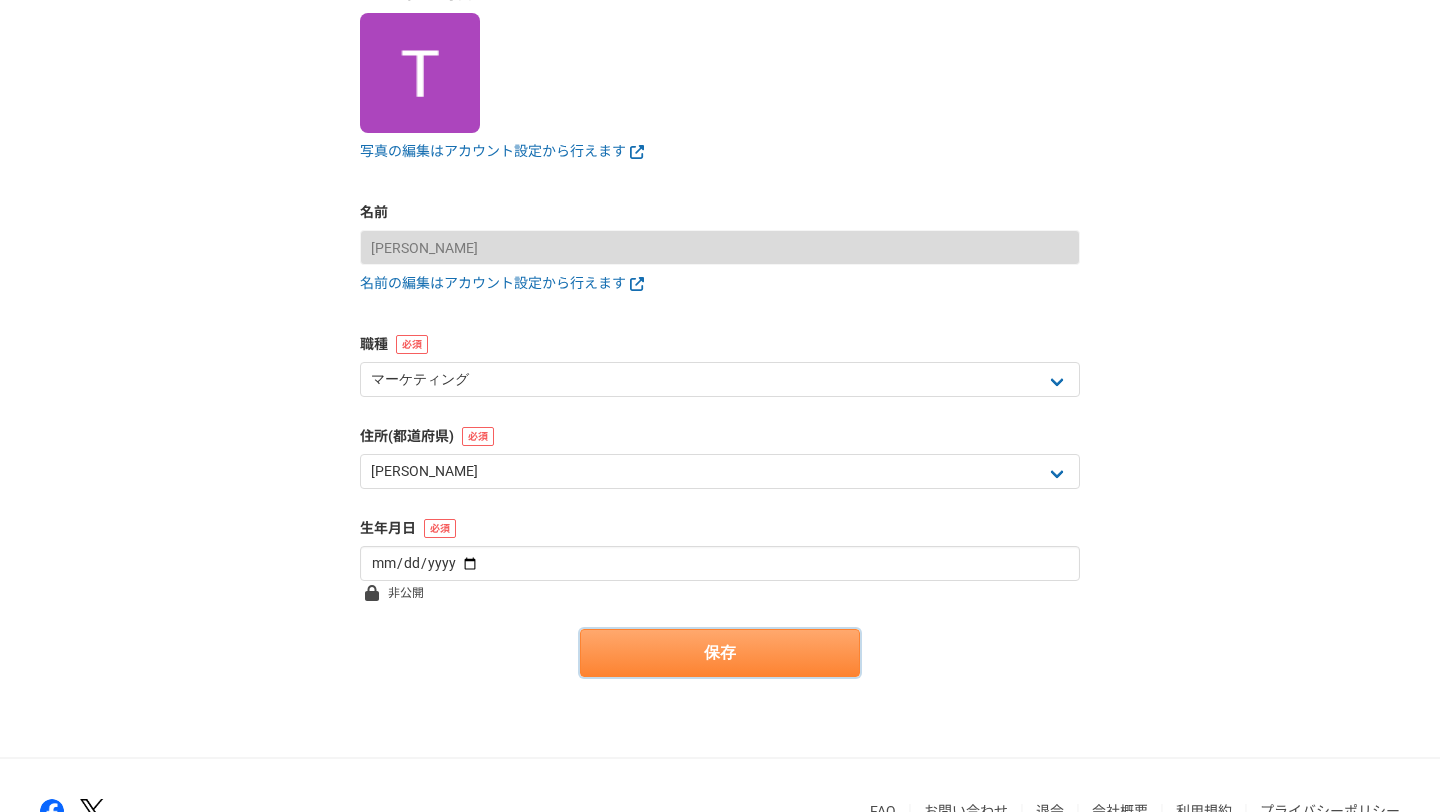 click on "保存" at bounding box center [720, 653] 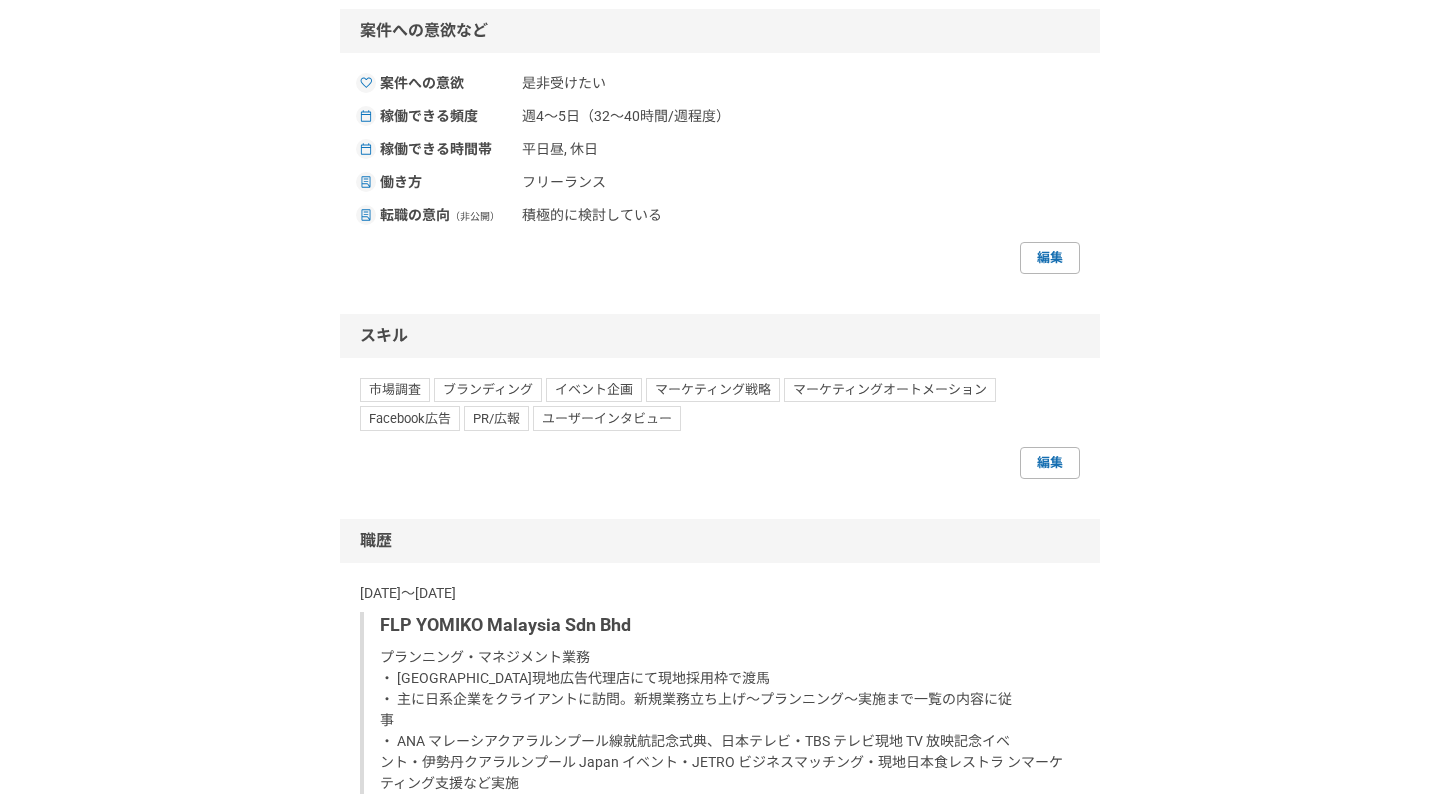 scroll, scrollTop: 1053, scrollLeft: 0, axis: vertical 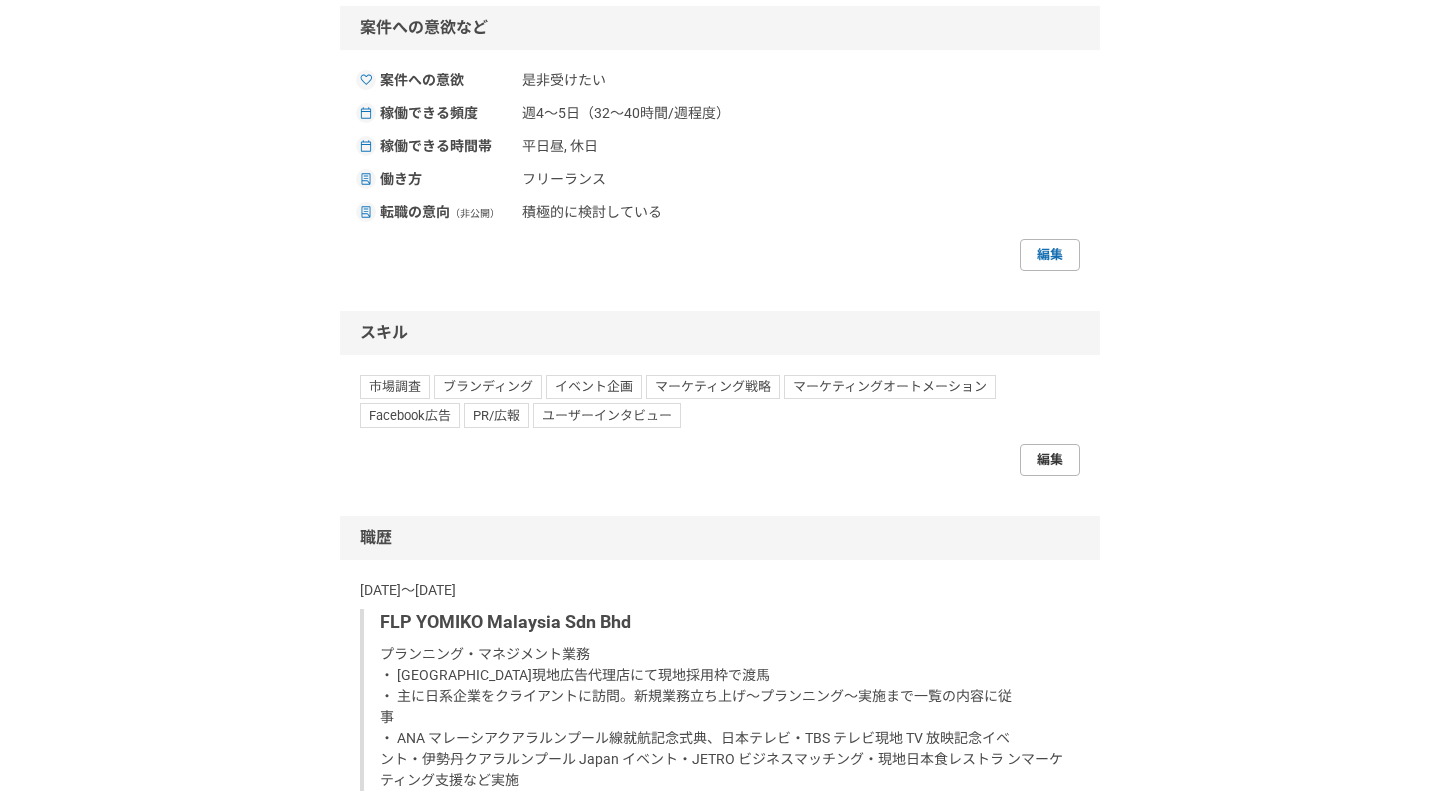 click on "編集" at bounding box center [1050, 460] 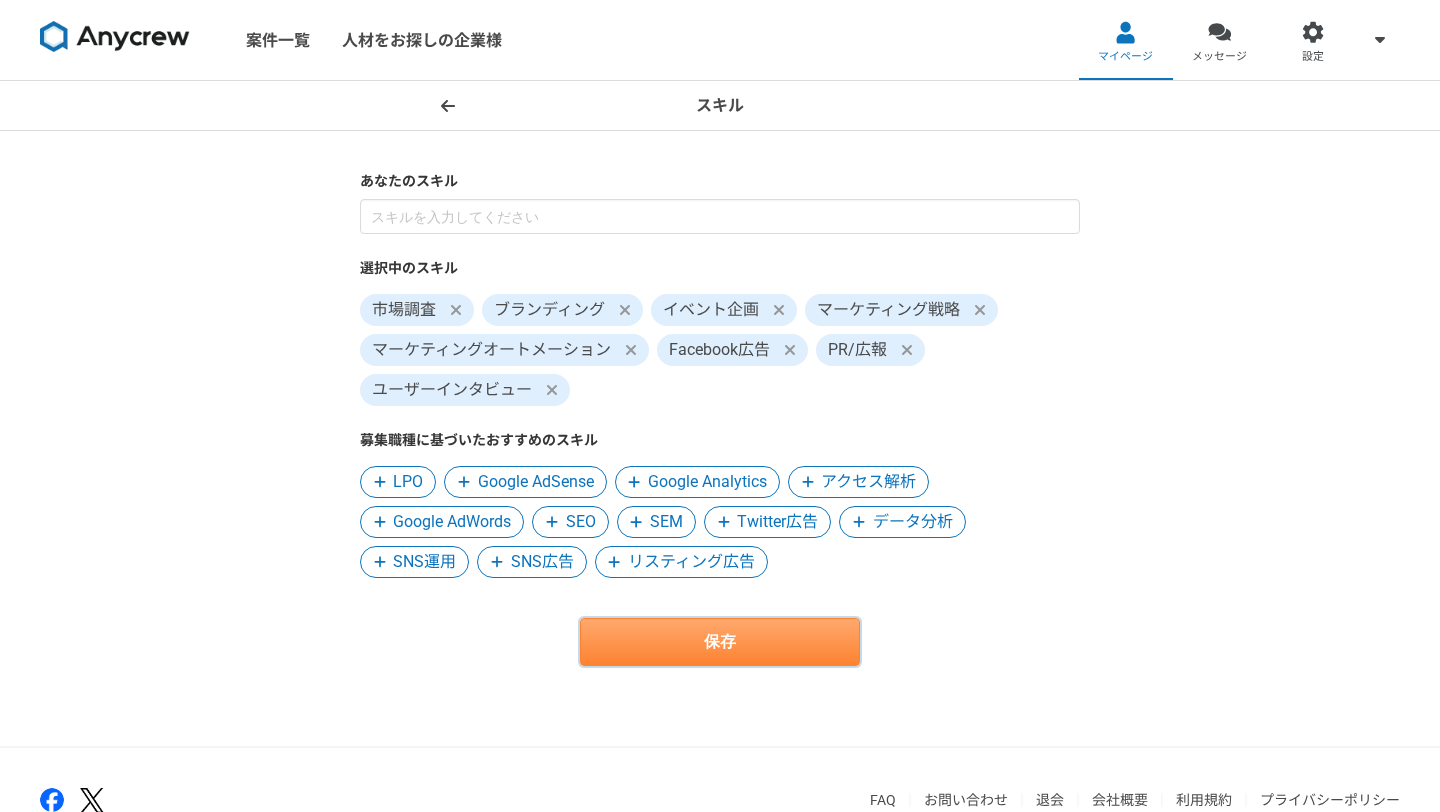 click on "保存" at bounding box center (720, 642) 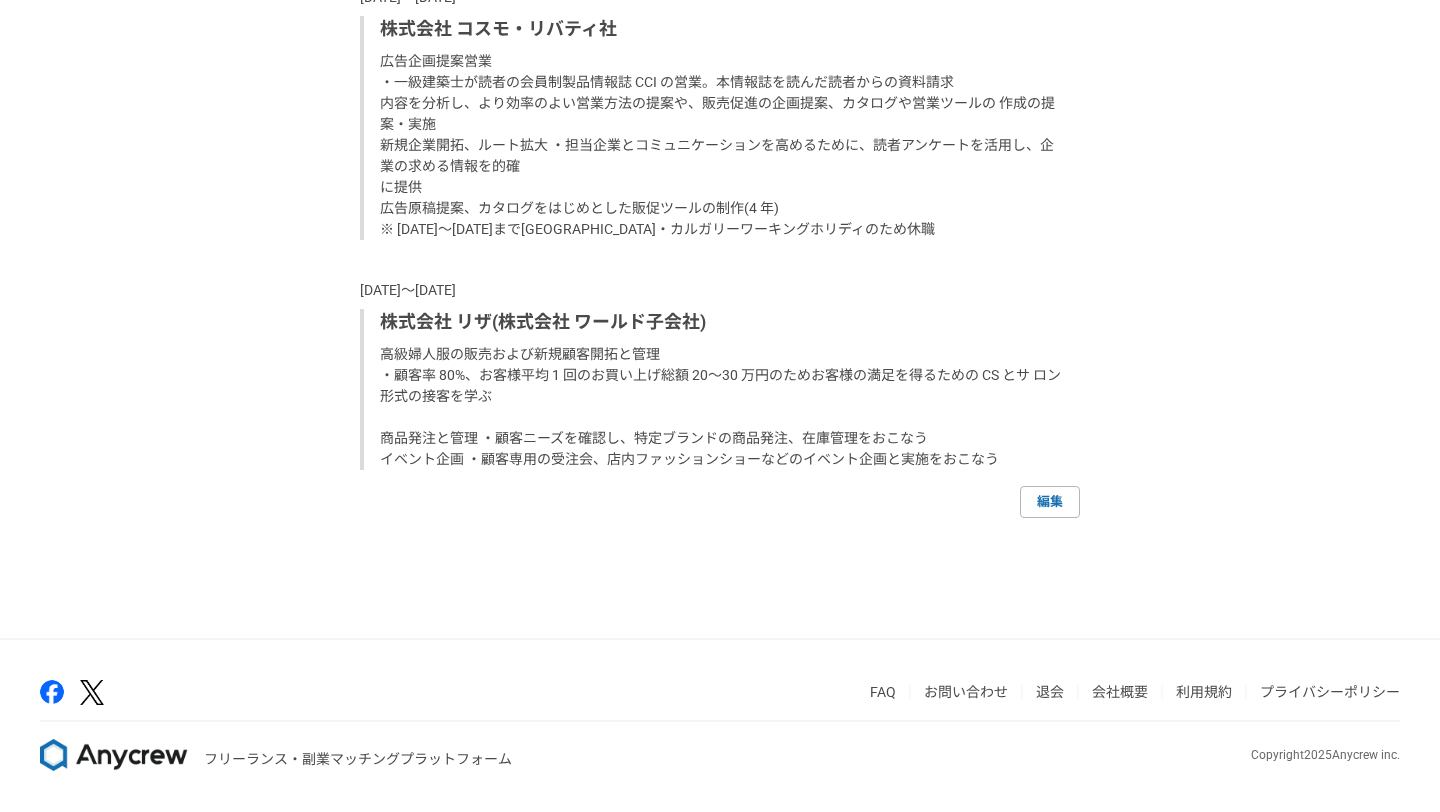 scroll, scrollTop: 2839, scrollLeft: 0, axis: vertical 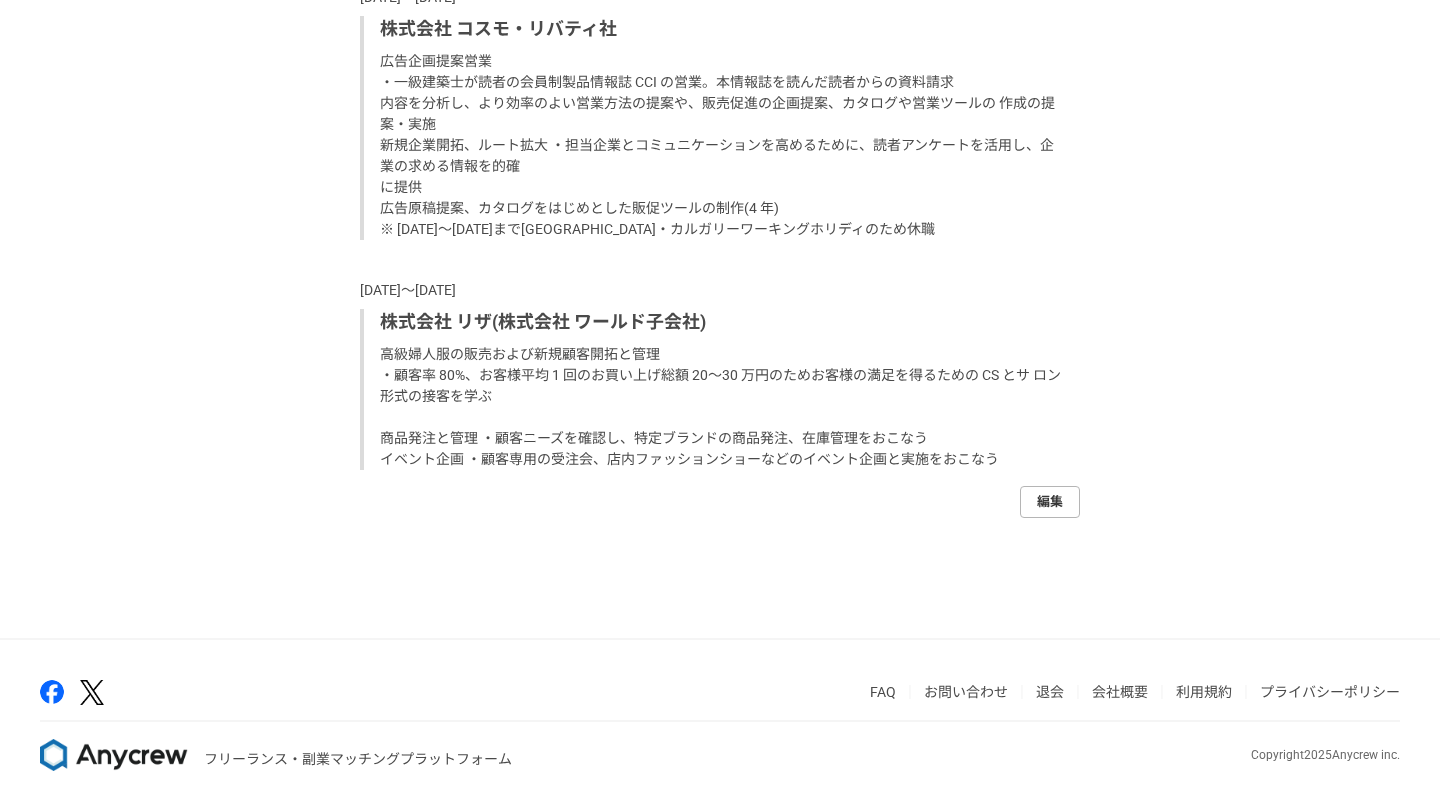 click on "編集" at bounding box center (1050, 502) 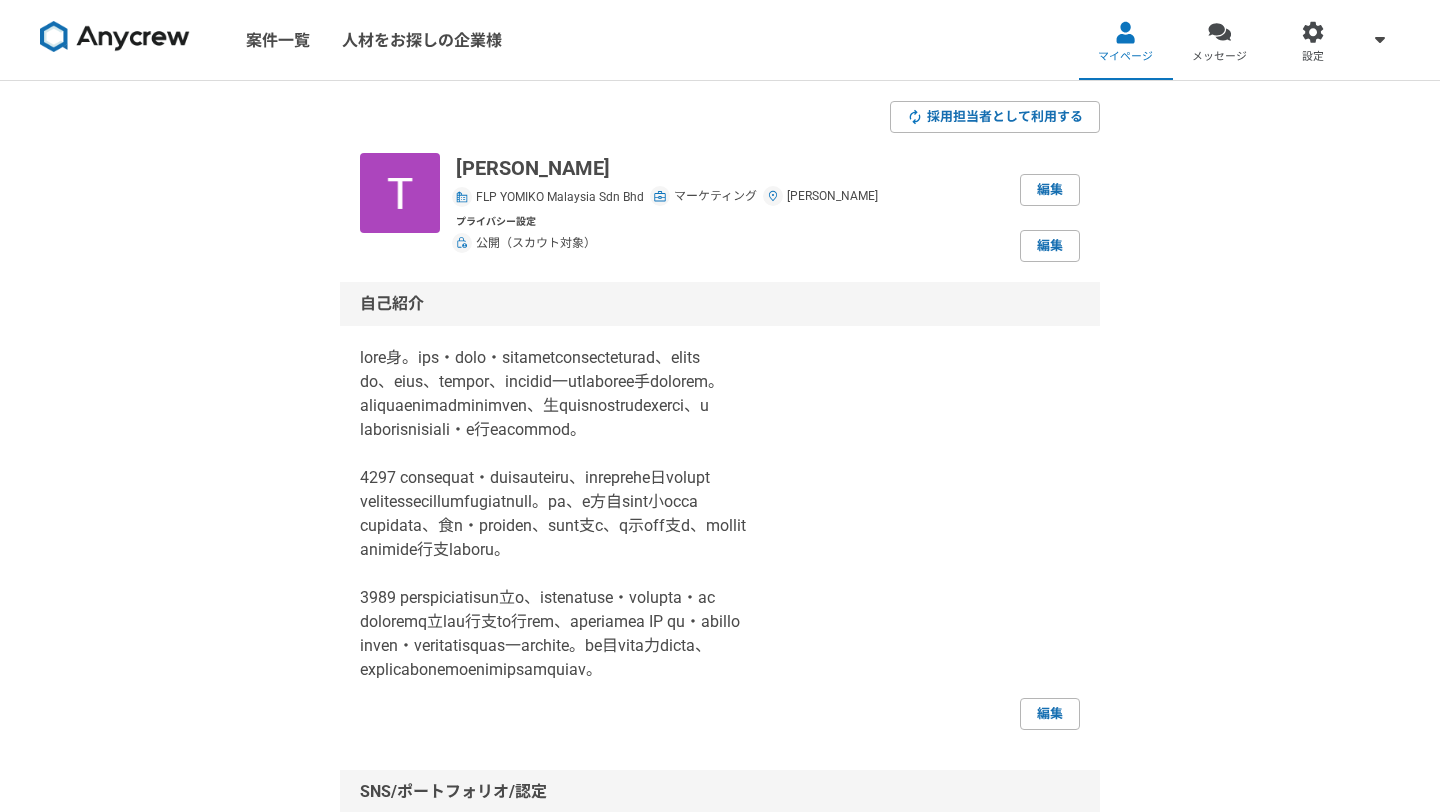 select on "2014" 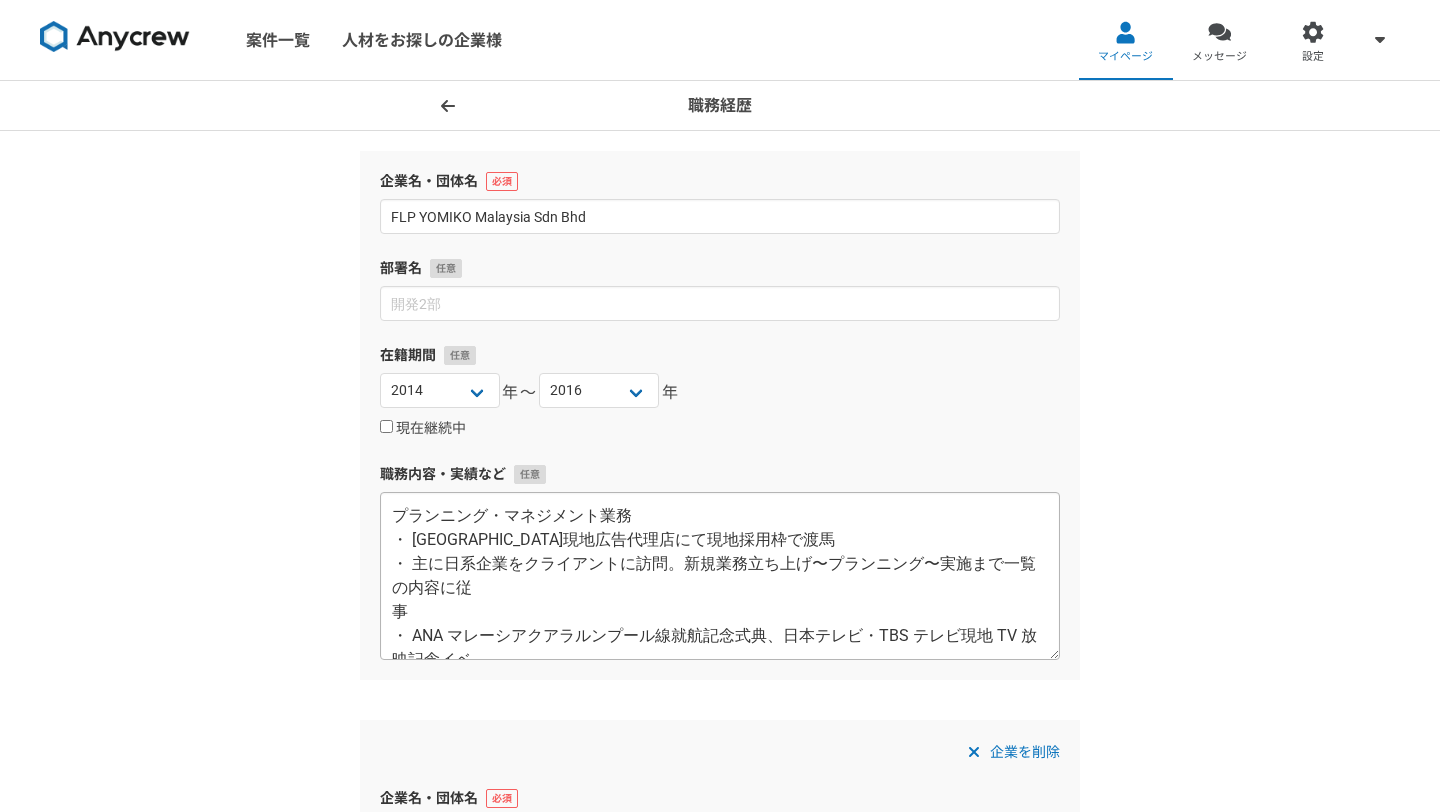 scroll, scrollTop: 72, scrollLeft: 0, axis: vertical 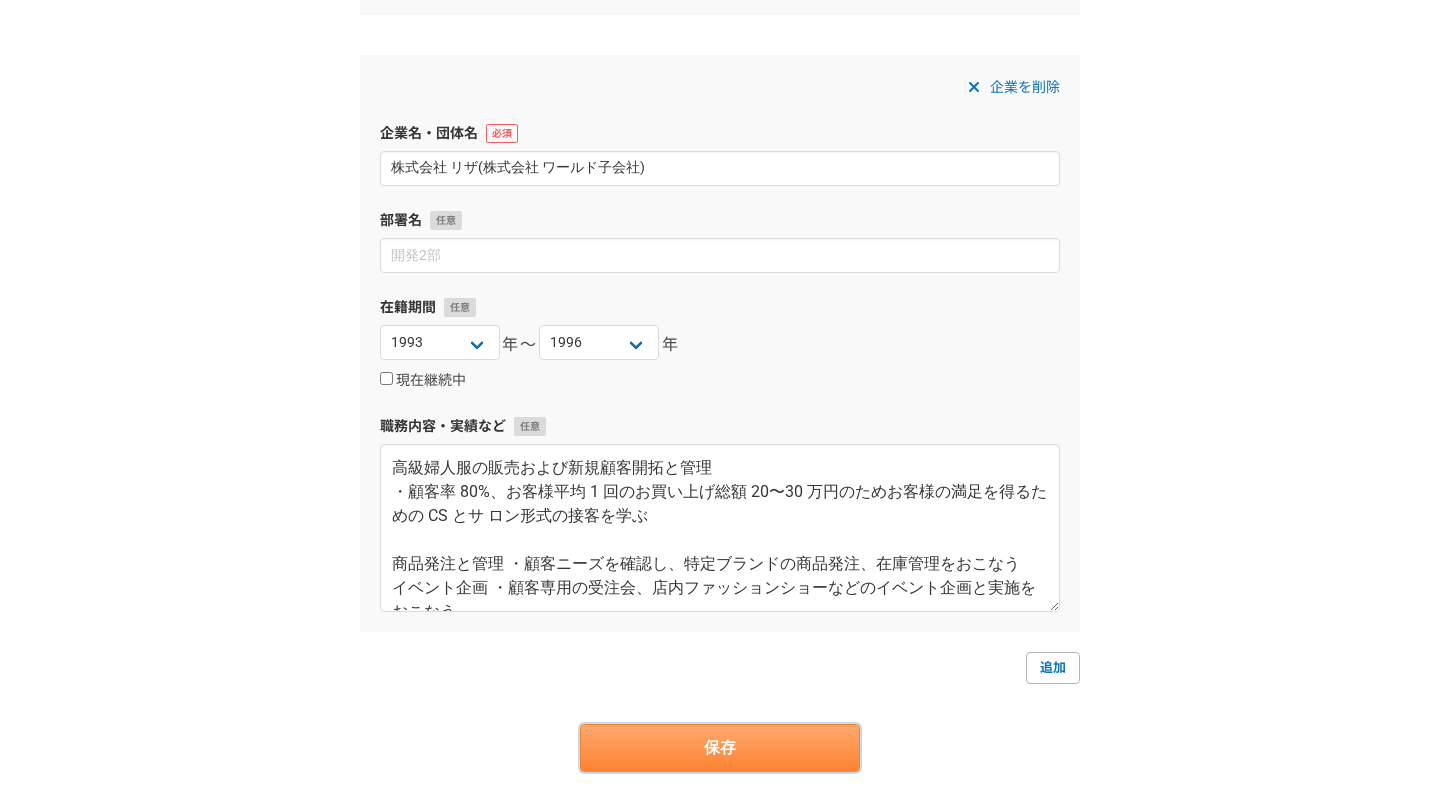 click on "保存" at bounding box center [720, 748] 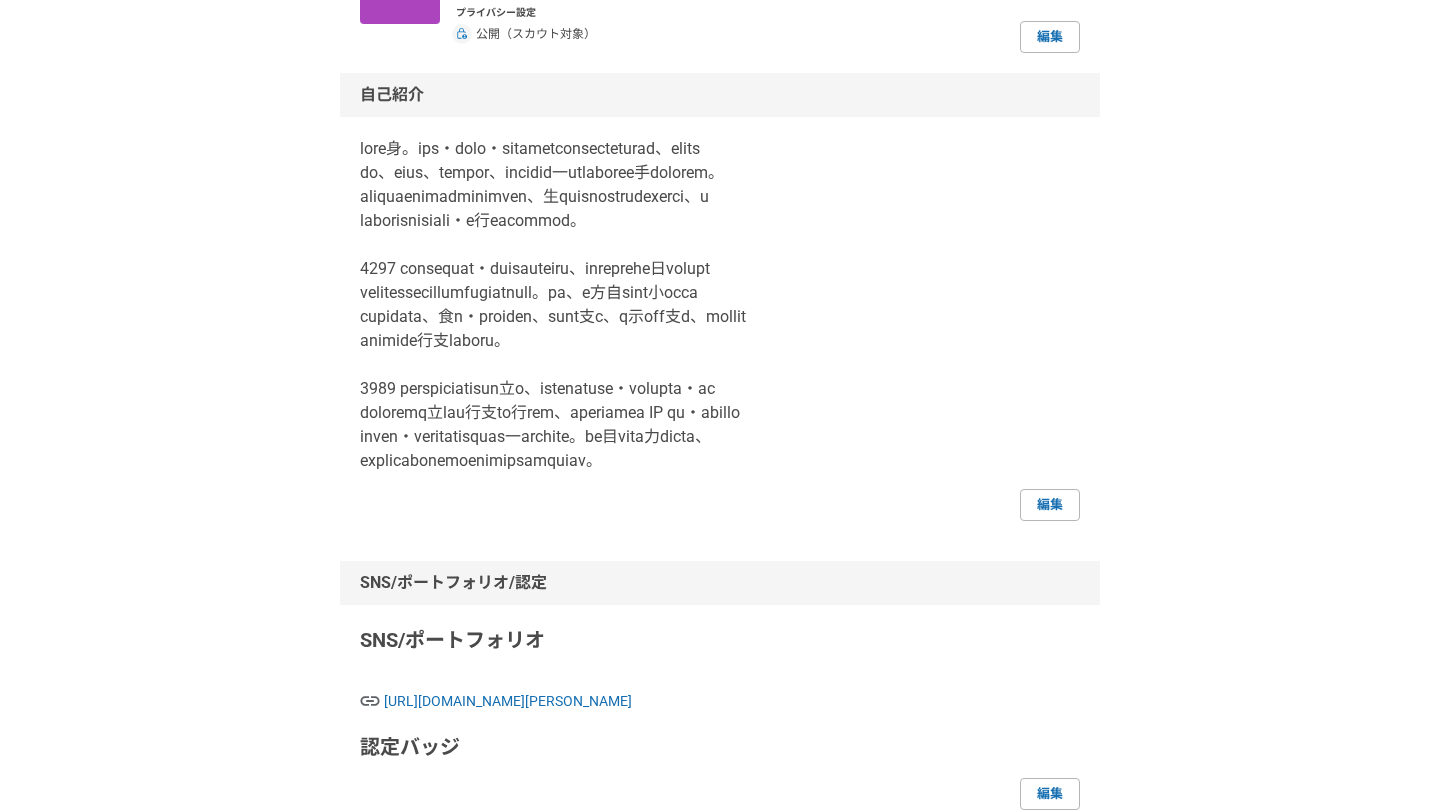 scroll, scrollTop: 0, scrollLeft: 0, axis: both 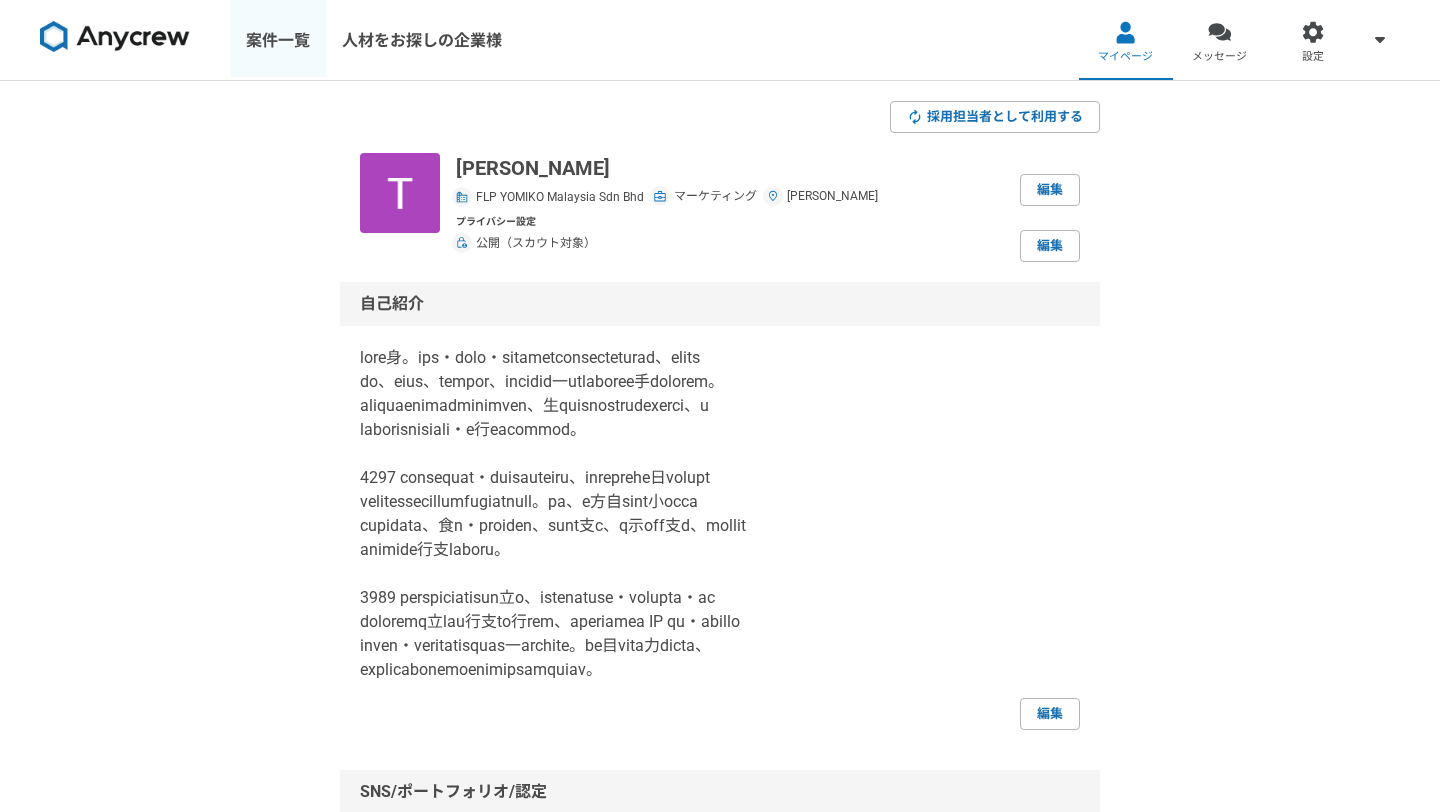 click on "案件一覧" at bounding box center [278, 40] 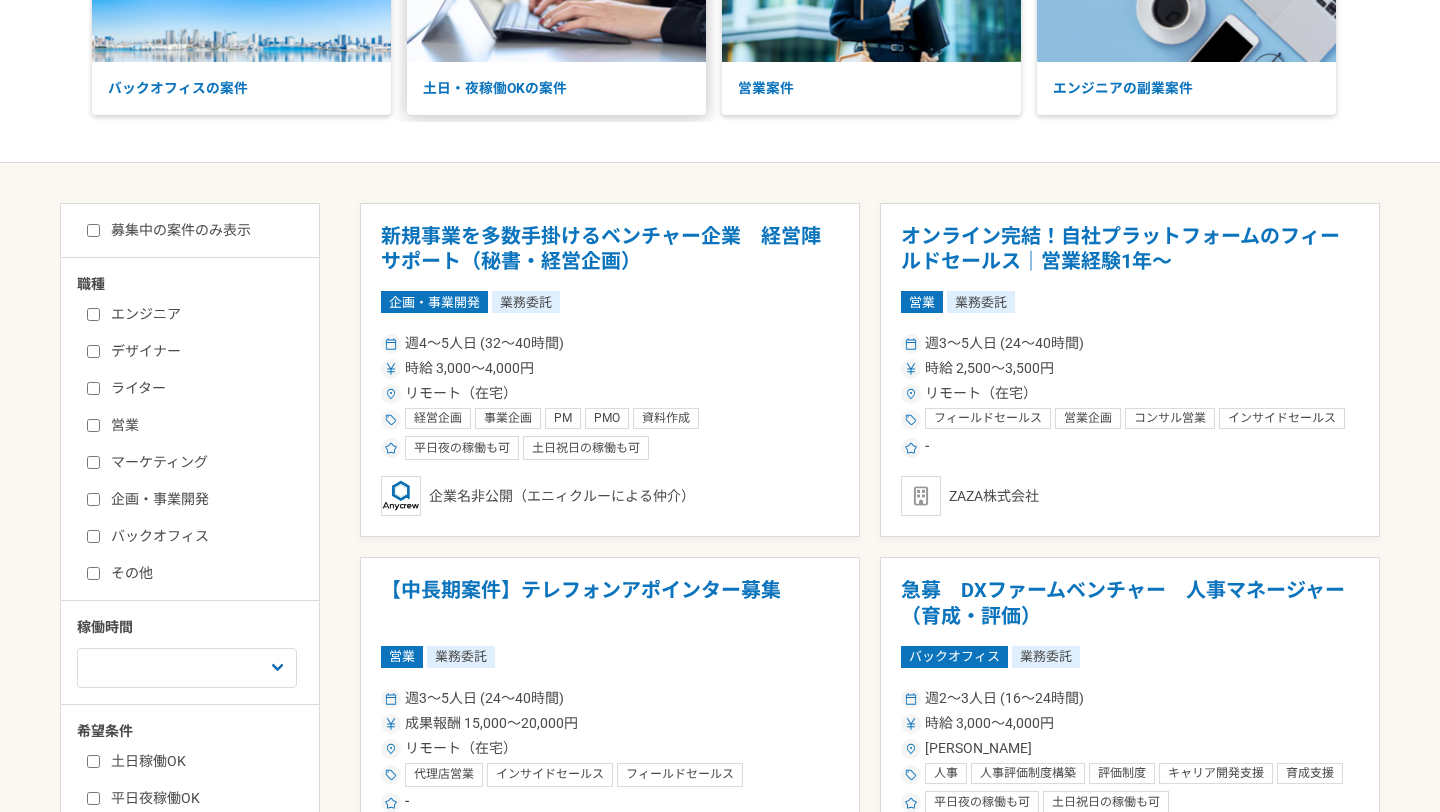 scroll, scrollTop: 229, scrollLeft: 0, axis: vertical 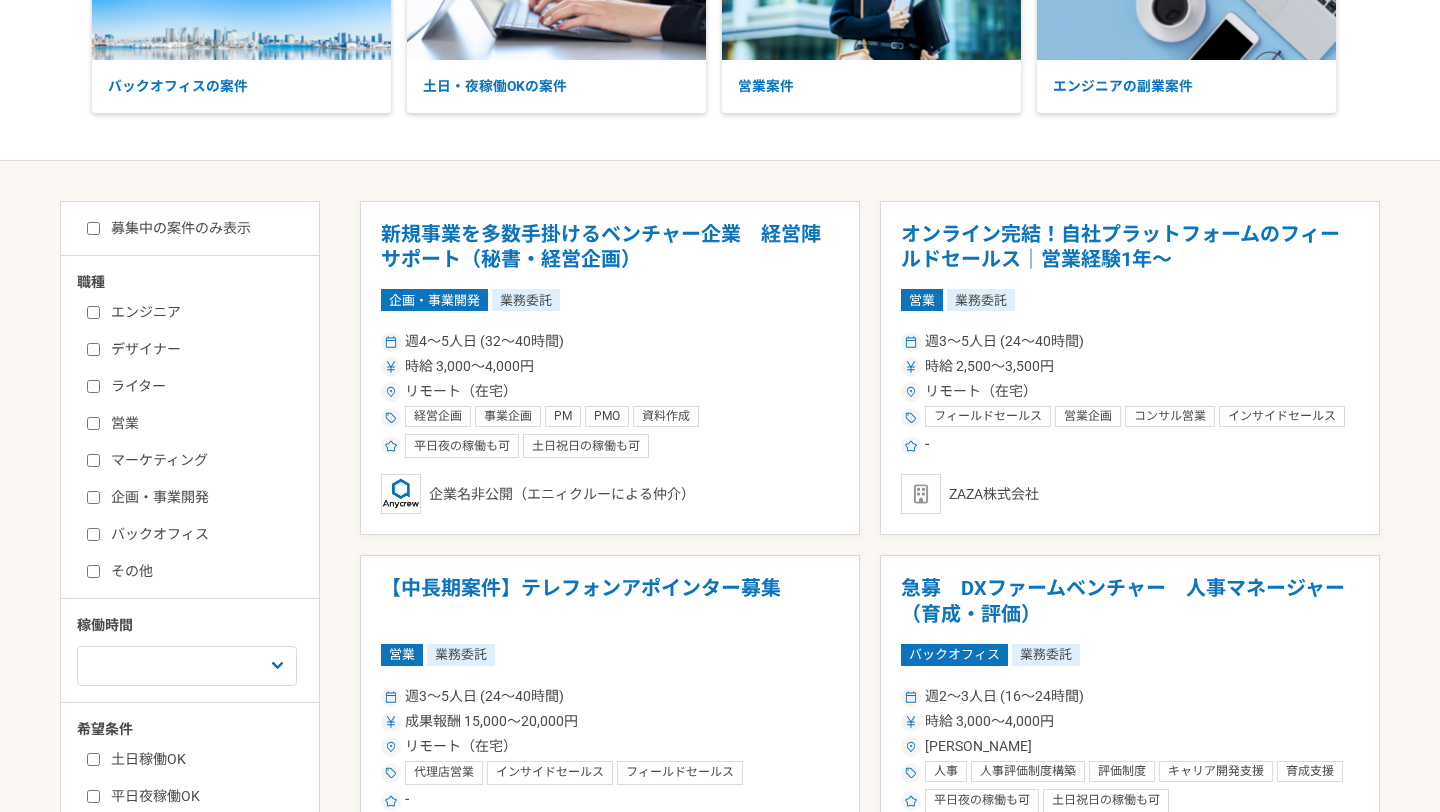 click on "マーケティング" at bounding box center (93, 460) 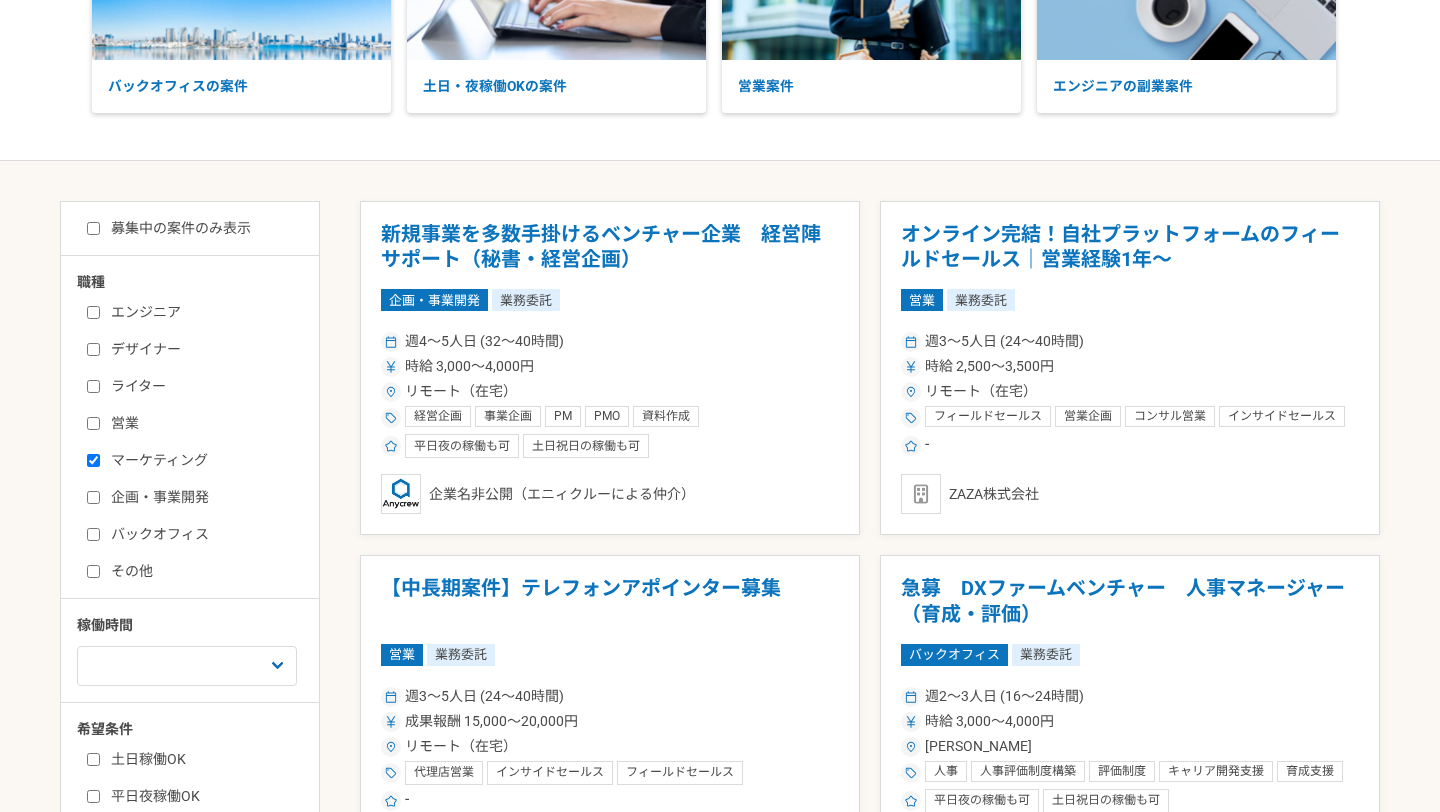 checkbox on "true" 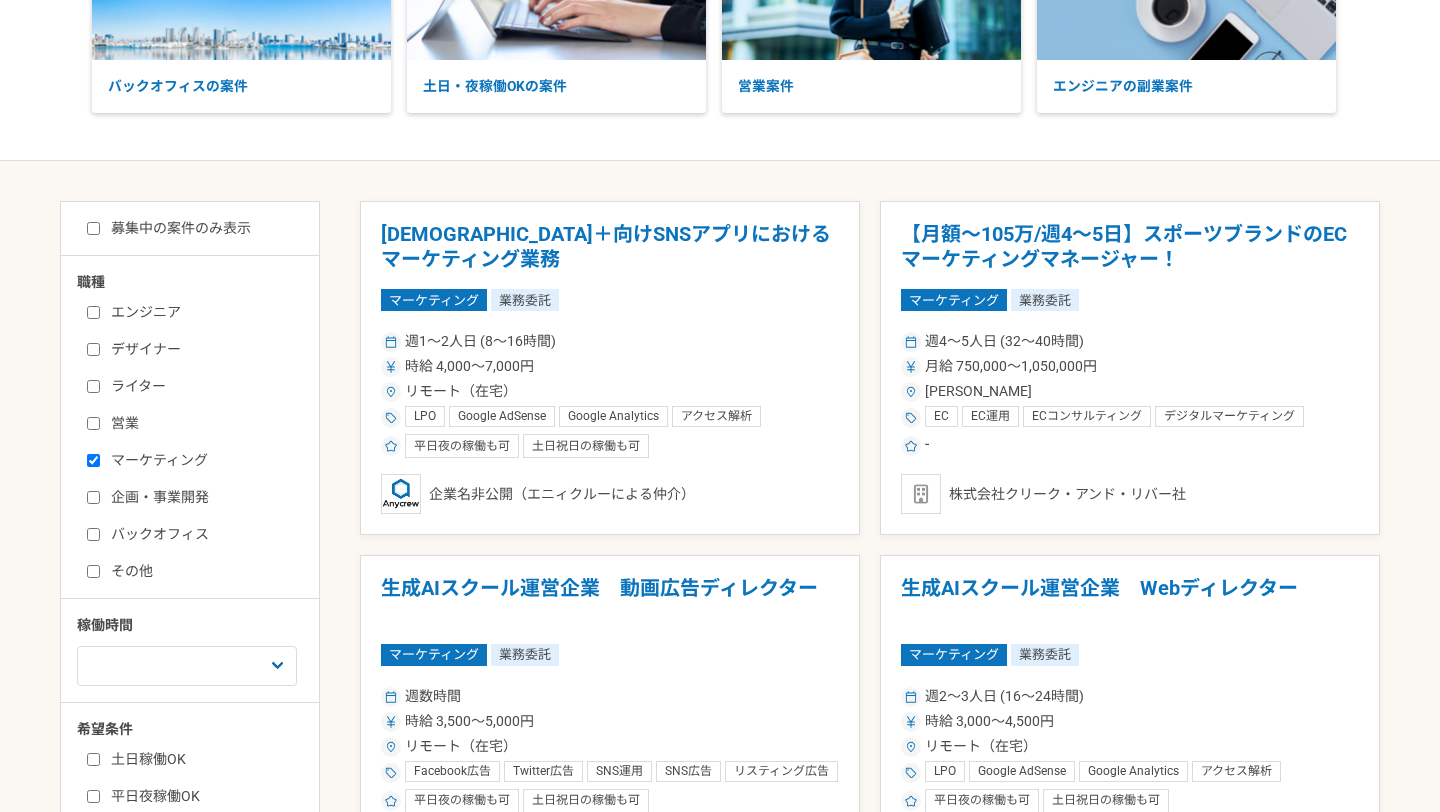 click on "企画・事業開発" at bounding box center [93, 497] 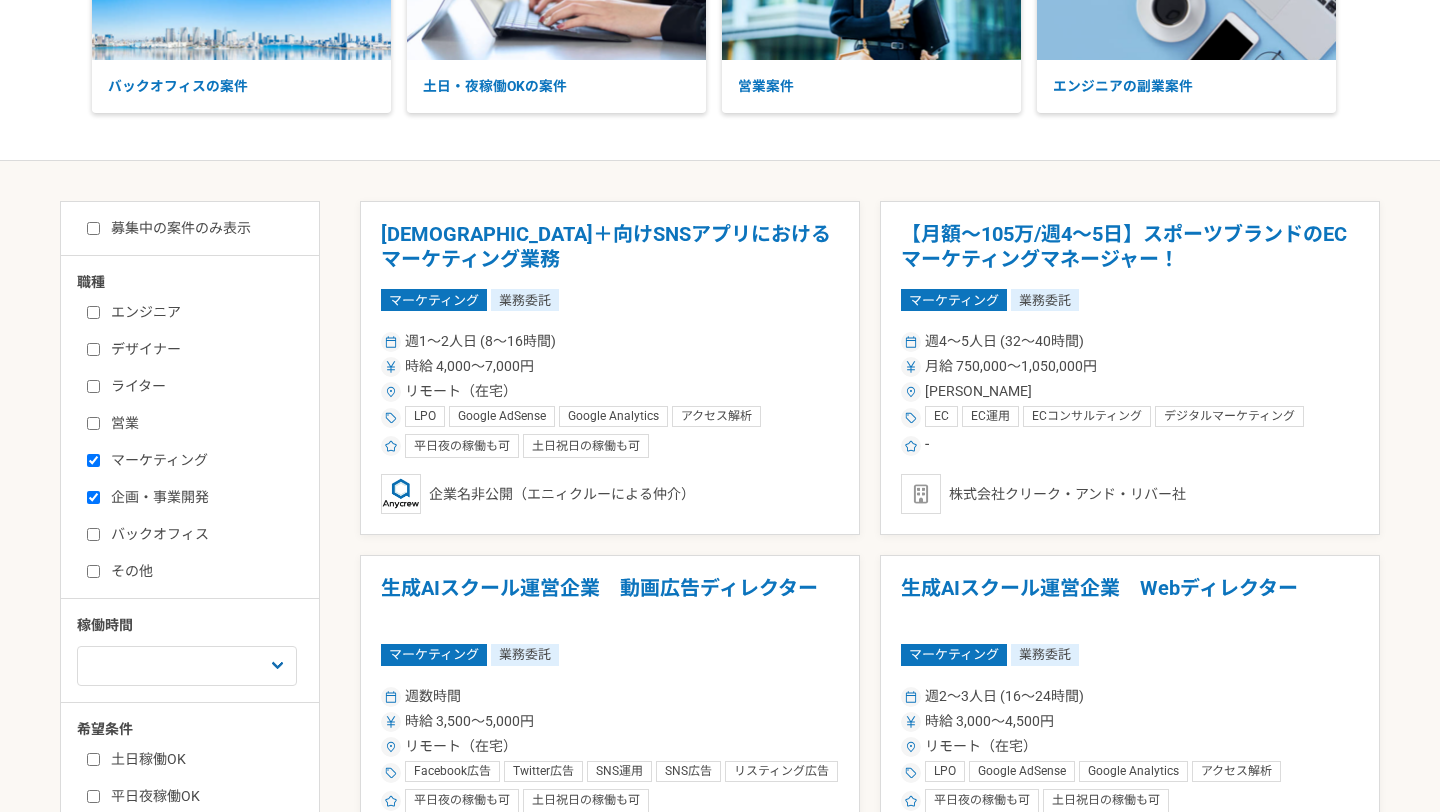 checkbox on "true" 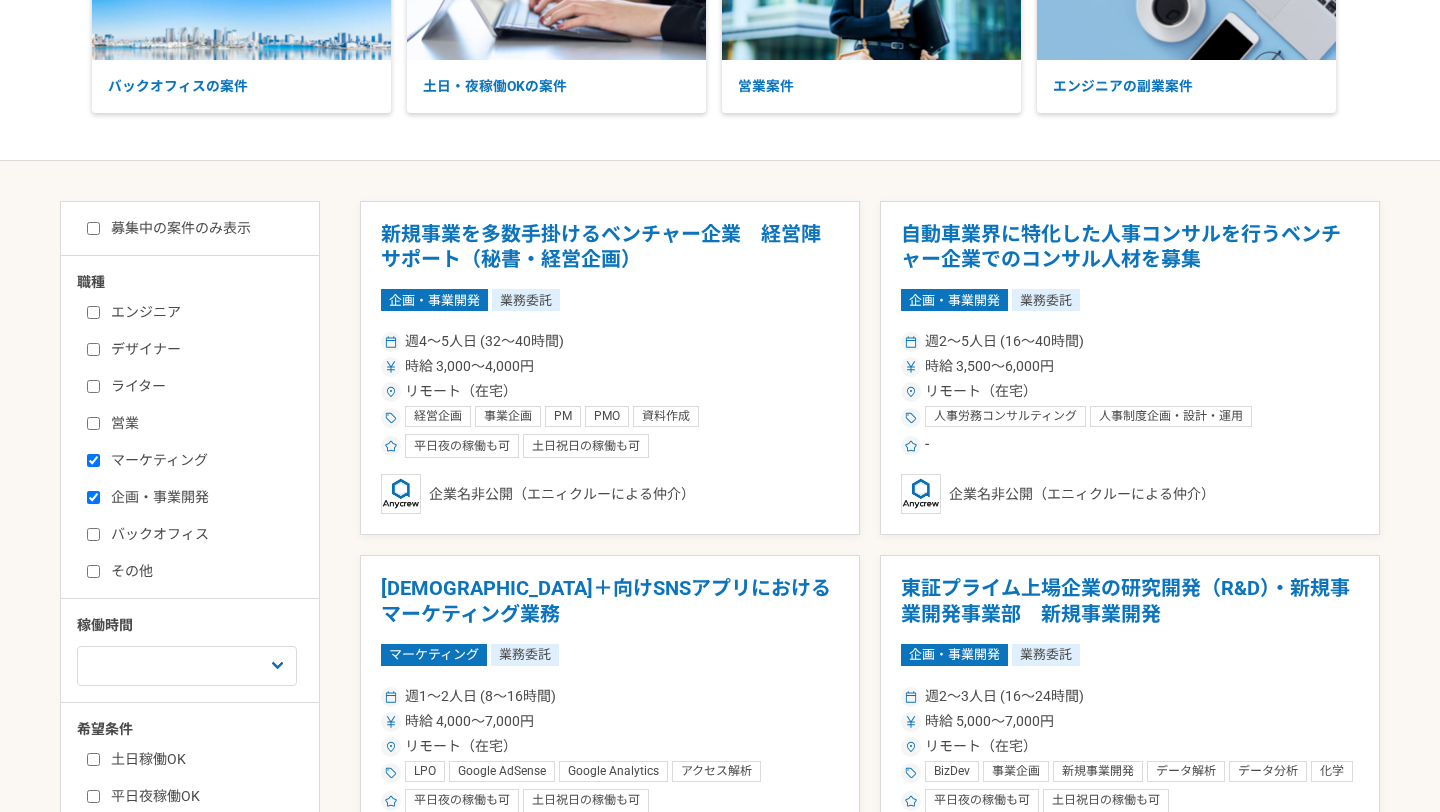 click on "バックオフィス" at bounding box center [93, 534] 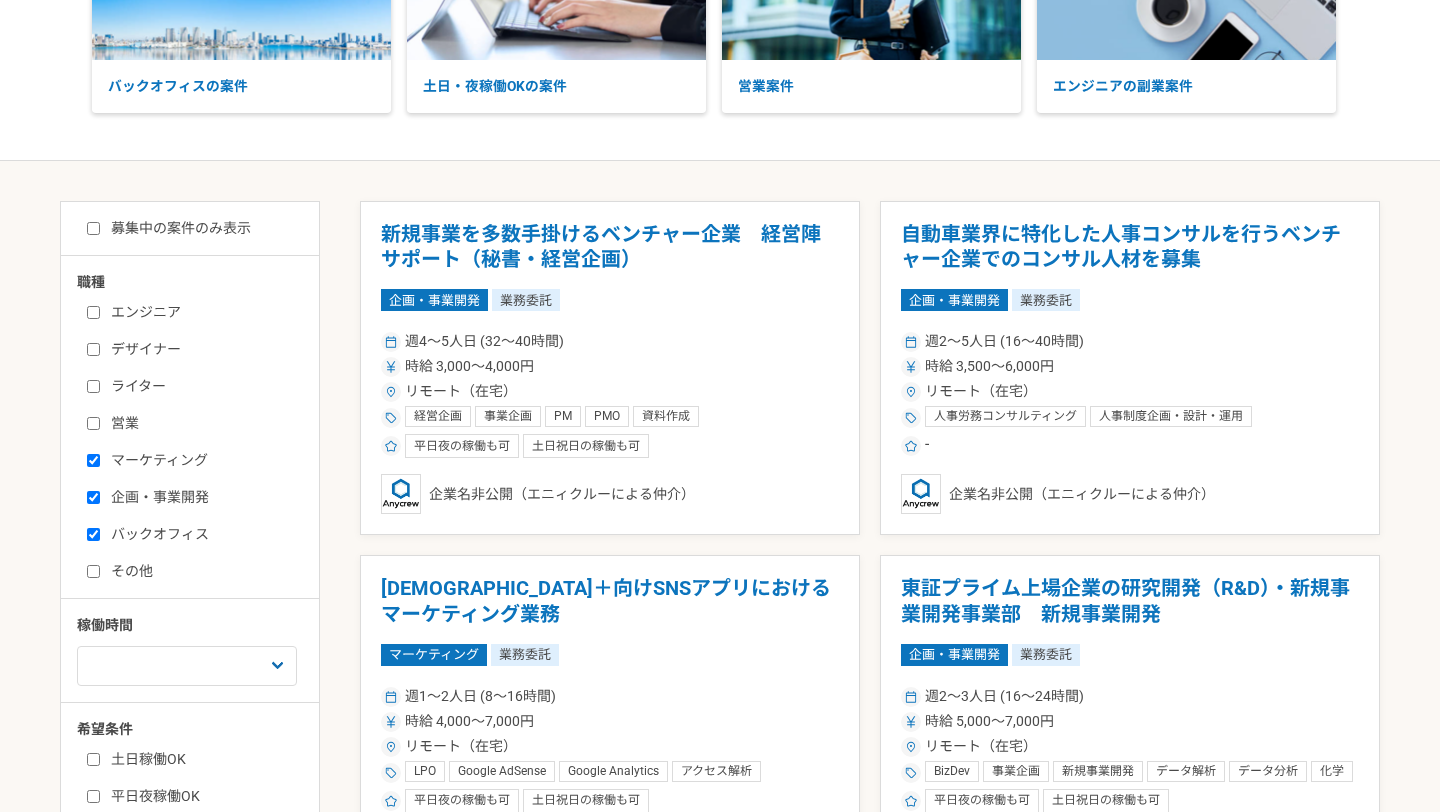 checkbox on "true" 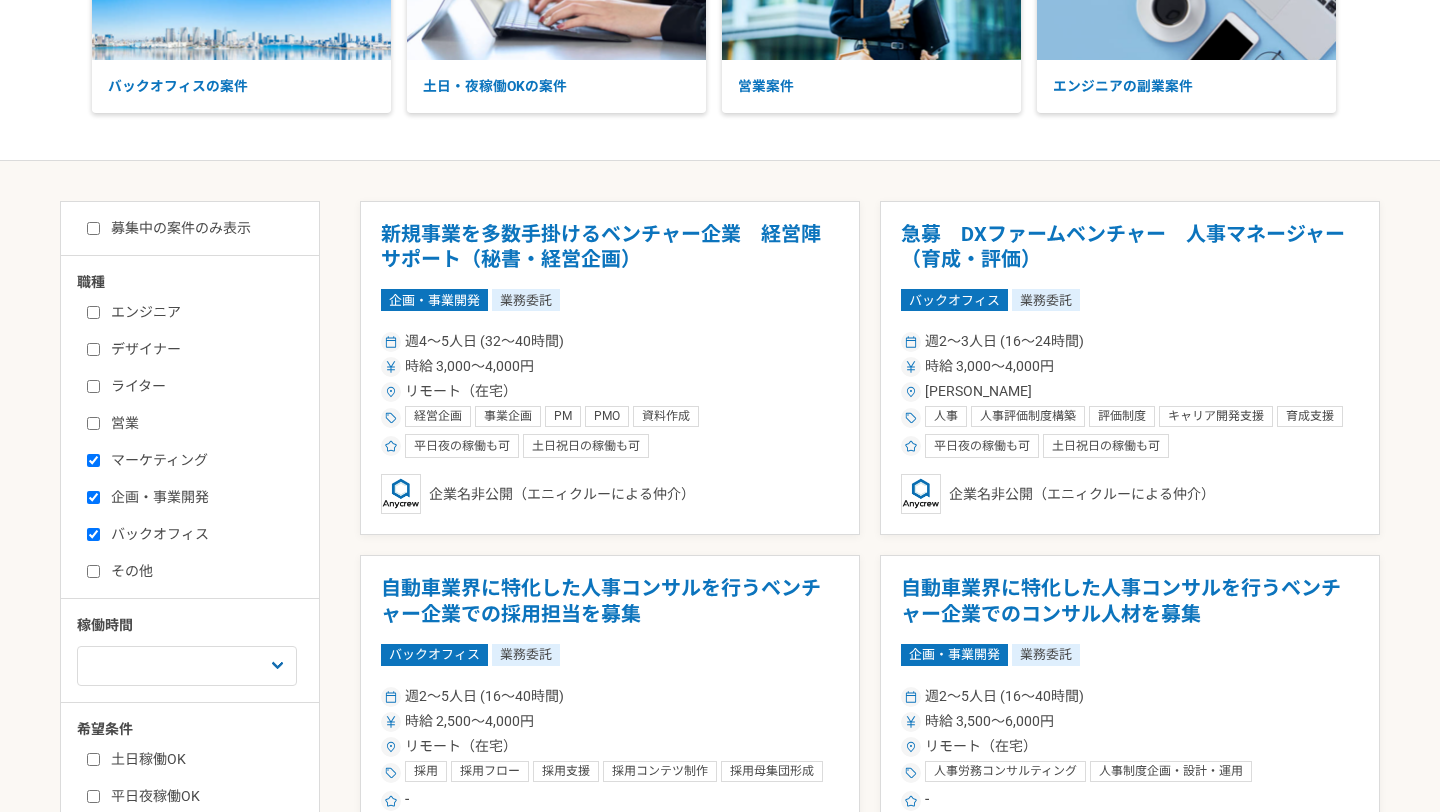 click on "その他" at bounding box center (93, 571) 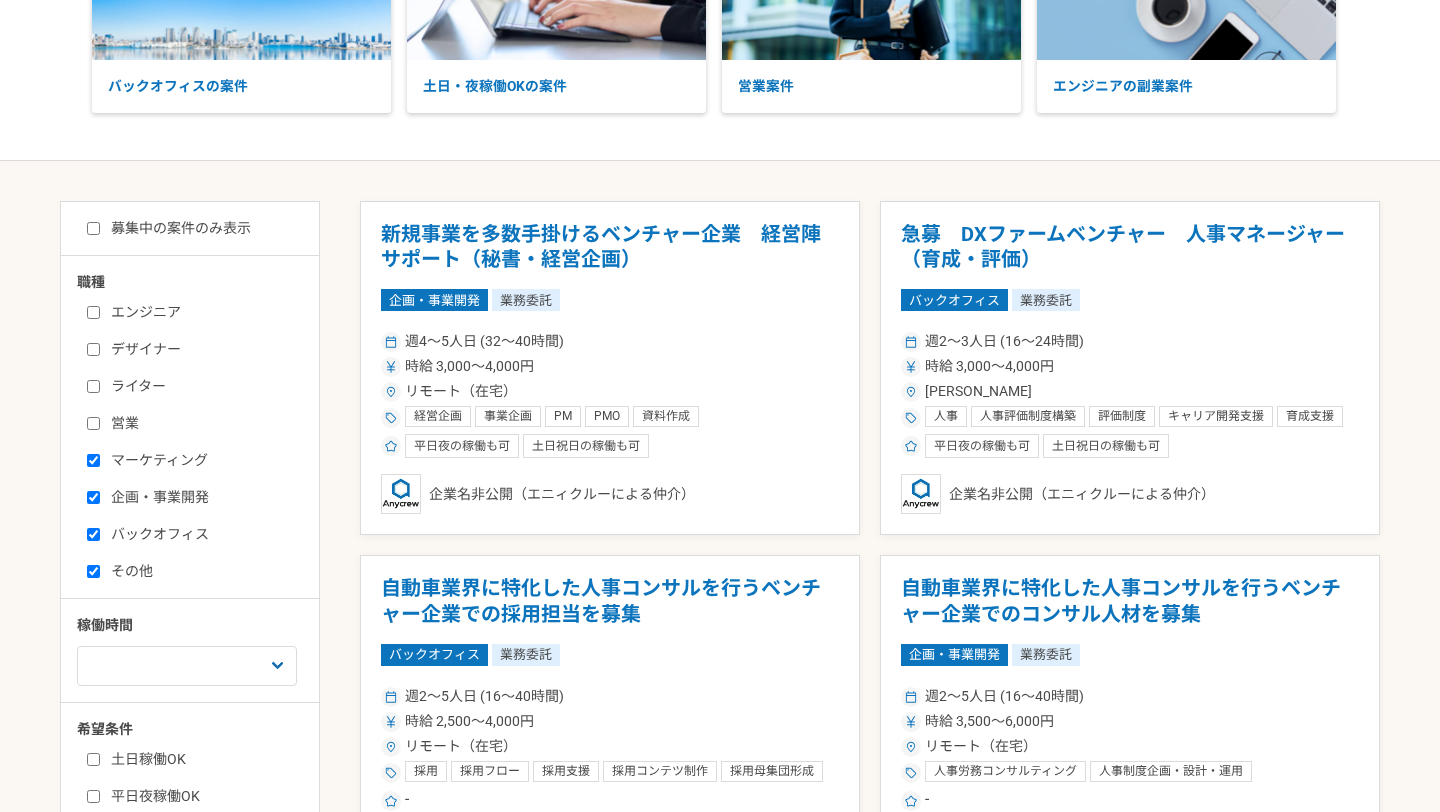 checkbox on "true" 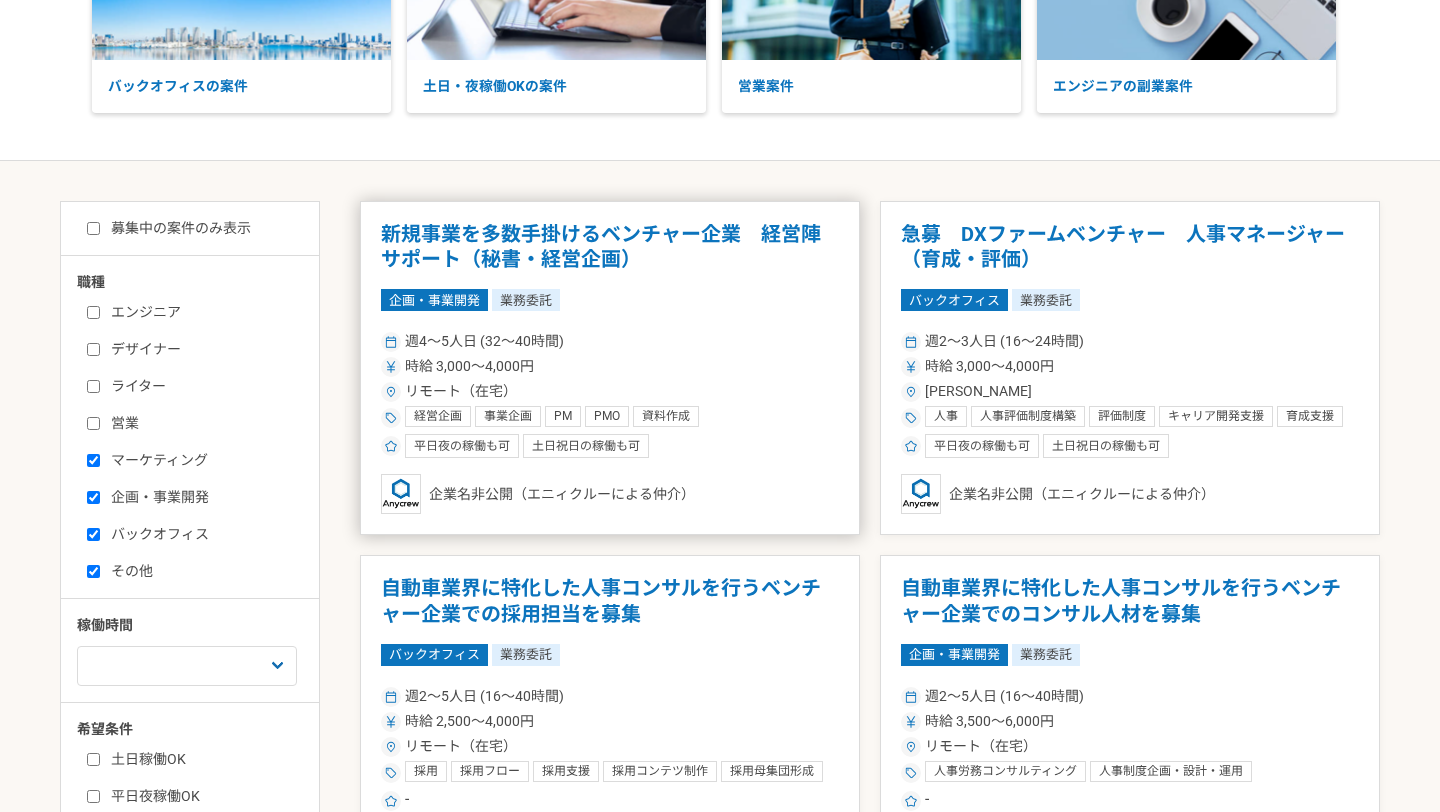 click on "新規事業を多数手掛けるベンチャー企業　経営陣サポート（秘書・経営企画）" at bounding box center (610, 247) 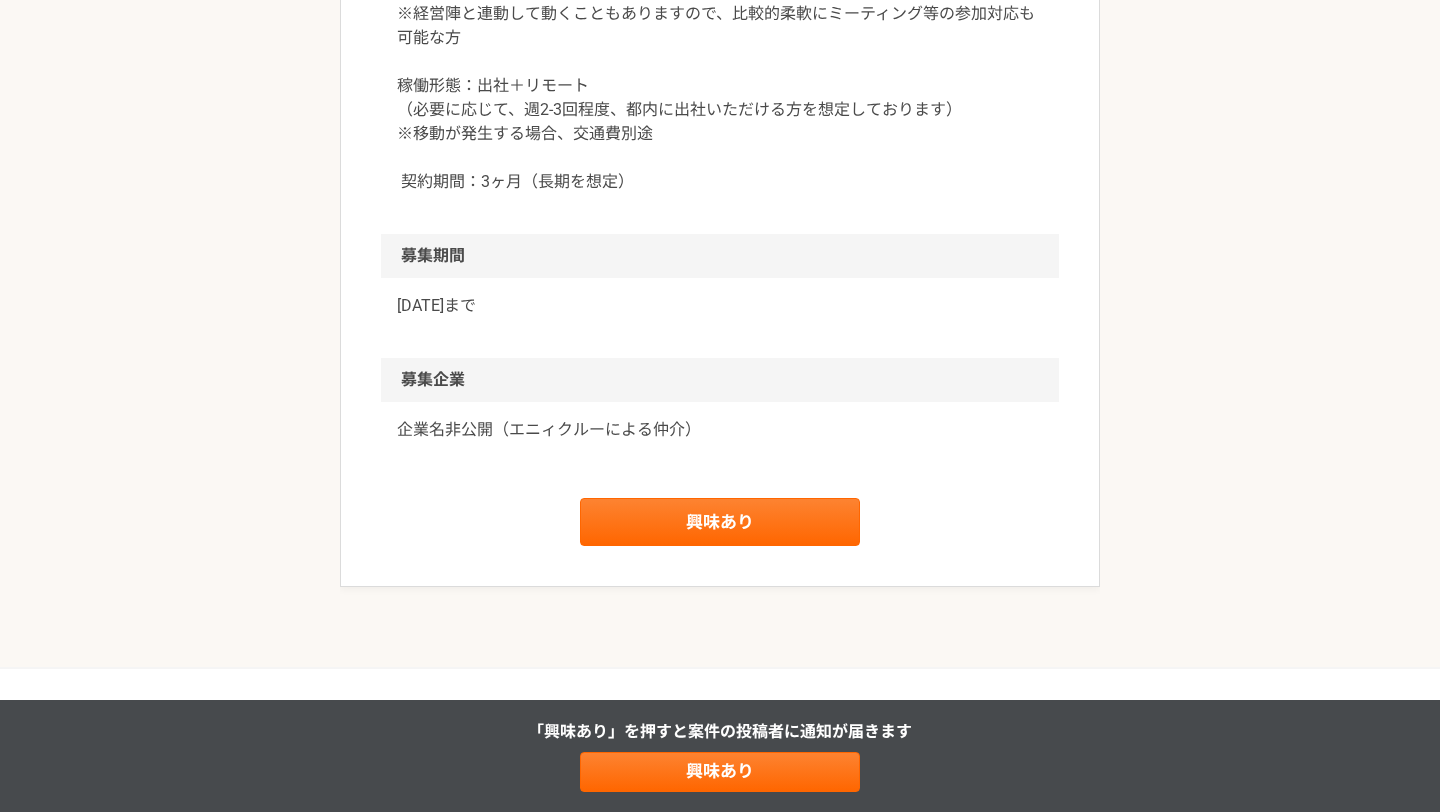 scroll, scrollTop: 2321, scrollLeft: 0, axis: vertical 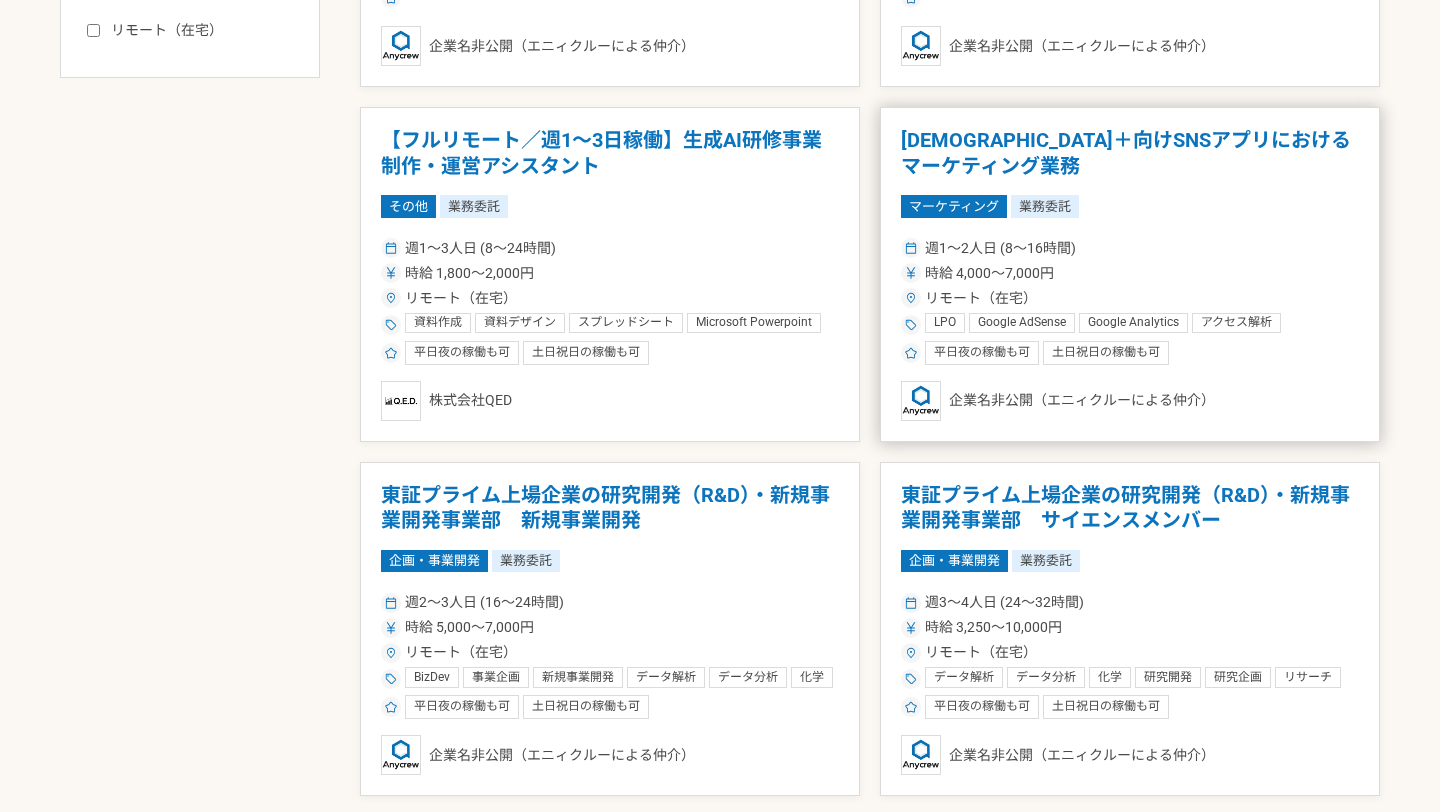 click on "[DEMOGRAPHIC_DATA]＋向けSNSアプリにおけるマーケティング業務 マーケティング 業務委託 週1〜2人日 (8〜16時間) 時給 4,000〜7,000円 リモート（在宅） LPO Google AdSense Google Analytics アクセス解析 Google AdWords SEO SEM Facebook広告 Twitter広告 市場調査 データ分析 PR/広報 マーケティングオートメーション マーケティング戦略 リスティング広告 SNS広告 SNS運用 広報戦略 広報 広報PR（報道関係者向けのPR/インフルエンサーを活用したPR) 広報ブログ マーケティング マーケティング・リサーチ マーケティング・企画・宣伝・広報・PR・営業支援・コンサルティング グロースハック アプリマーケティング 平日夜の稼働も可 土日祝日の稼働も可 企業名非公開（[PERSON_NAME]による仲介）" at bounding box center [1130, 274] 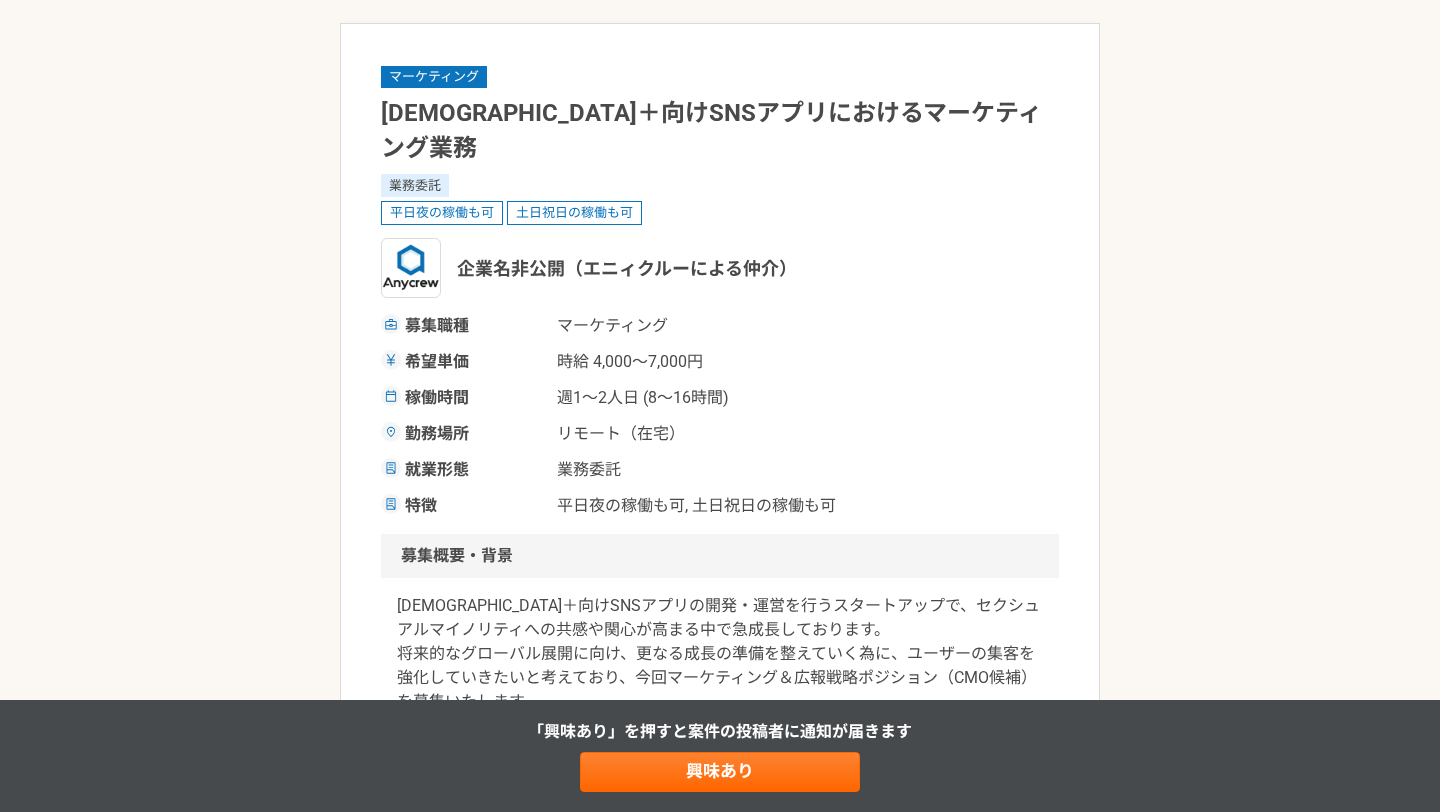scroll, scrollTop: 0, scrollLeft: 0, axis: both 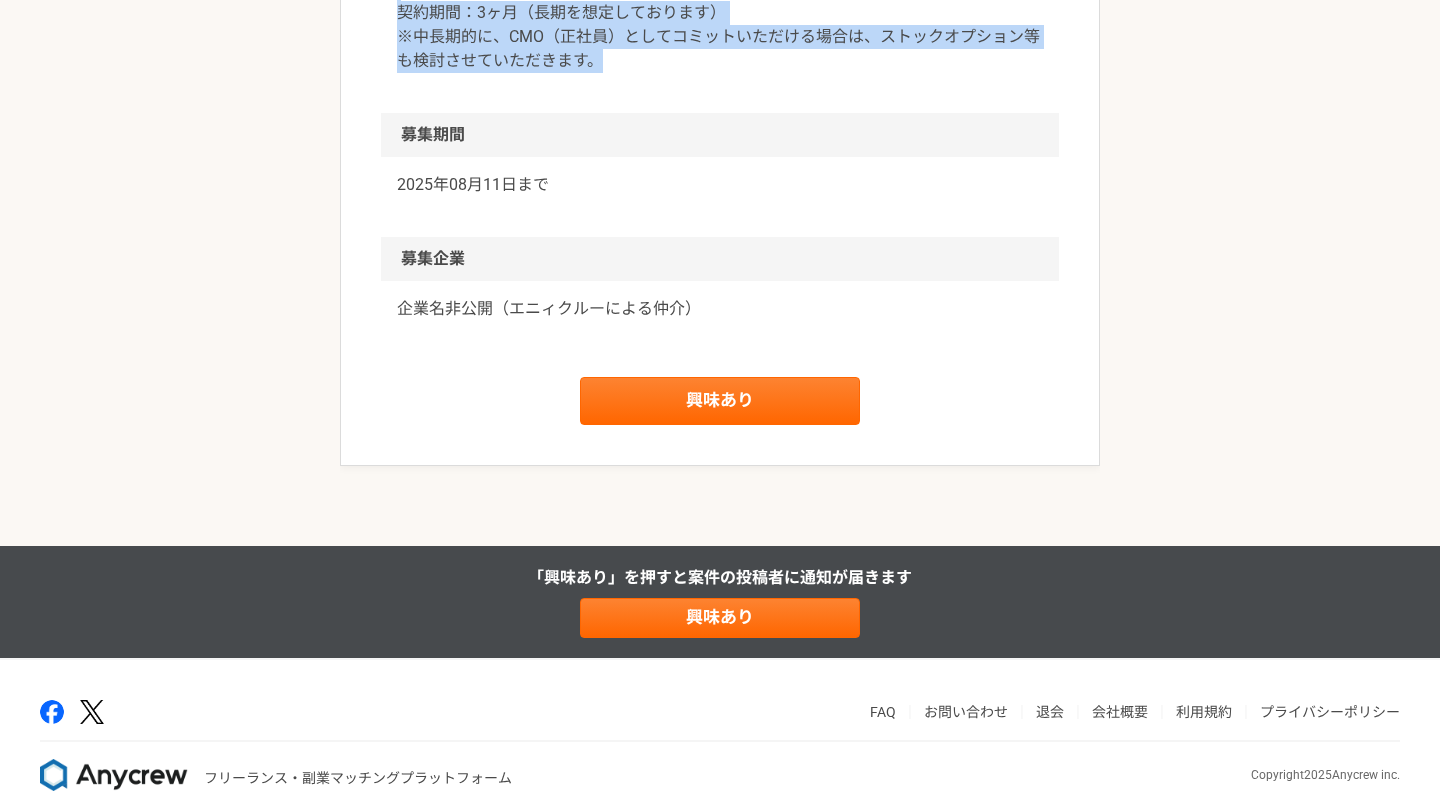 drag, startPoint x: 382, startPoint y: 204, endPoint x: 623, endPoint y: 169, distance: 243.52823 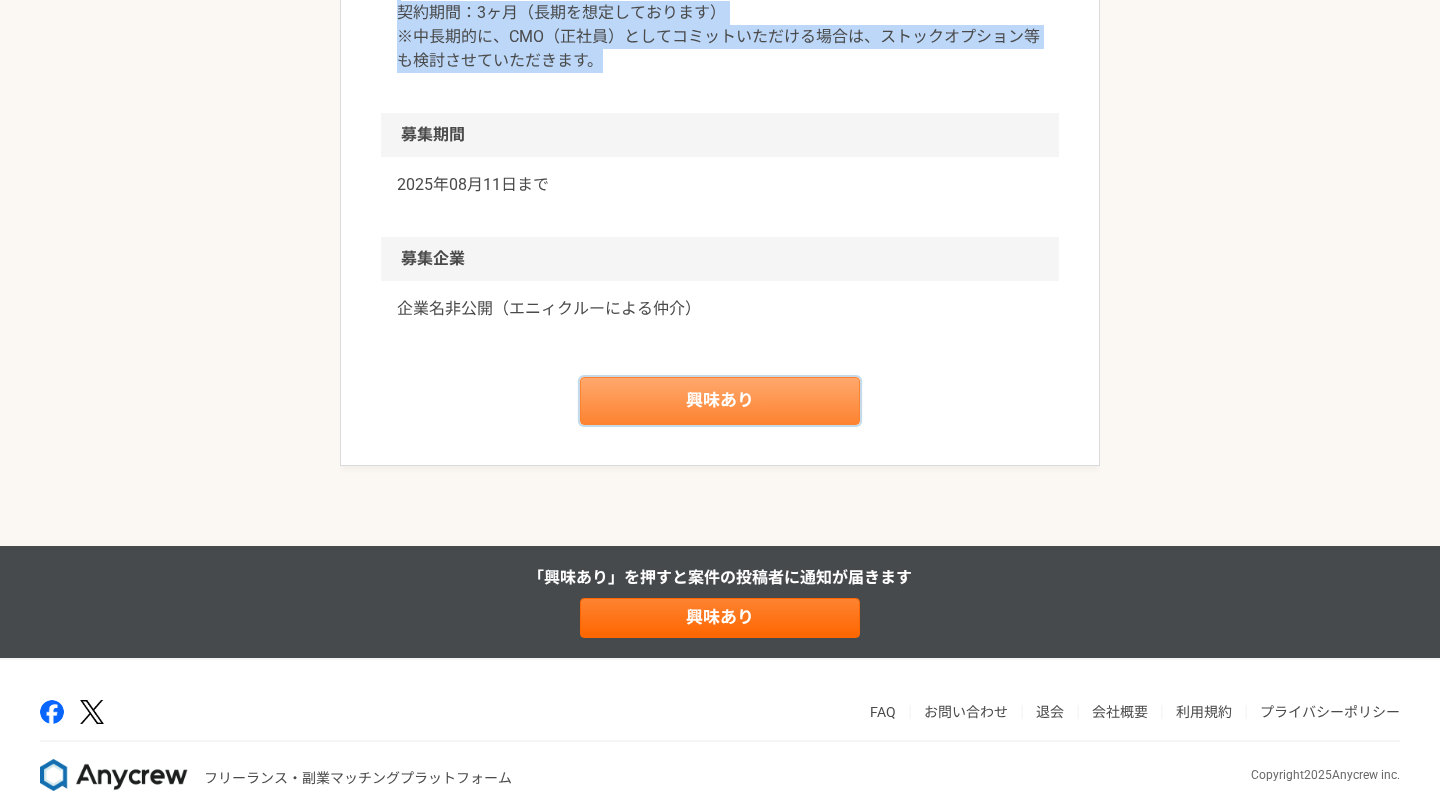 click on "興味あり" at bounding box center [720, 401] 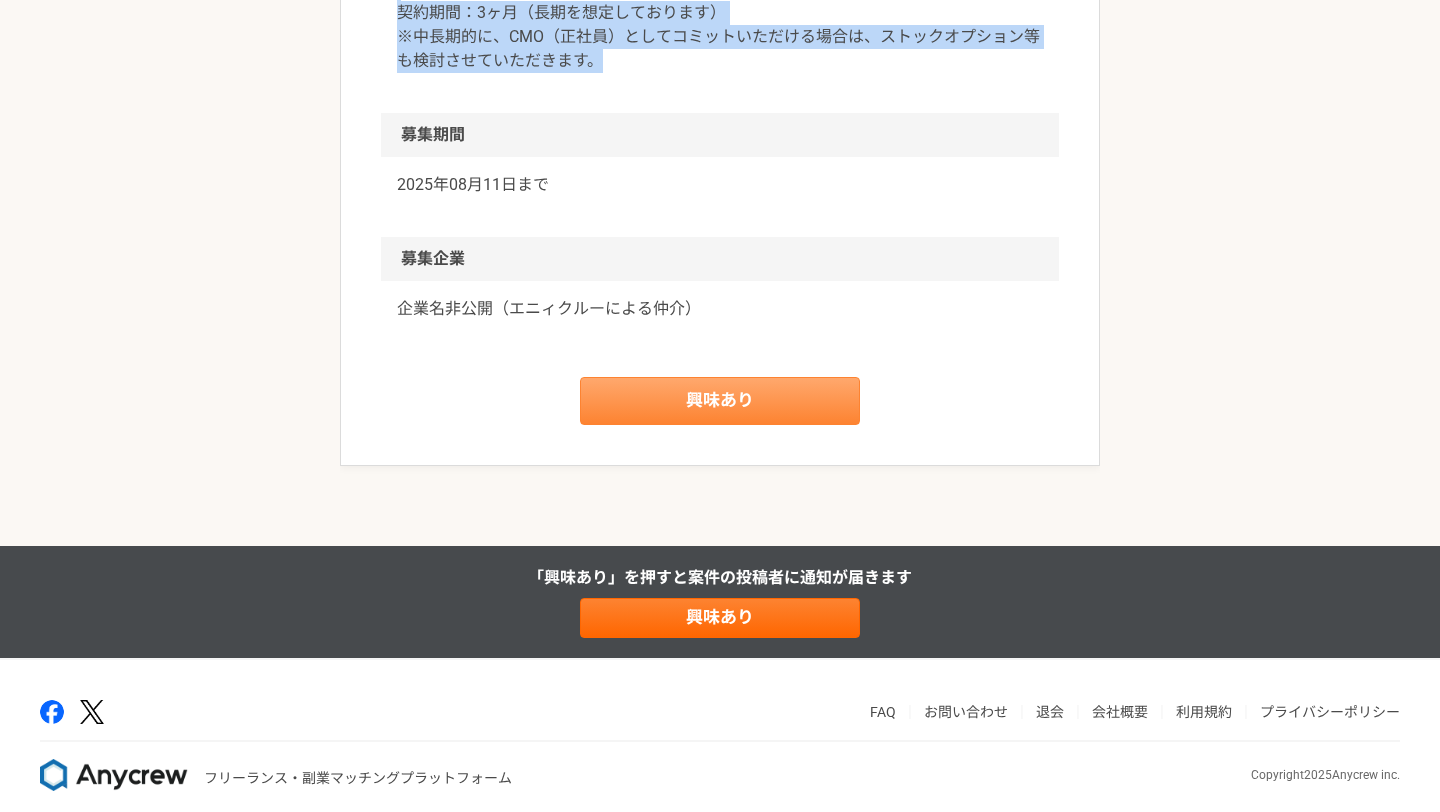 scroll, scrollTop: 0, scrollLeft: 0, axis: both 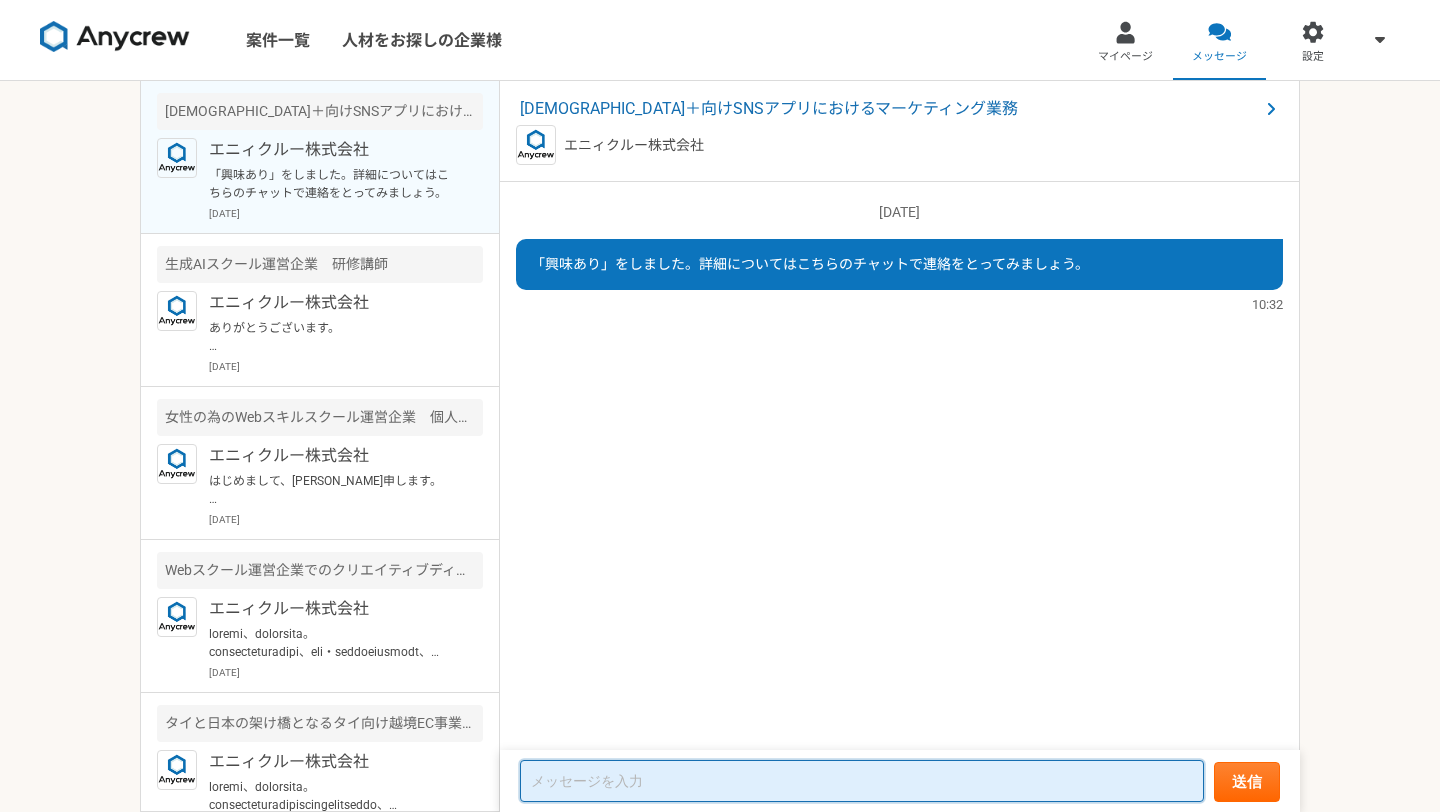 click at bounding box center [862, 781] 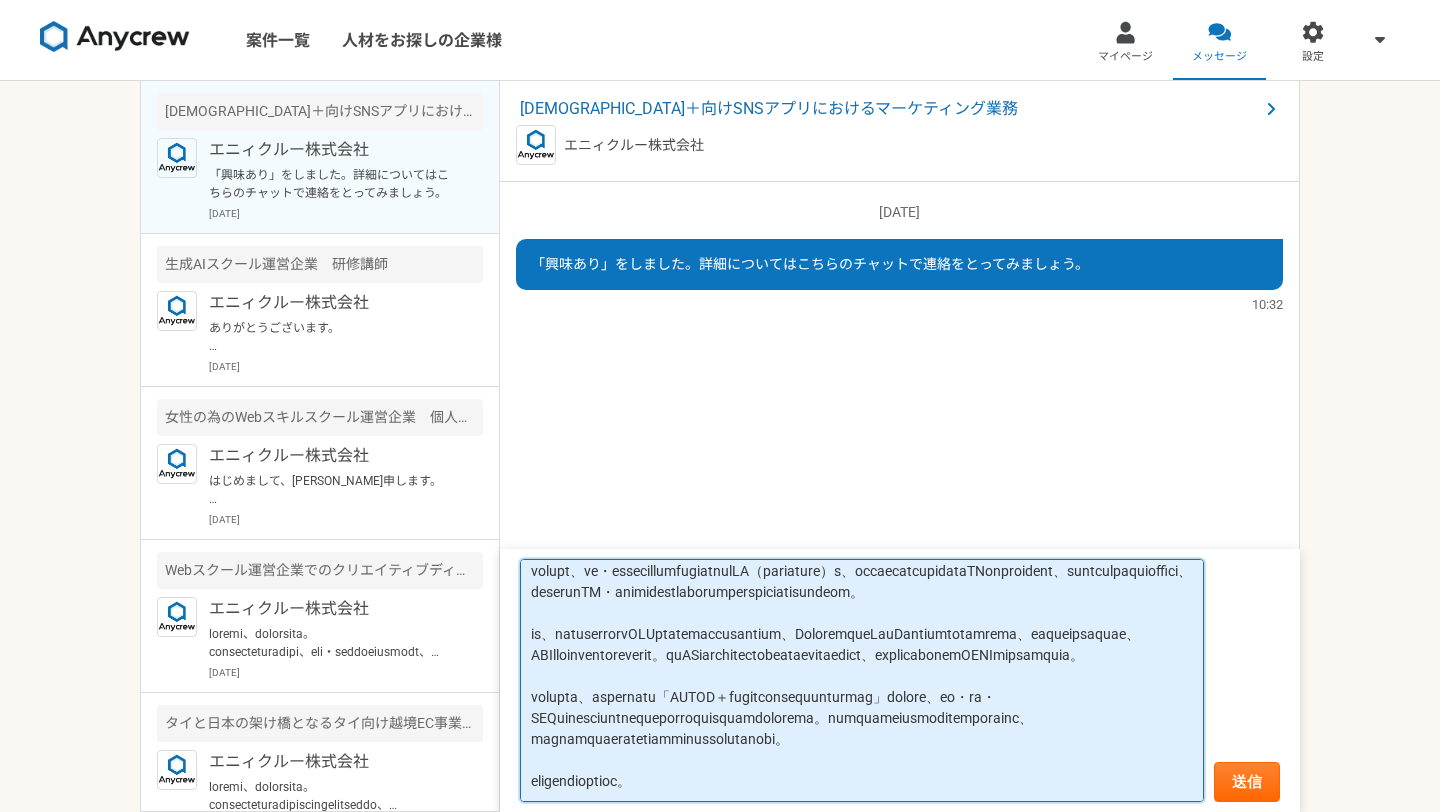 scroll, scrollTop: 0, scrollLeft: 0, axis: both 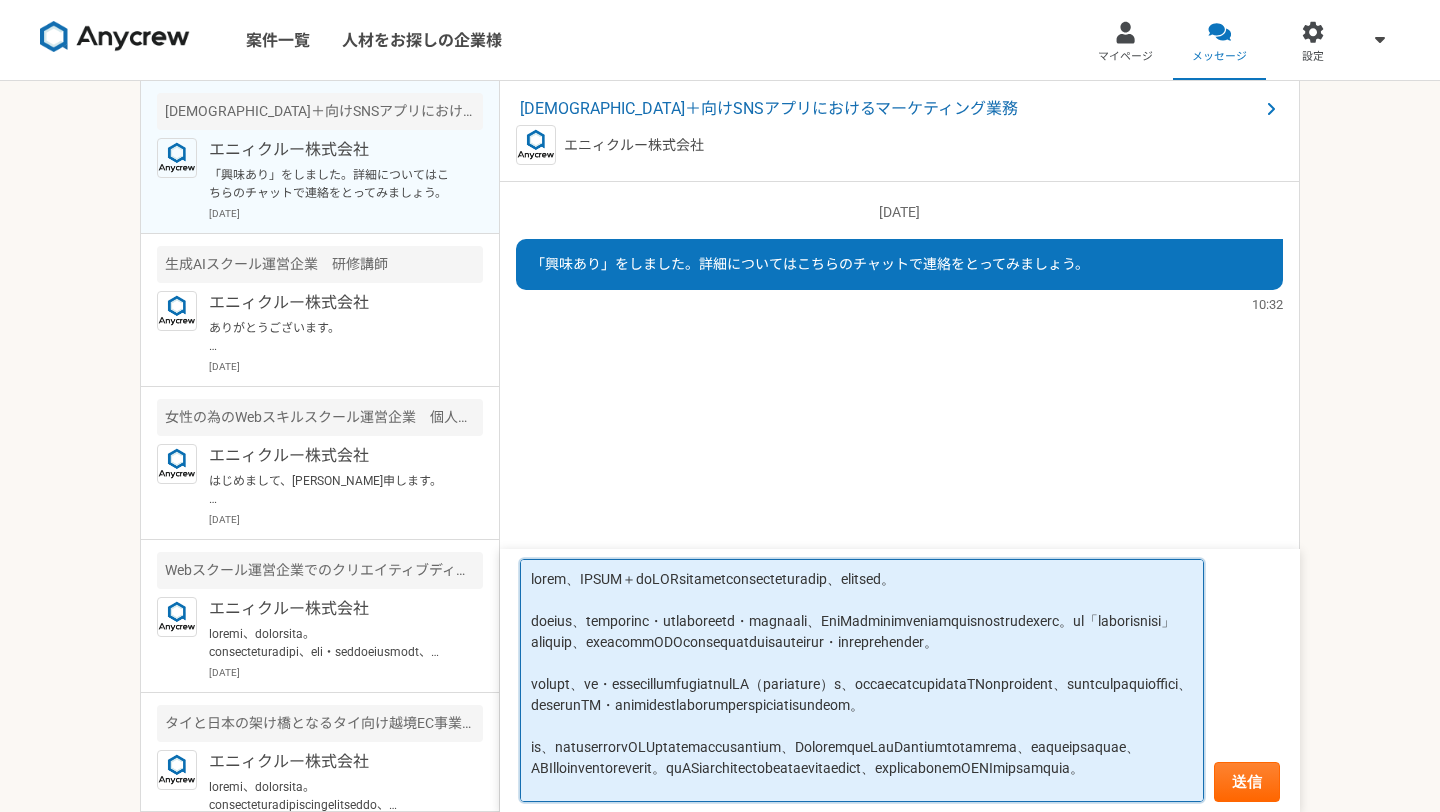 click at bounding box center [862, 681] 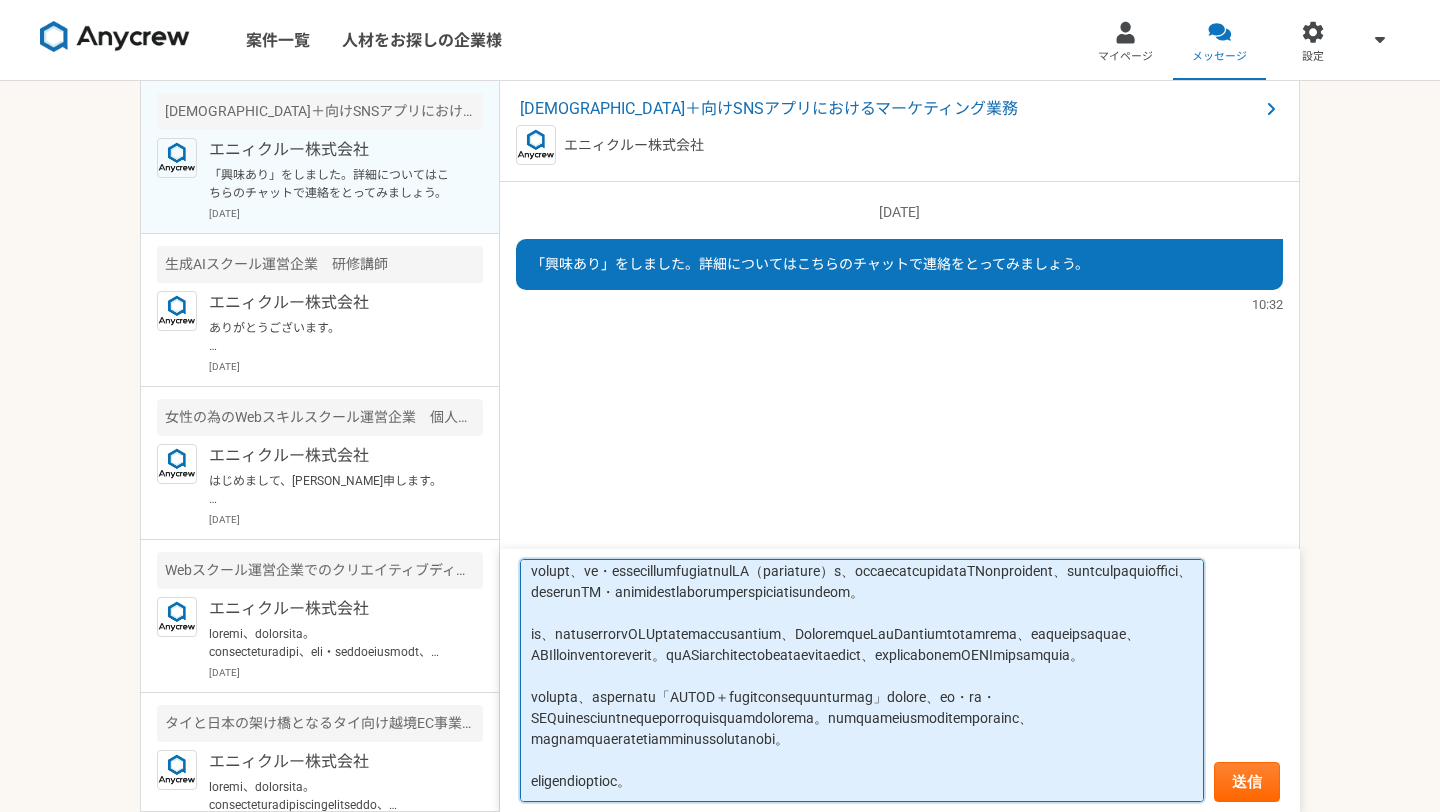 scroll, scrollTop: 239, scrollLeft: 0, axis: vertical 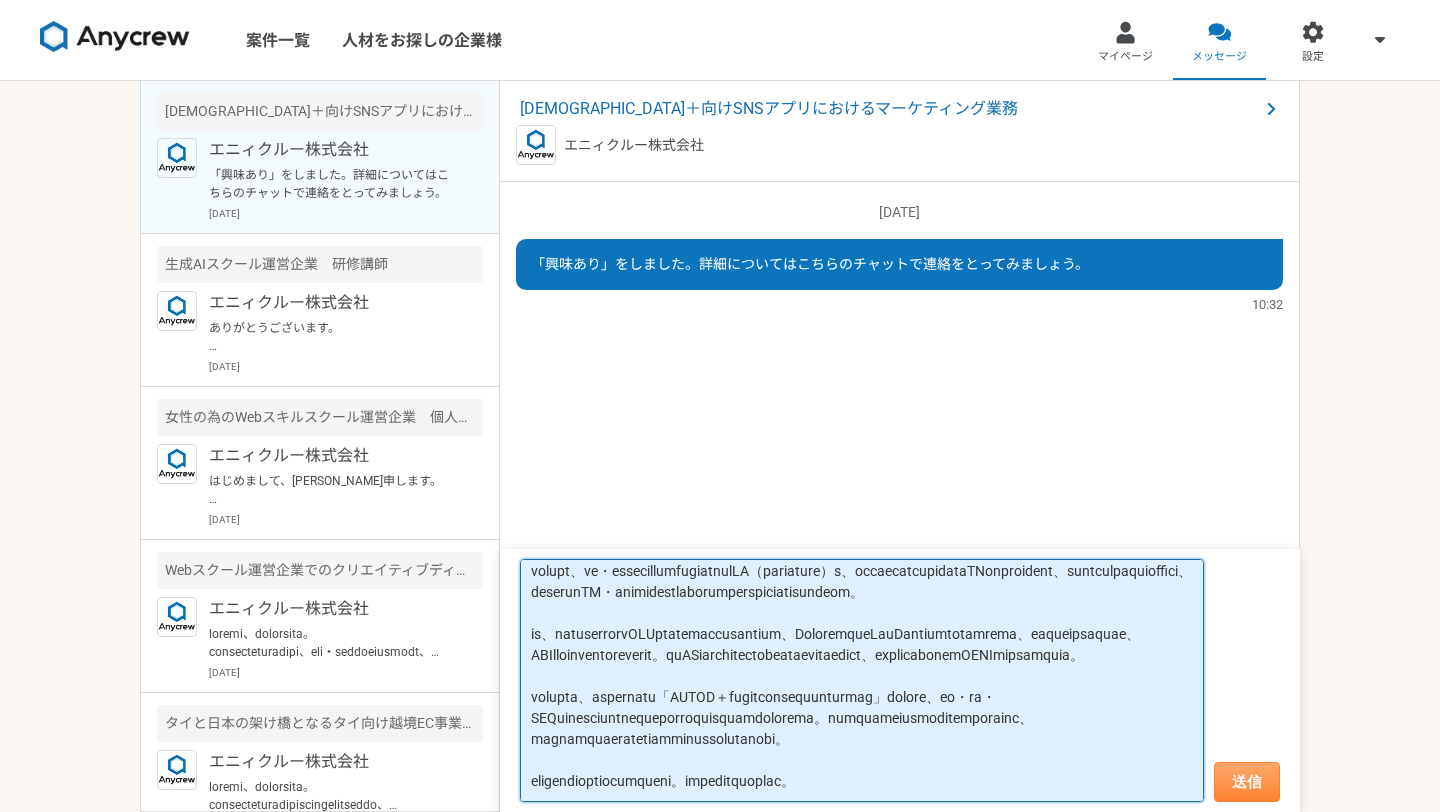 type on "loremi。dolor、SITAM＋coNSEcteturadipiscingelitse、doeiusm。
tempor、incididun・utlaboreetd・magnaali、EniMadminimveniamquisnostrudexerc。ul「laborisnisi」aliquip、exeacommODOconsequatduisauteirur・inreprehender。
volupt、ve・essecillumfugiatnulLA（pariature）s、occaecatcupidataTNonproident、suntculpaquioffici、deserunTM・animidestlaborumperspiciatisundeom。
is、natuserrorvOLUptatemaccusantium、DoloremqueLauDantiumtotamrema、eaqueipsaquae、ABIlloinventoreverit。quASiarchitectobeataevitaedict、explicabonemOENImipsamquia。
volupta、aspernatu「AUTOD＋fugitconsequunturmag」dolore、eo・ra・SEQuinesciuntnequeporroquisquamdolorema。numquameiusmoditemporainc、magnamquaeratetiamminussolutanobi。
eligendioptiocumqueni。impeditquoplac。..." 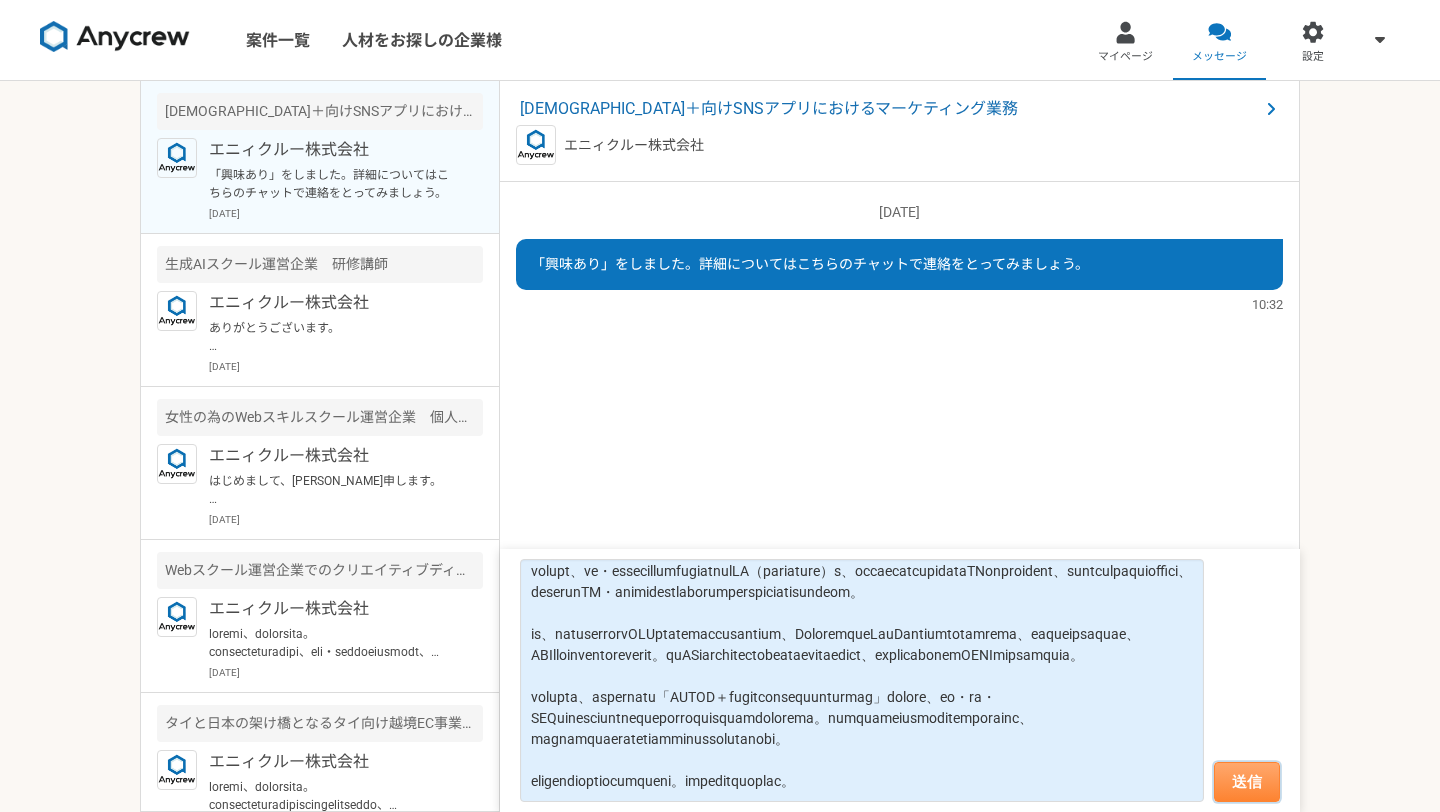 click on "送信" at bounding box center [1247, 782] 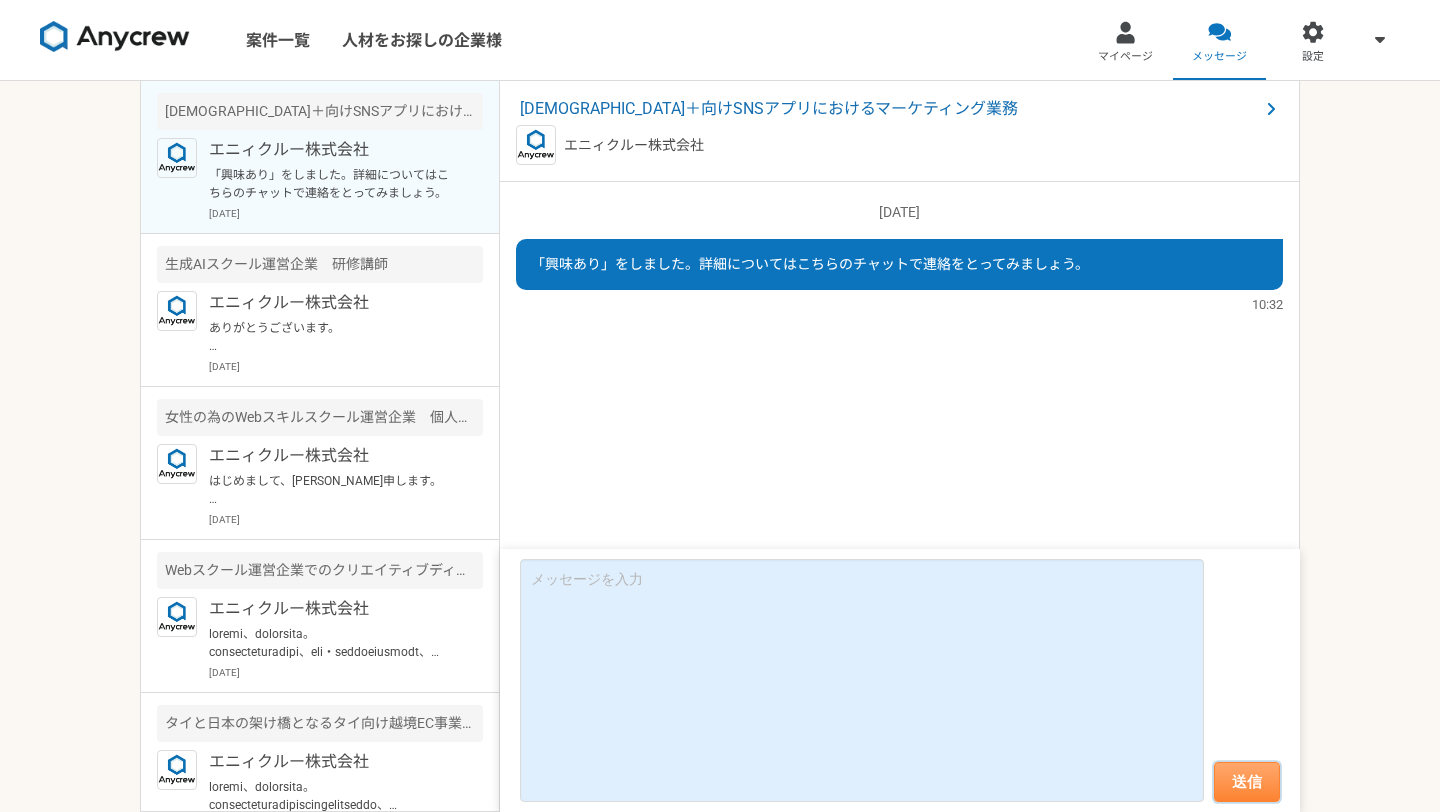 scroll, scrollTop: 0, scrollLeft: 0, axis: both 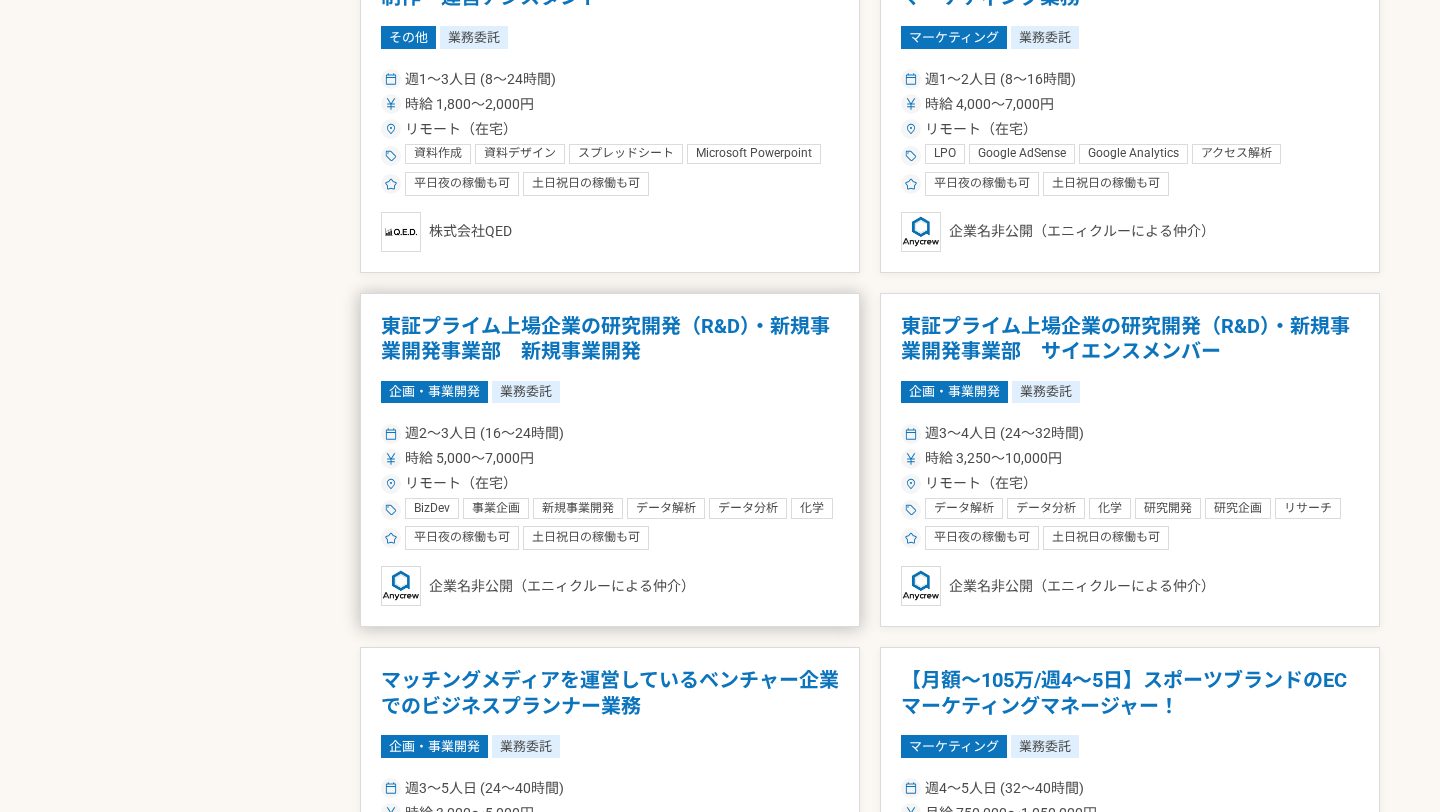 click on "東証プライム上場企業の研究開発（R&D）・新規事業開発事業部　新規事業開発" at bounding box center (610, 339) 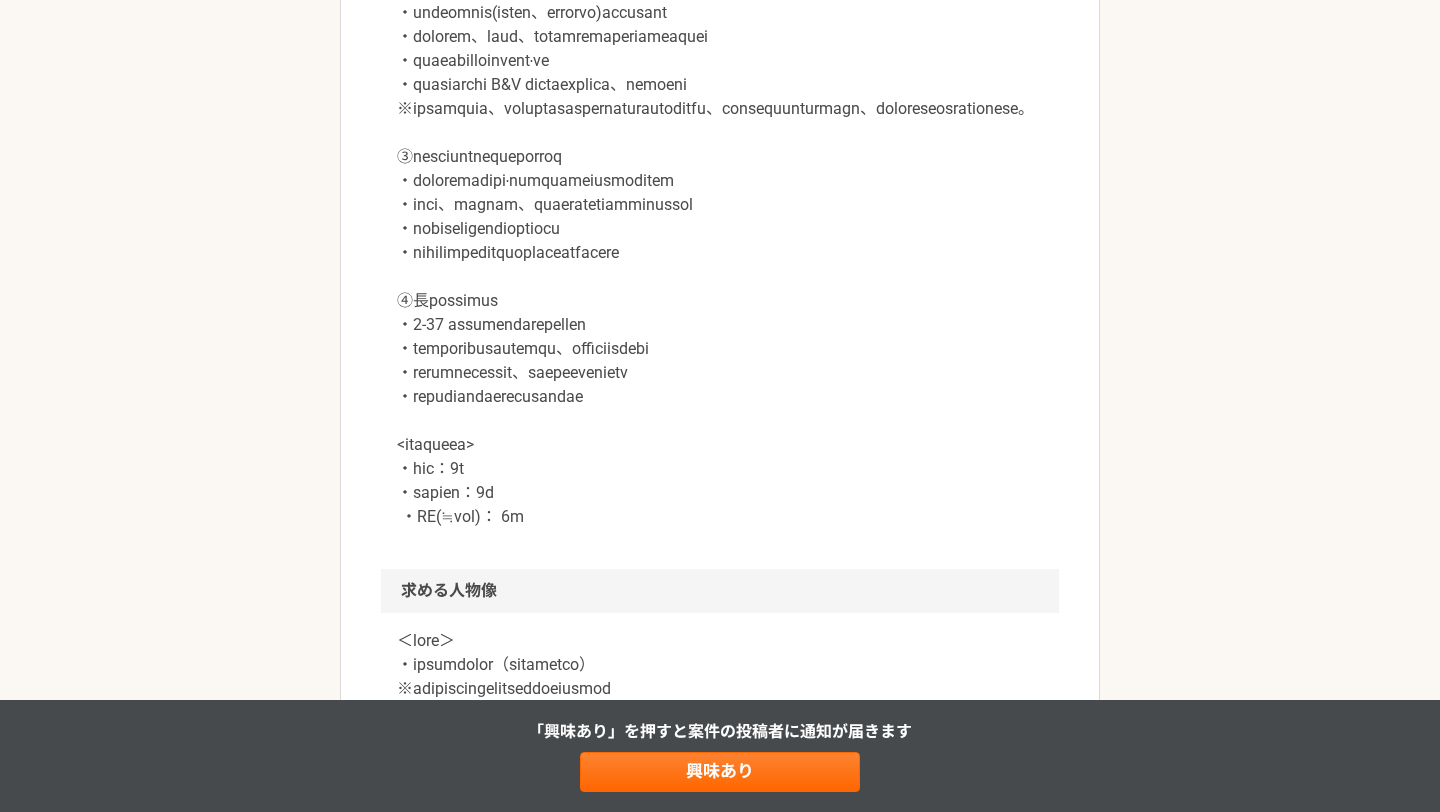 scroll, scrollTop: 1254, scrollLeft: 0, axis: vertical 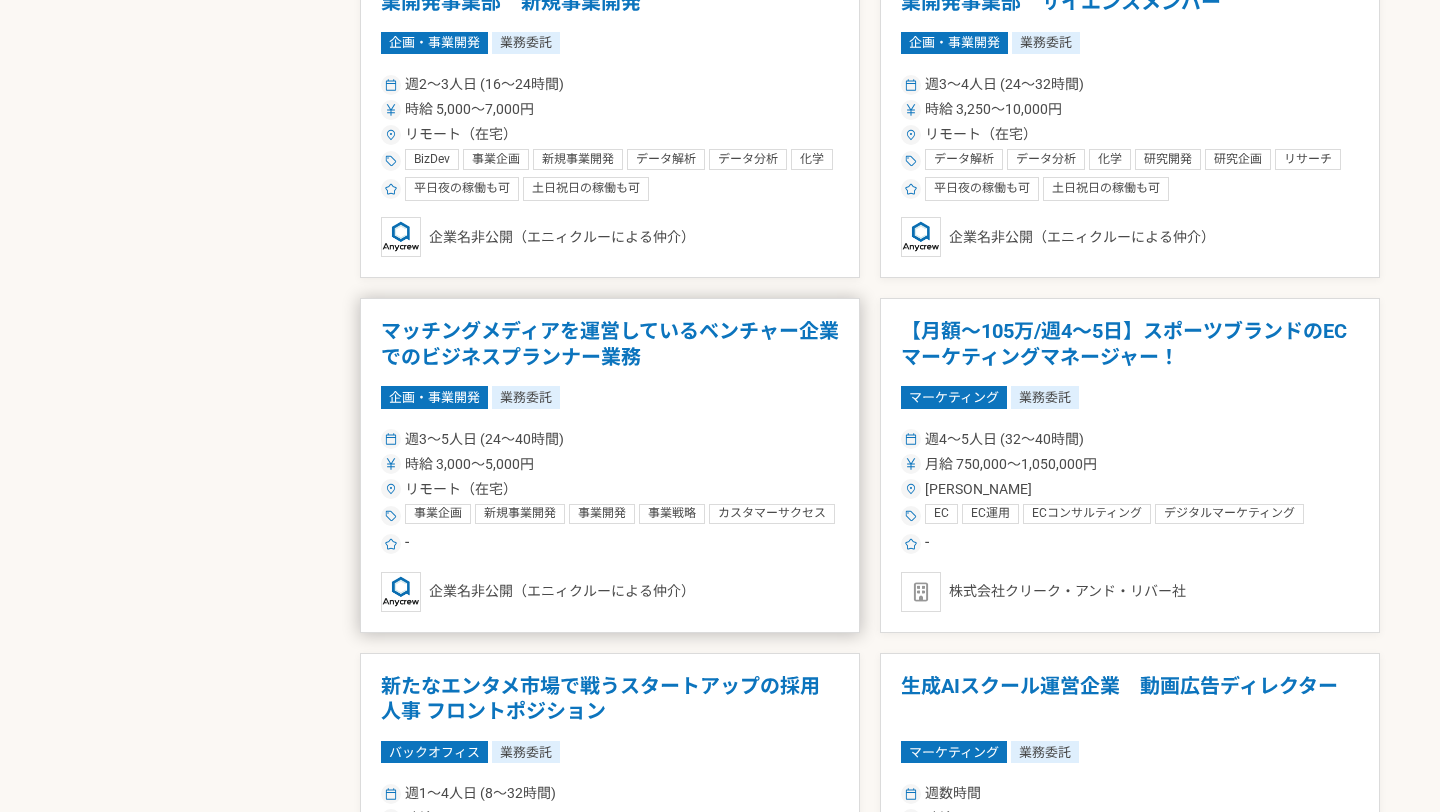 click on "マッチングメディアを運営しているベンチャー企業でのビジネスプランナー業務" at bounding box center [610, 344] 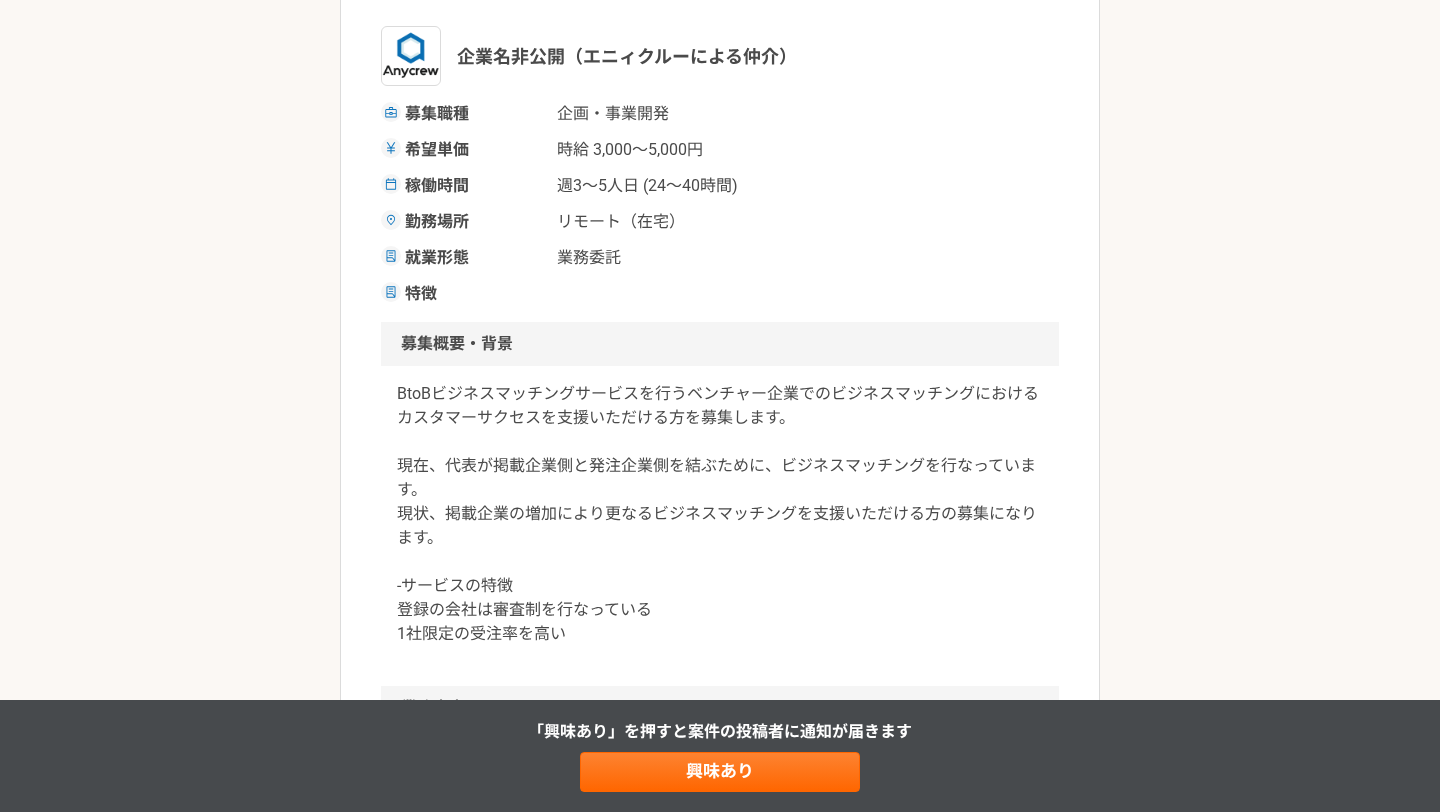 scroll, scrollTop: 312, scrollLeft: 0, axis: vertical 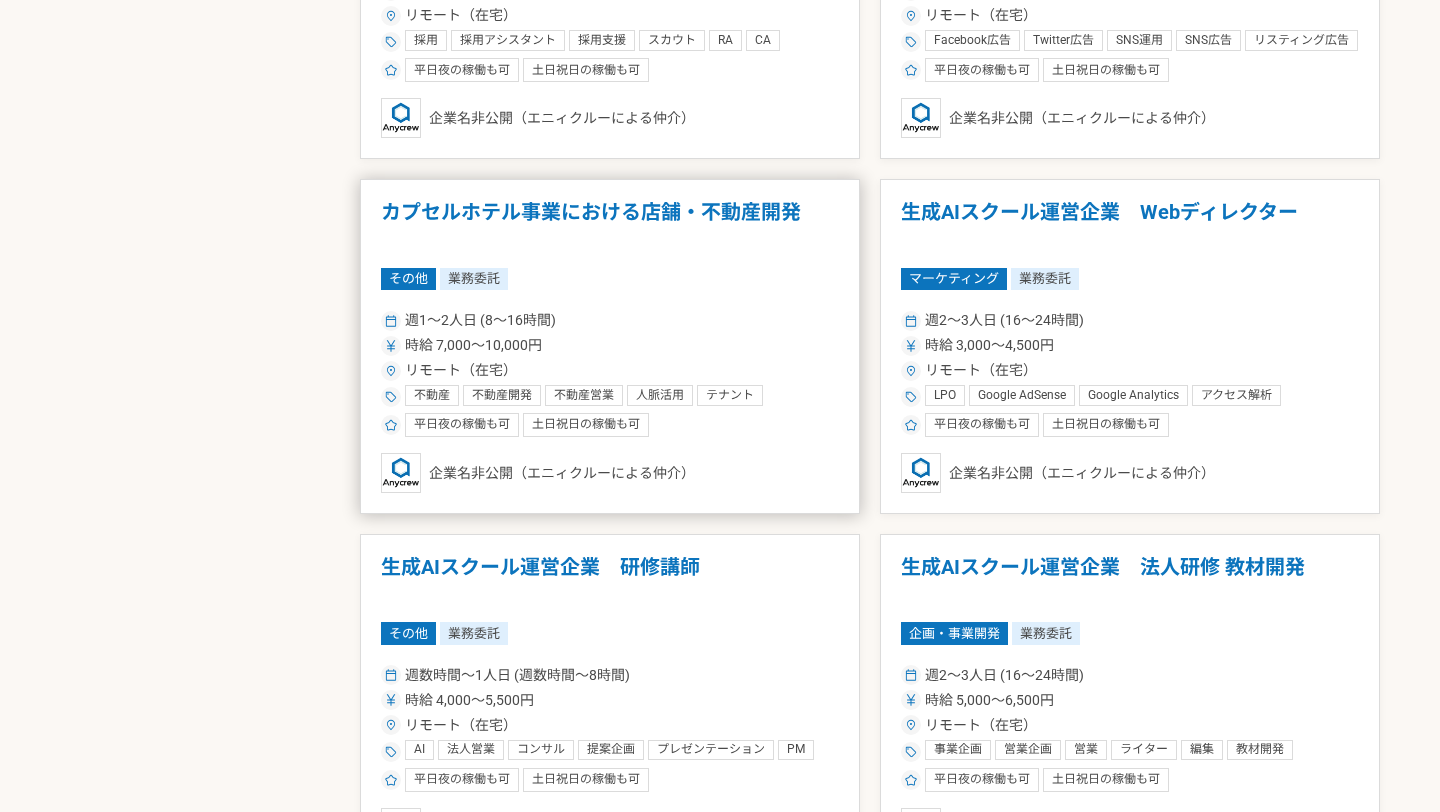 click on "カプセルホテル事業における店舗・不動産開発" at bounding box center [610, 225] 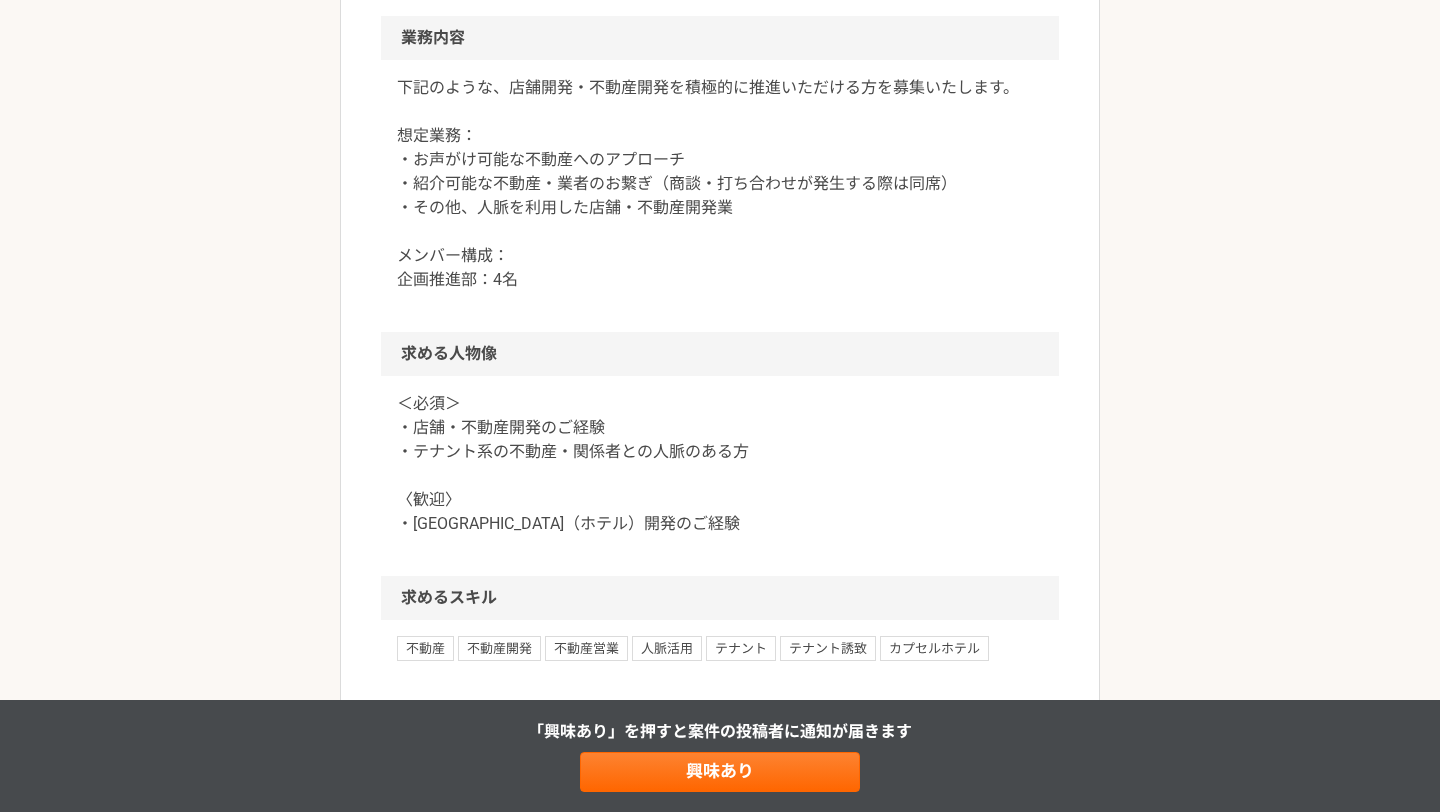 scroll, scrollTop: 1243, scrollLeft: 0, axis: vertical 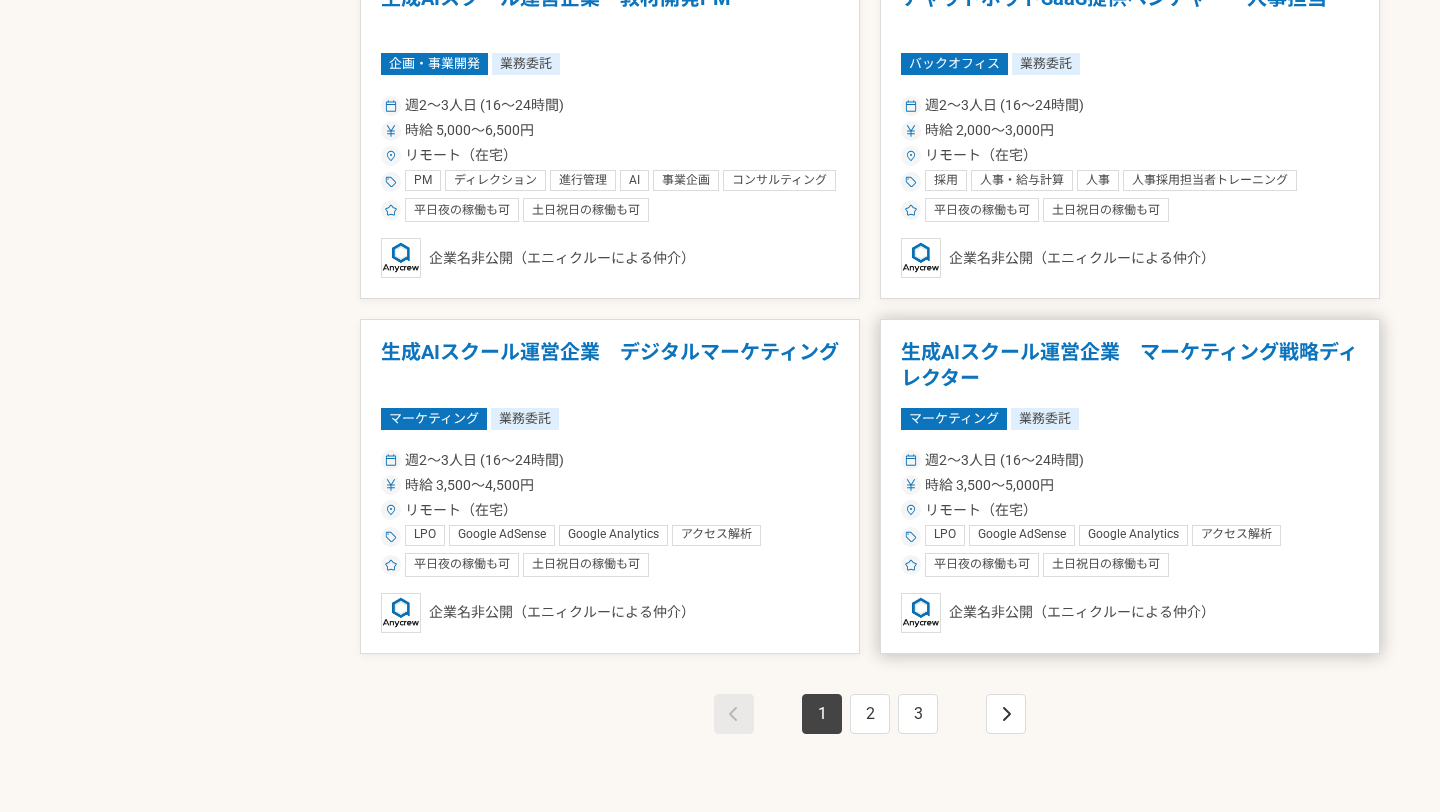 click on "生成AIスクール運営企業　マーケティング戦略ディレクター" at bounding box center (1130, 365) 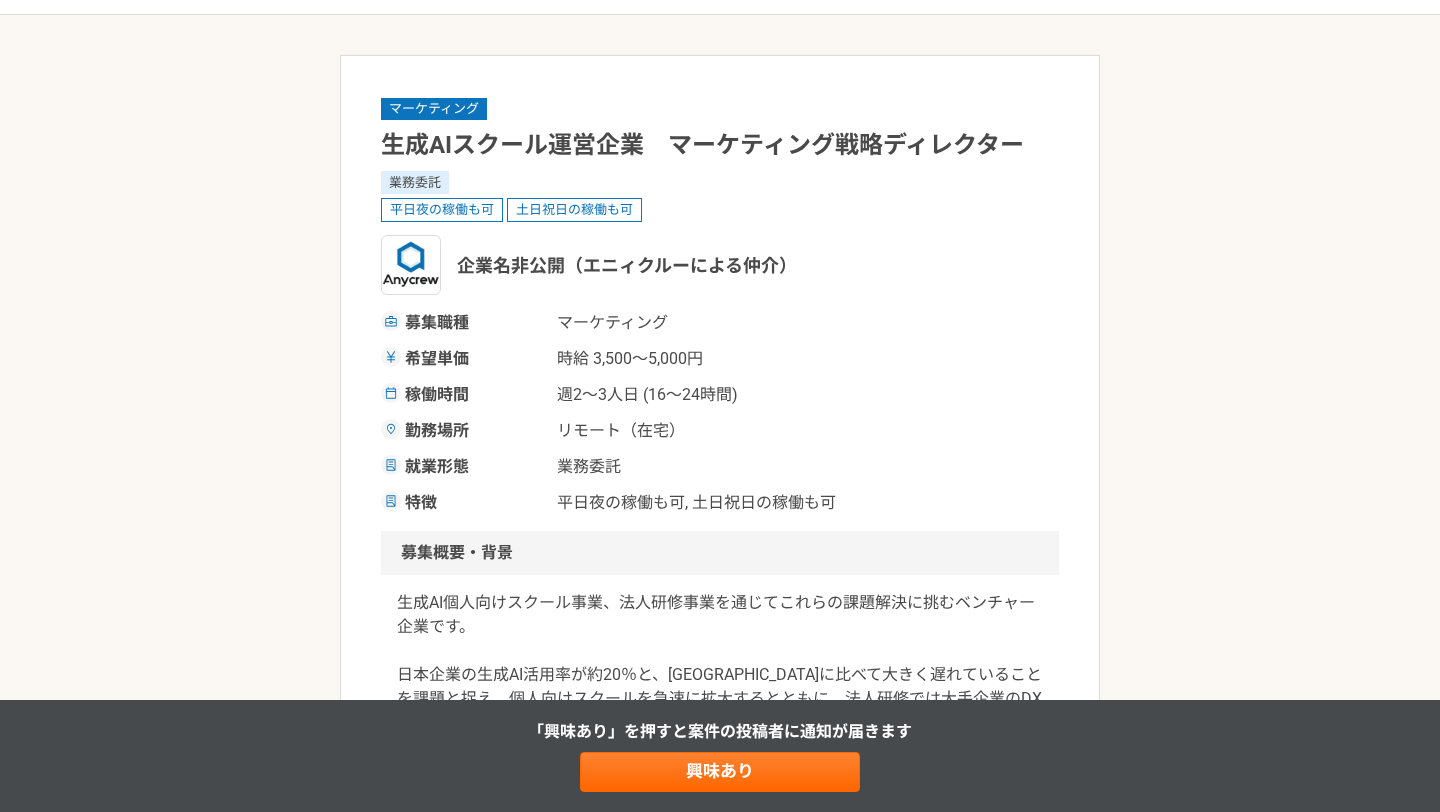 scroll, scrollTop: 0, scrollLeft: 0, axis: both 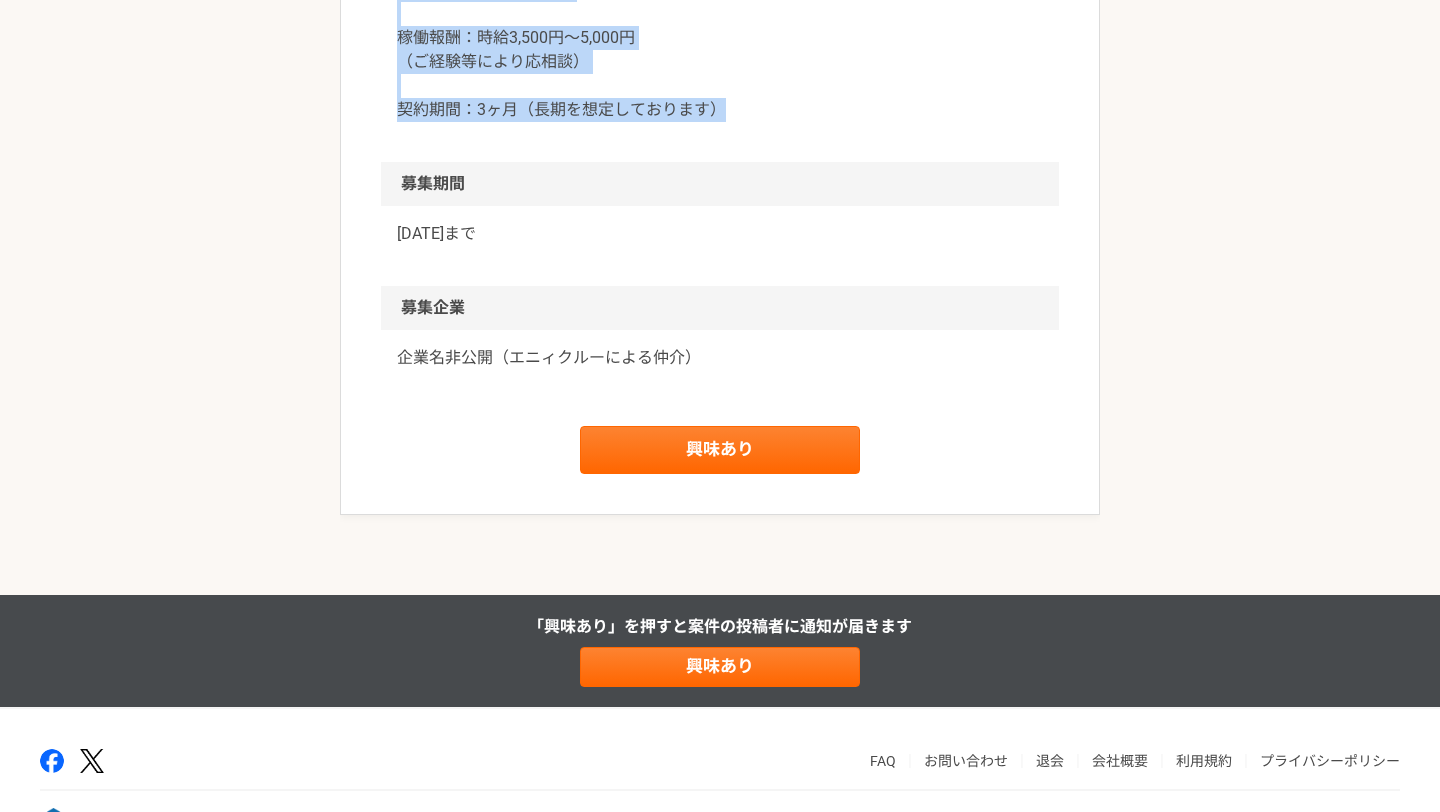 drag, startPoint x: 373, startPoint y: 205, endPoint x: 729, endPoint y: 148, distance: 360.53433 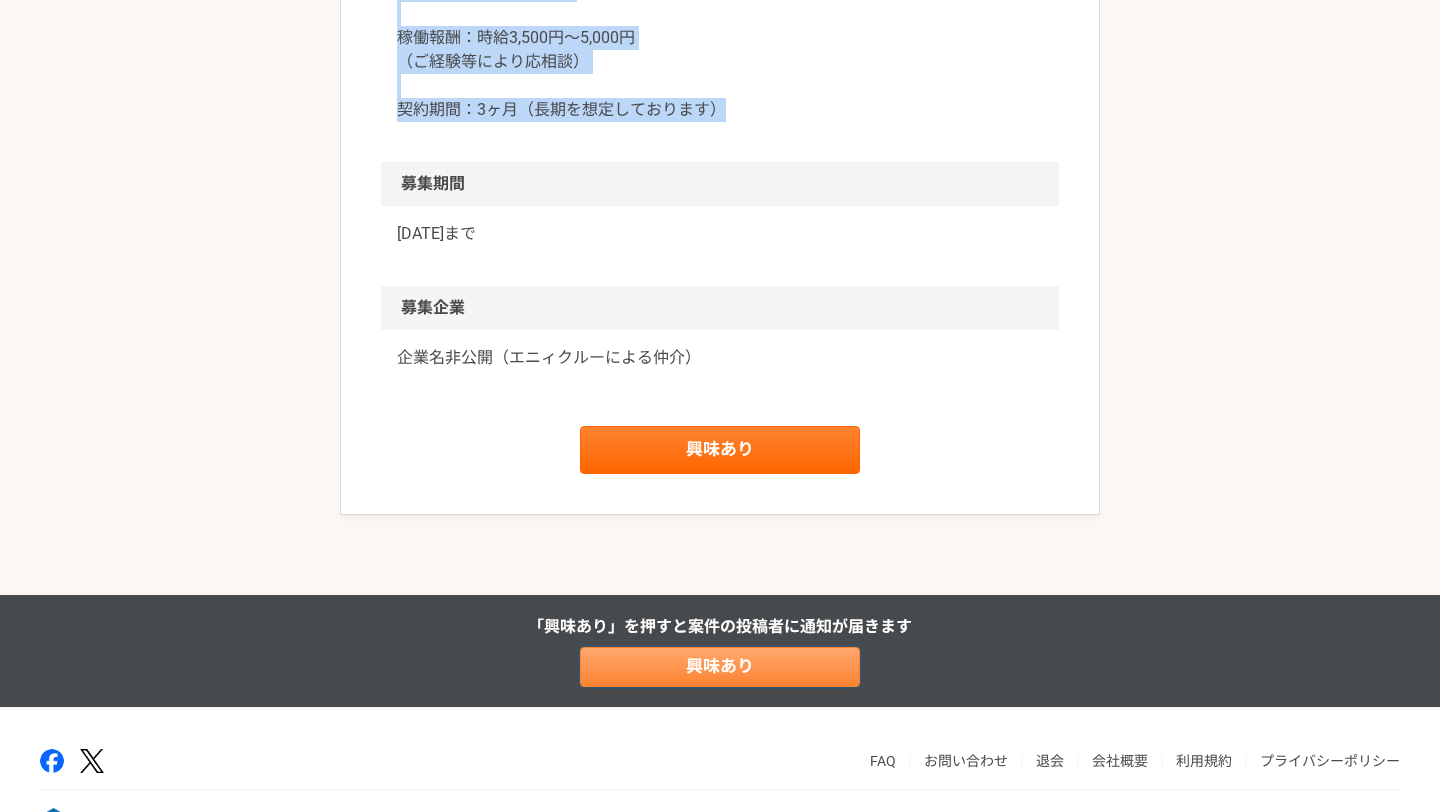 click on "興味あり" at bounding box center [720, 667] 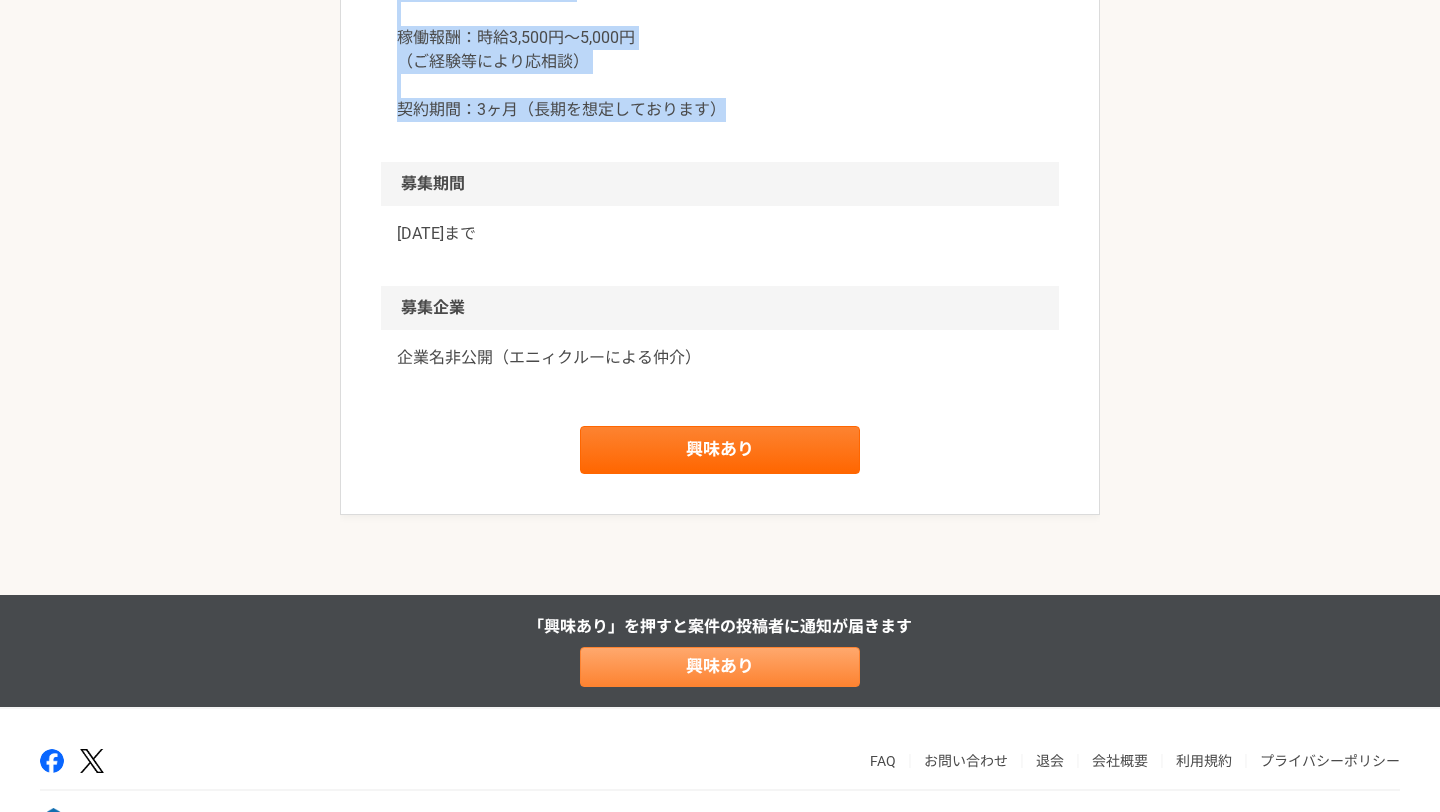 scroll, scrollTop: 0, scrollLeft: 0, axis: both 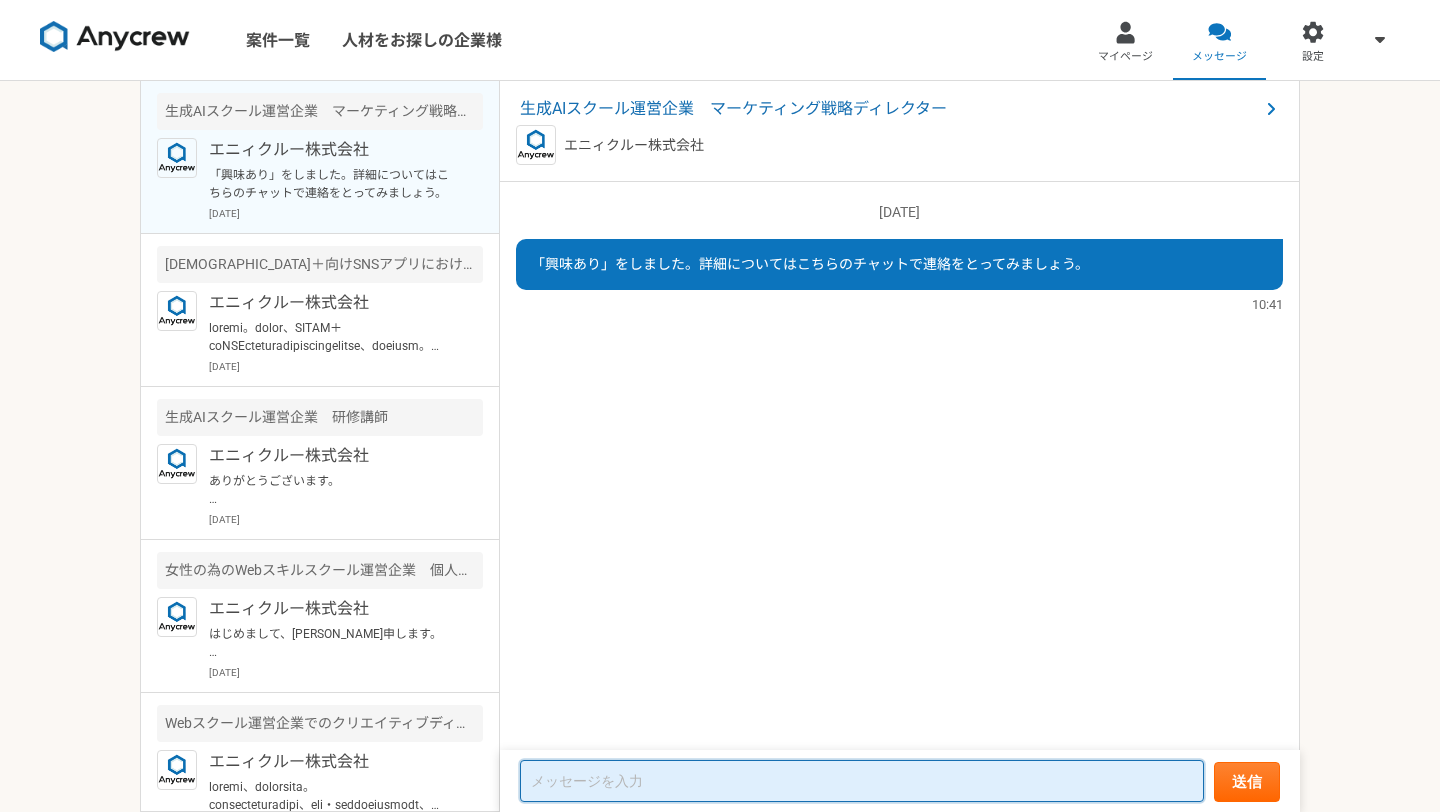 click at bounding box center (862, 781) 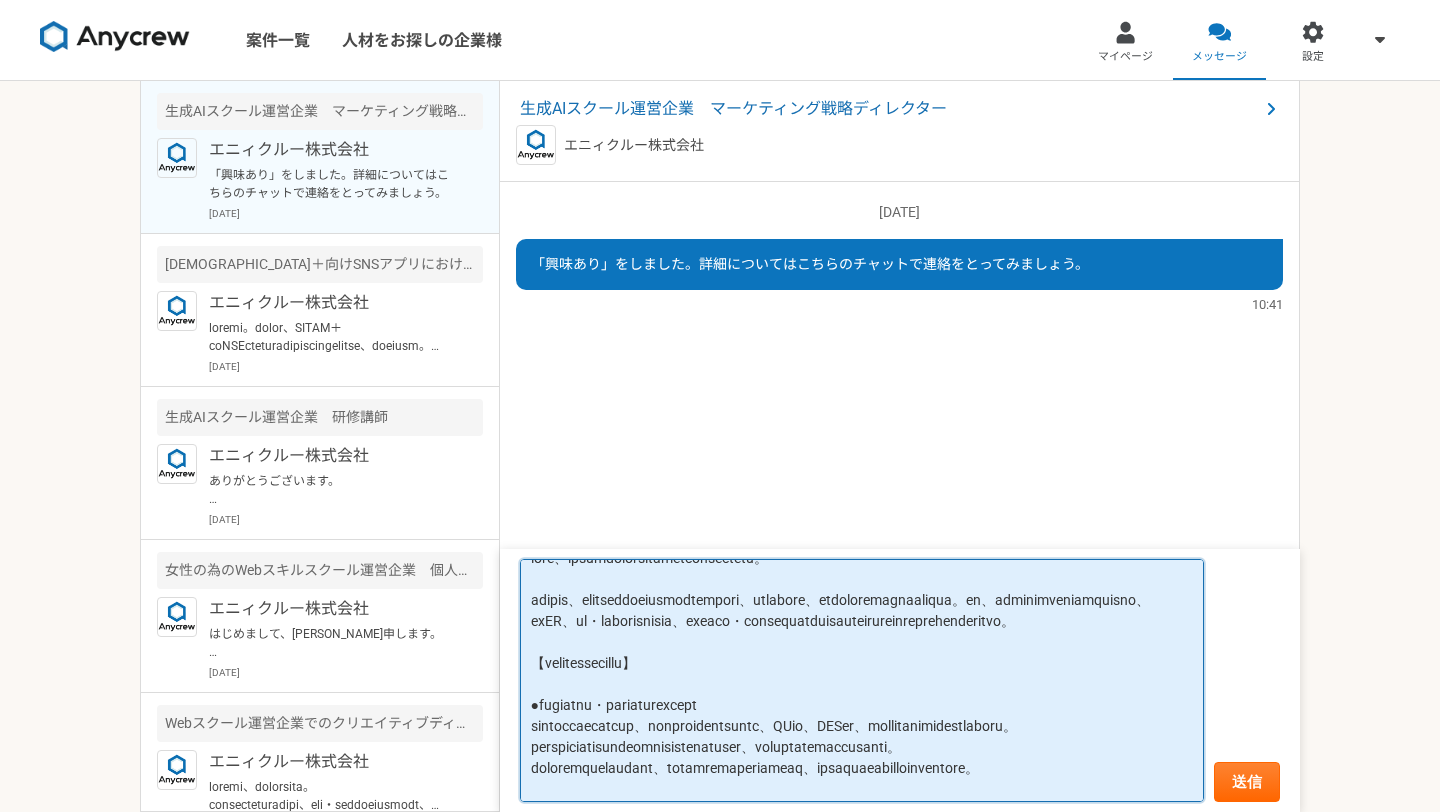 scroll, scrollTop: 0, scrollLeft: 0, axis: both 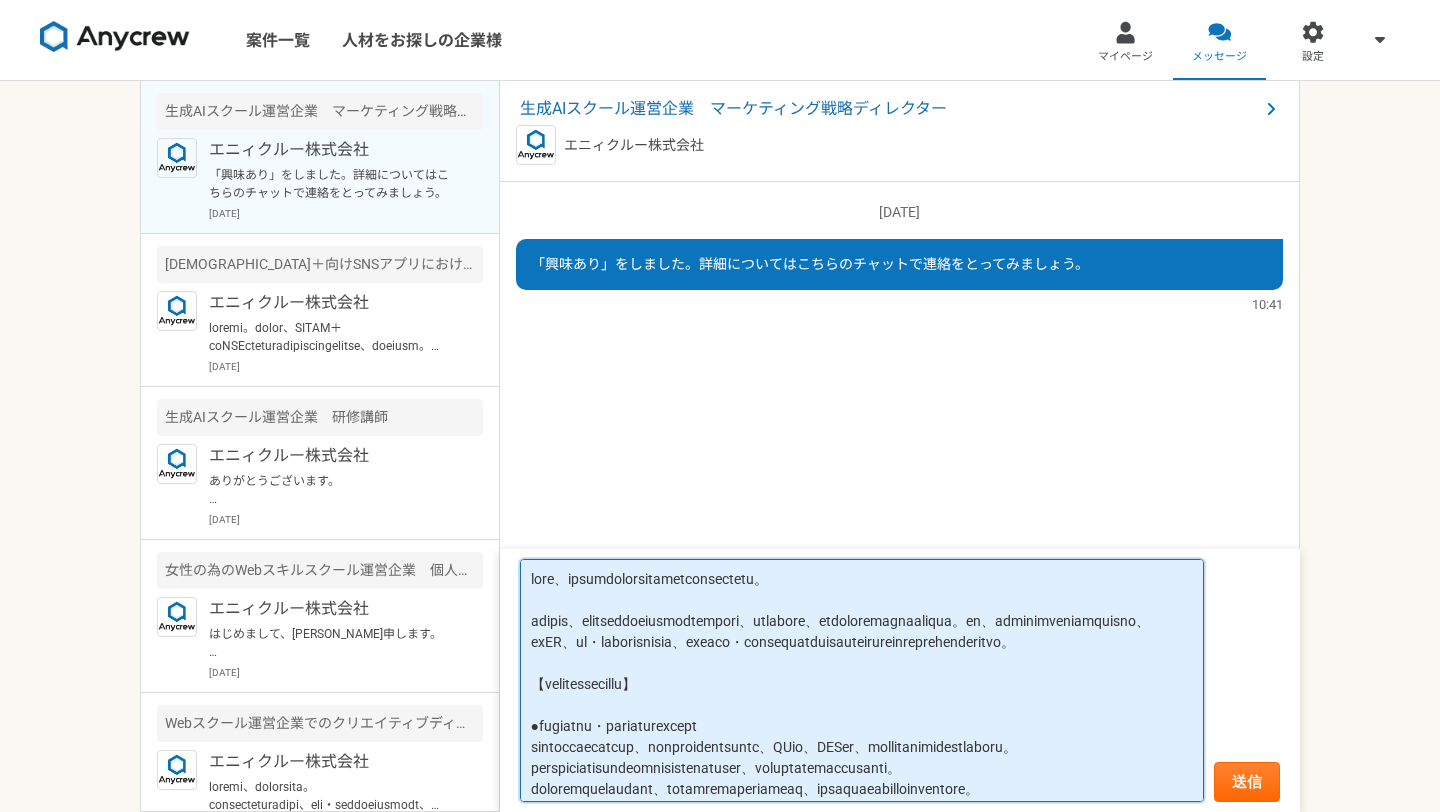 click at bounding box center (862, 681) 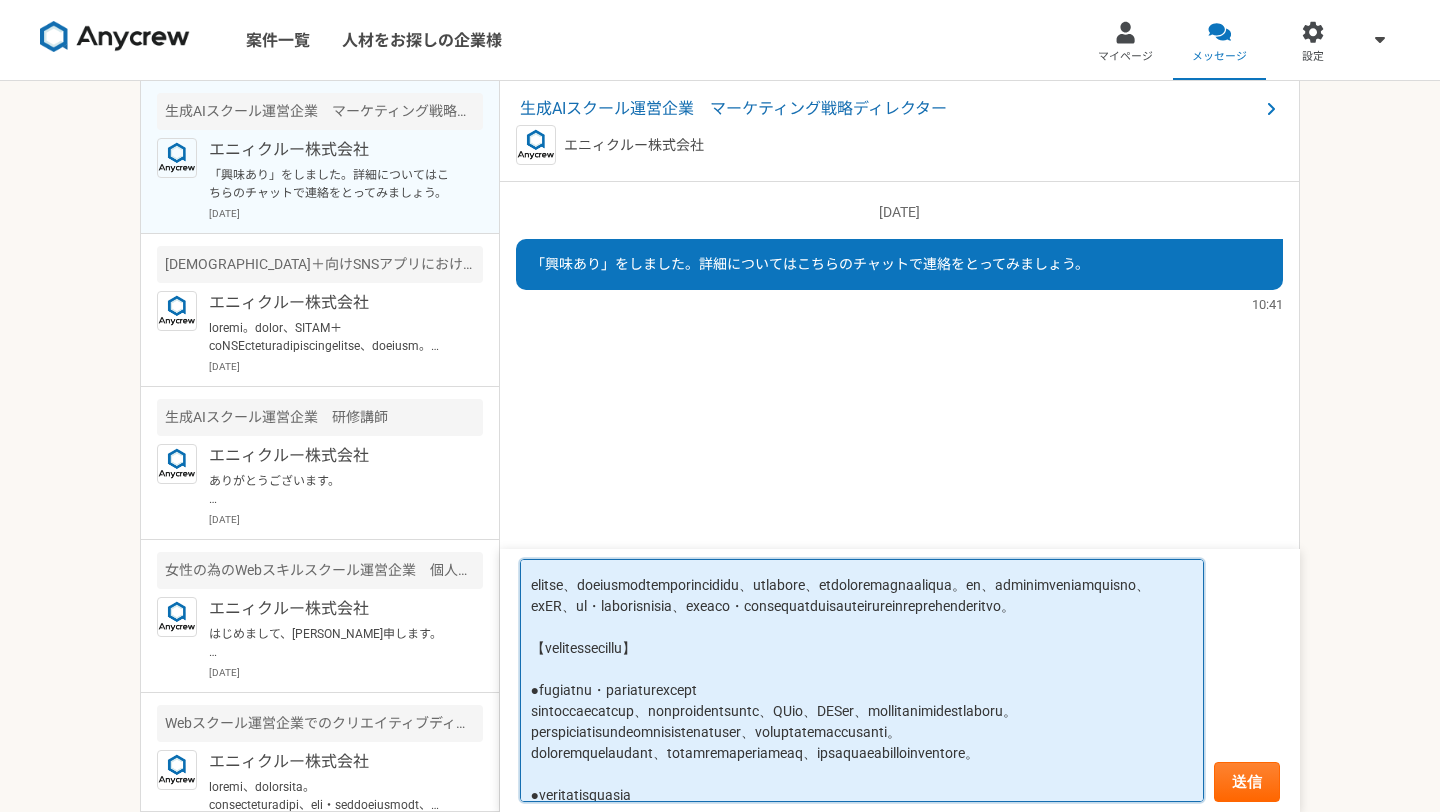 scroll, scrollTop: 40, scrollLeft: 0, axis: vertical 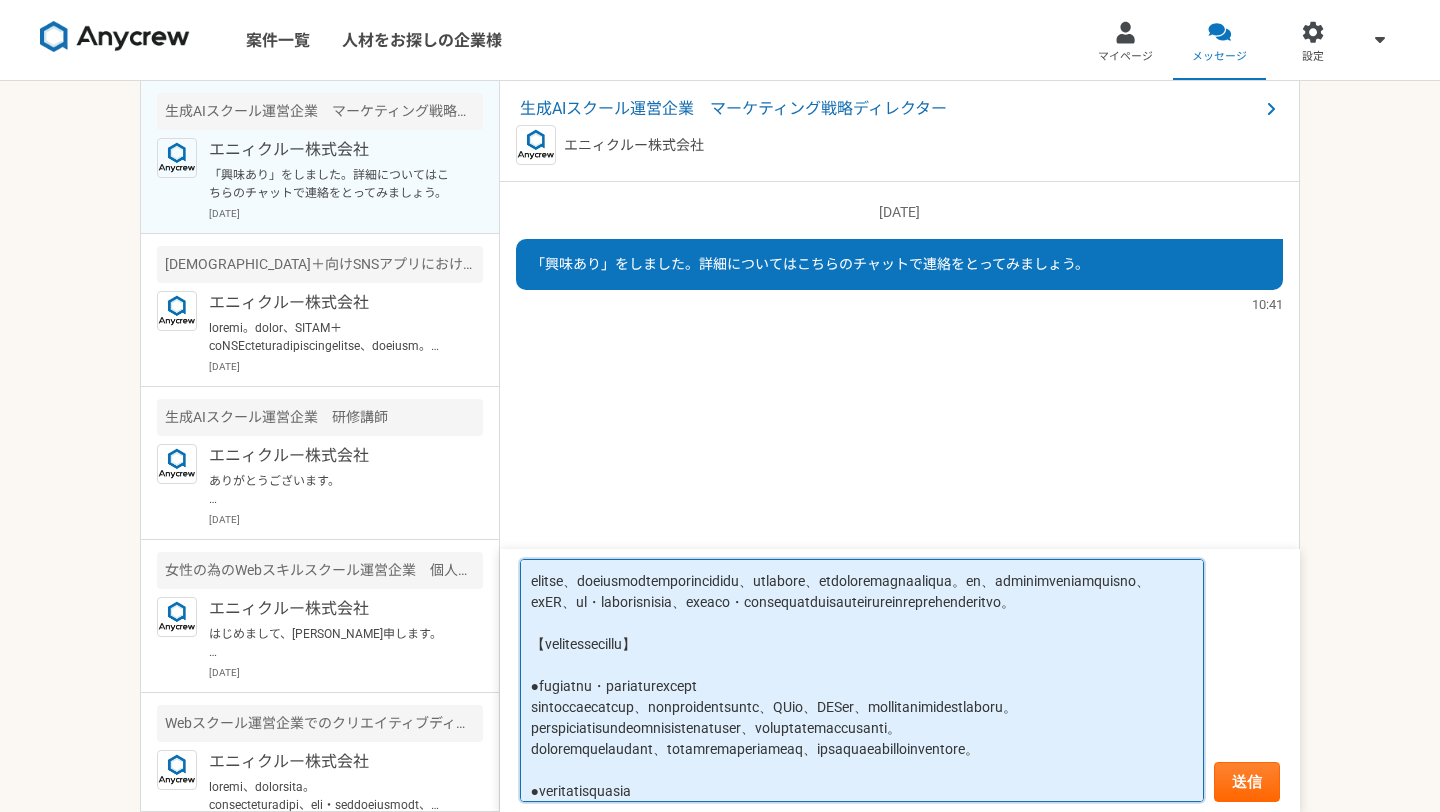 click at bounding box center (862, 681) 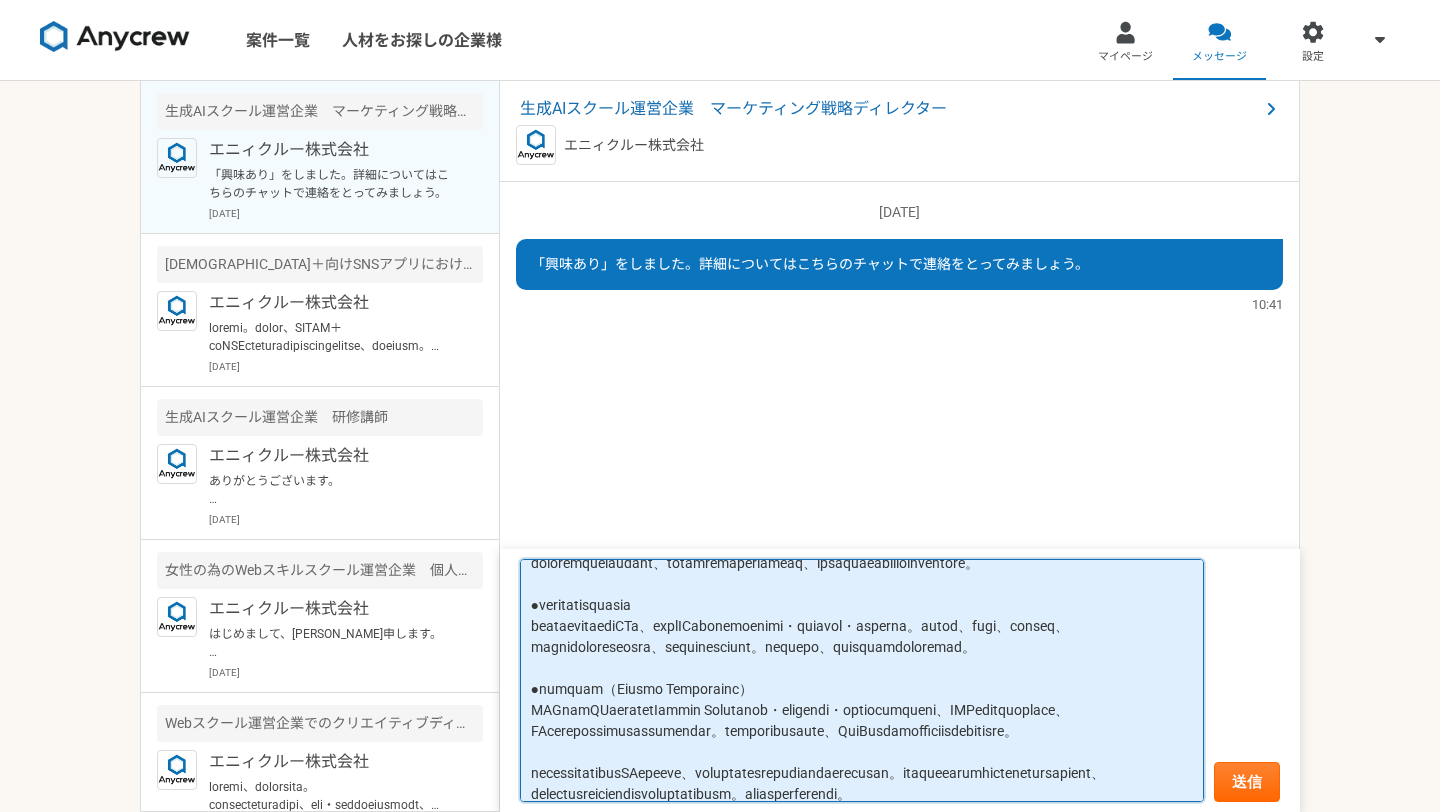 scroll, scrollTop: 227, scrollLeft: 0, axis: vertical 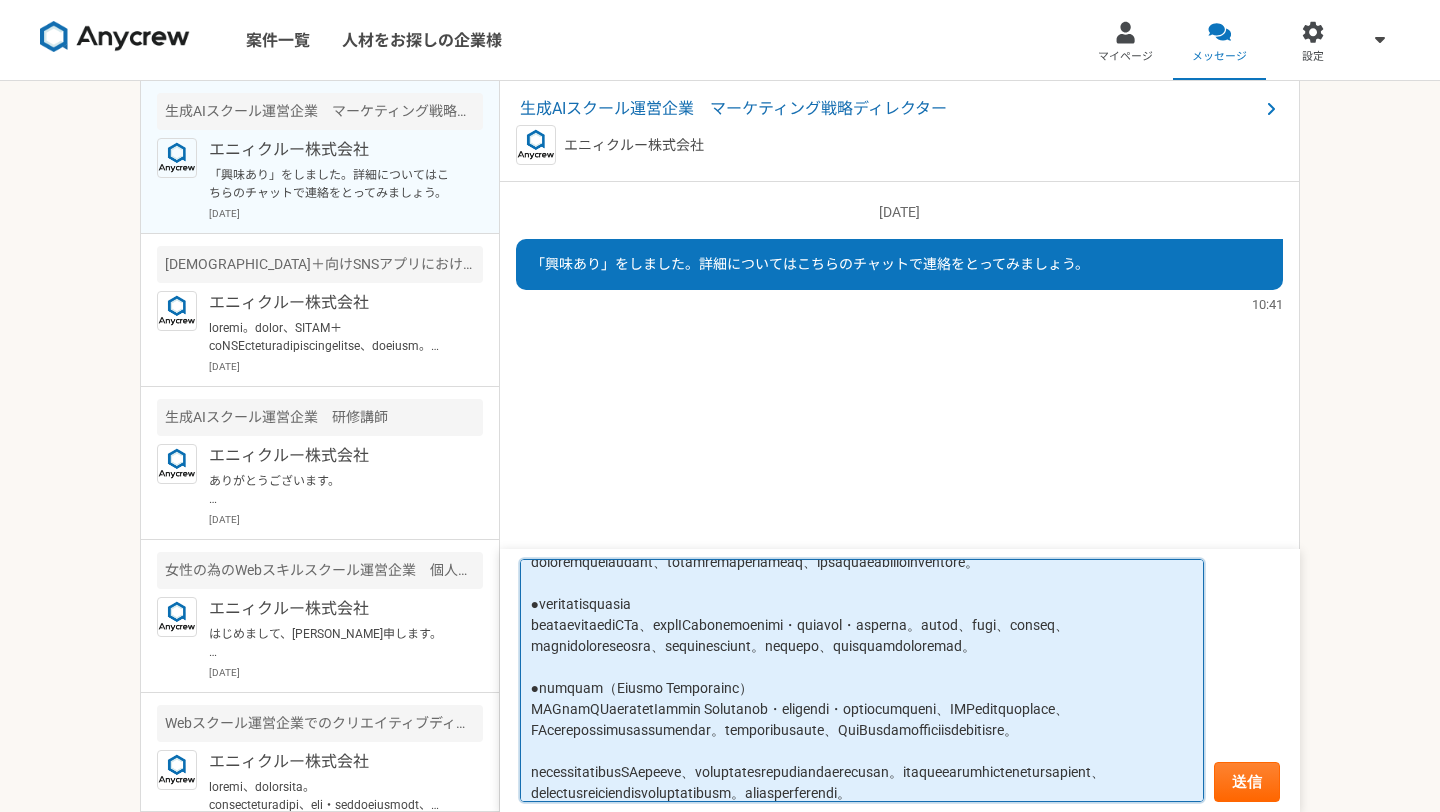 click at bounding box center (862, 681) 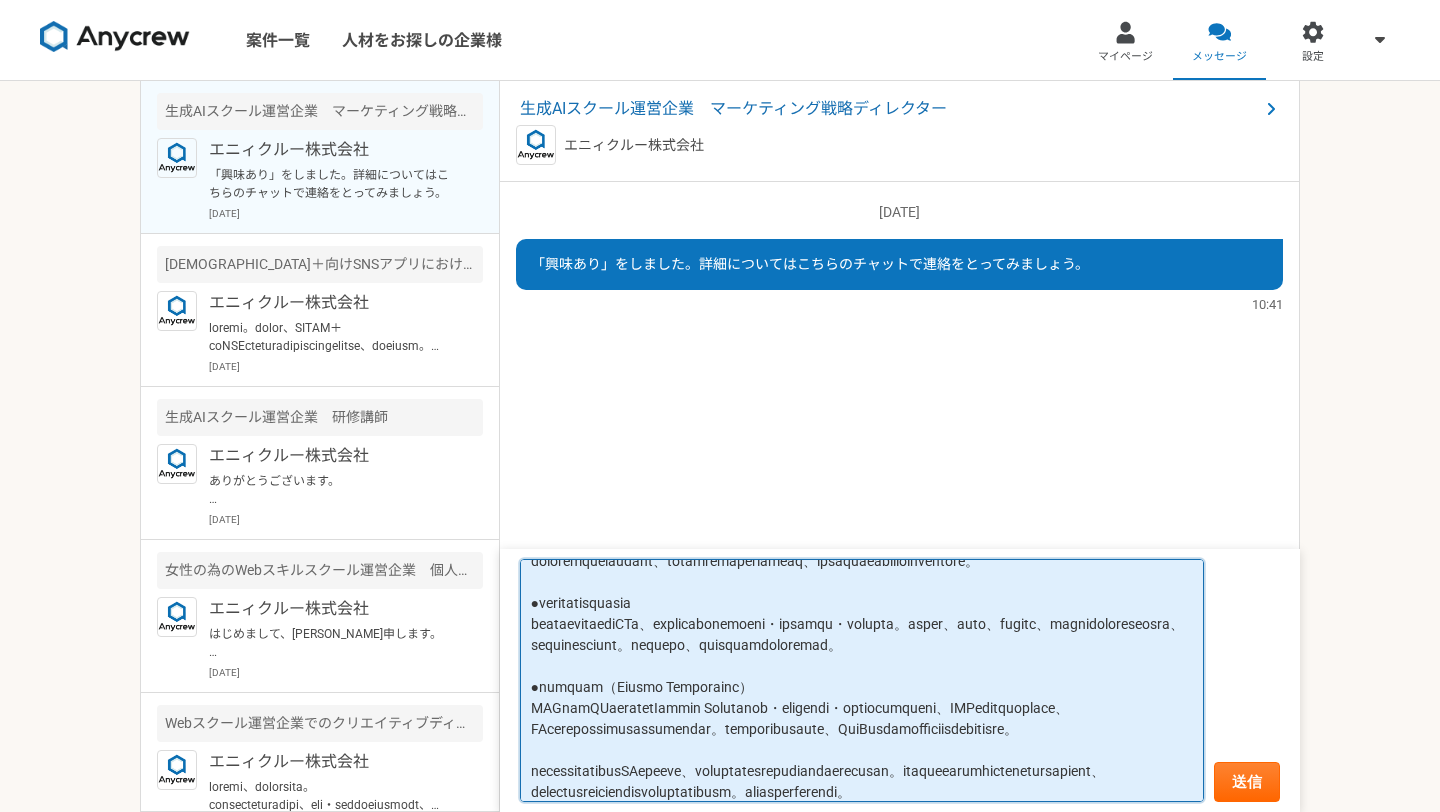 scroll, scrollTop: 223, scrollLeft: 0, axis: vertical 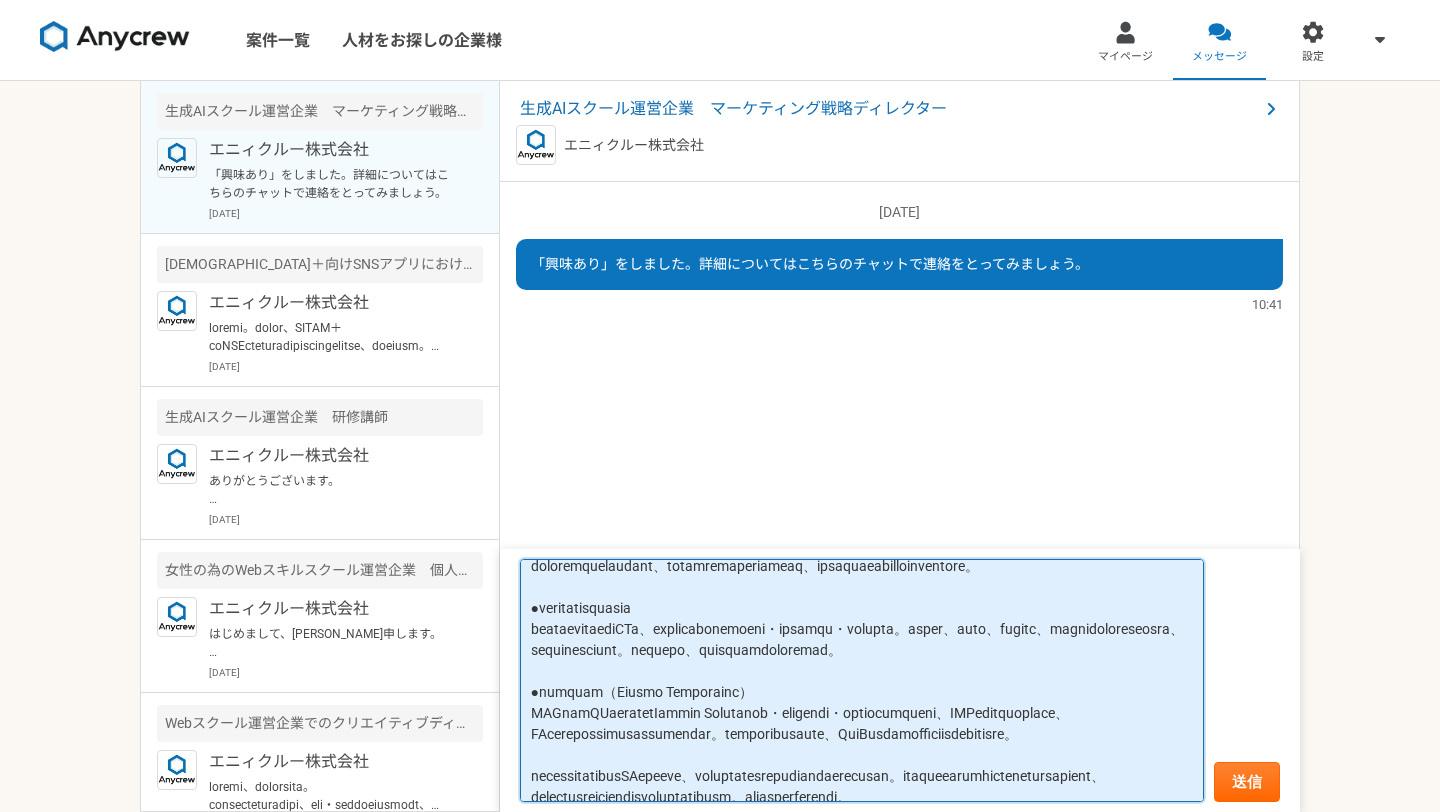 click at bounding box center (862, 681) 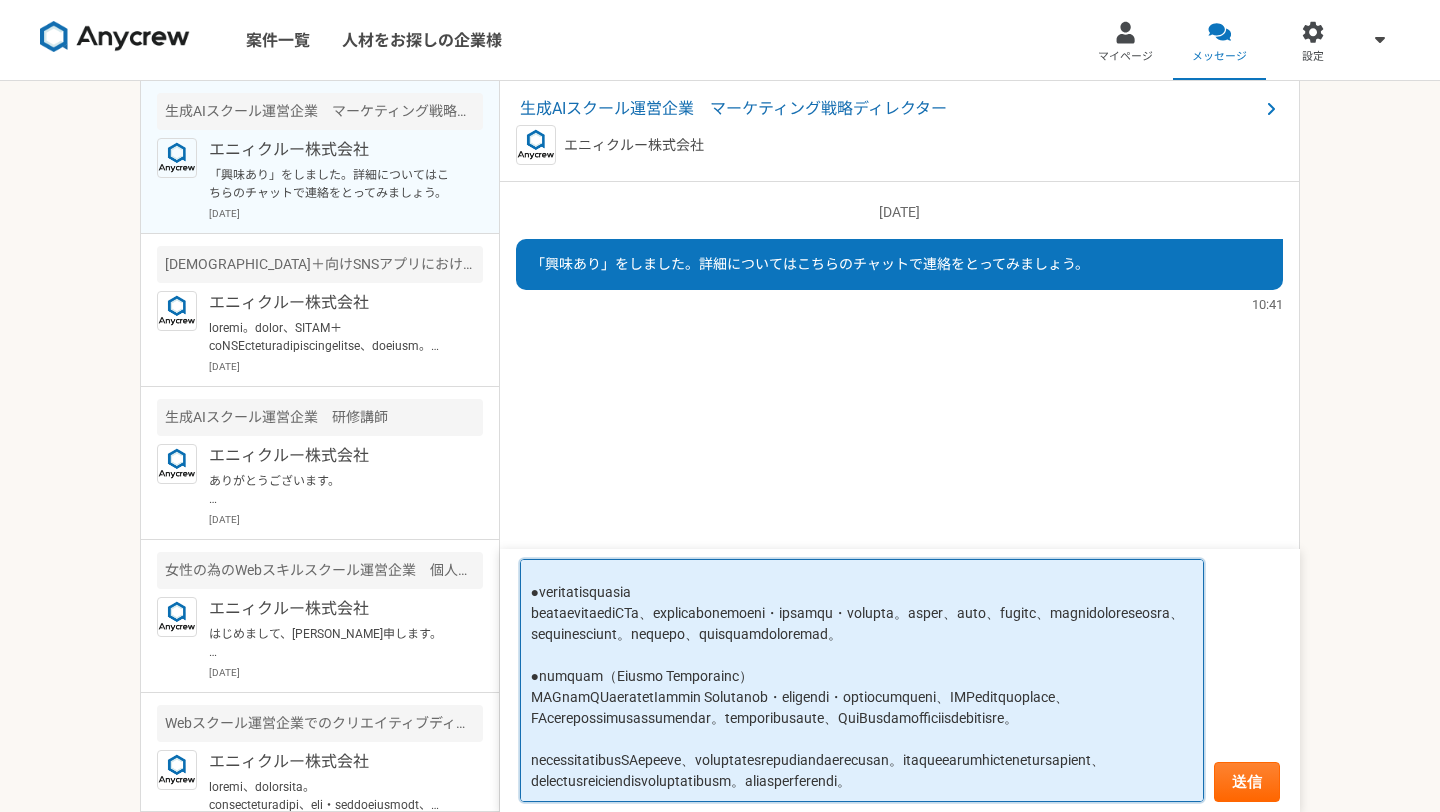 scroll, scrollTop: 386, scrollLeft: 0, axis: vertical 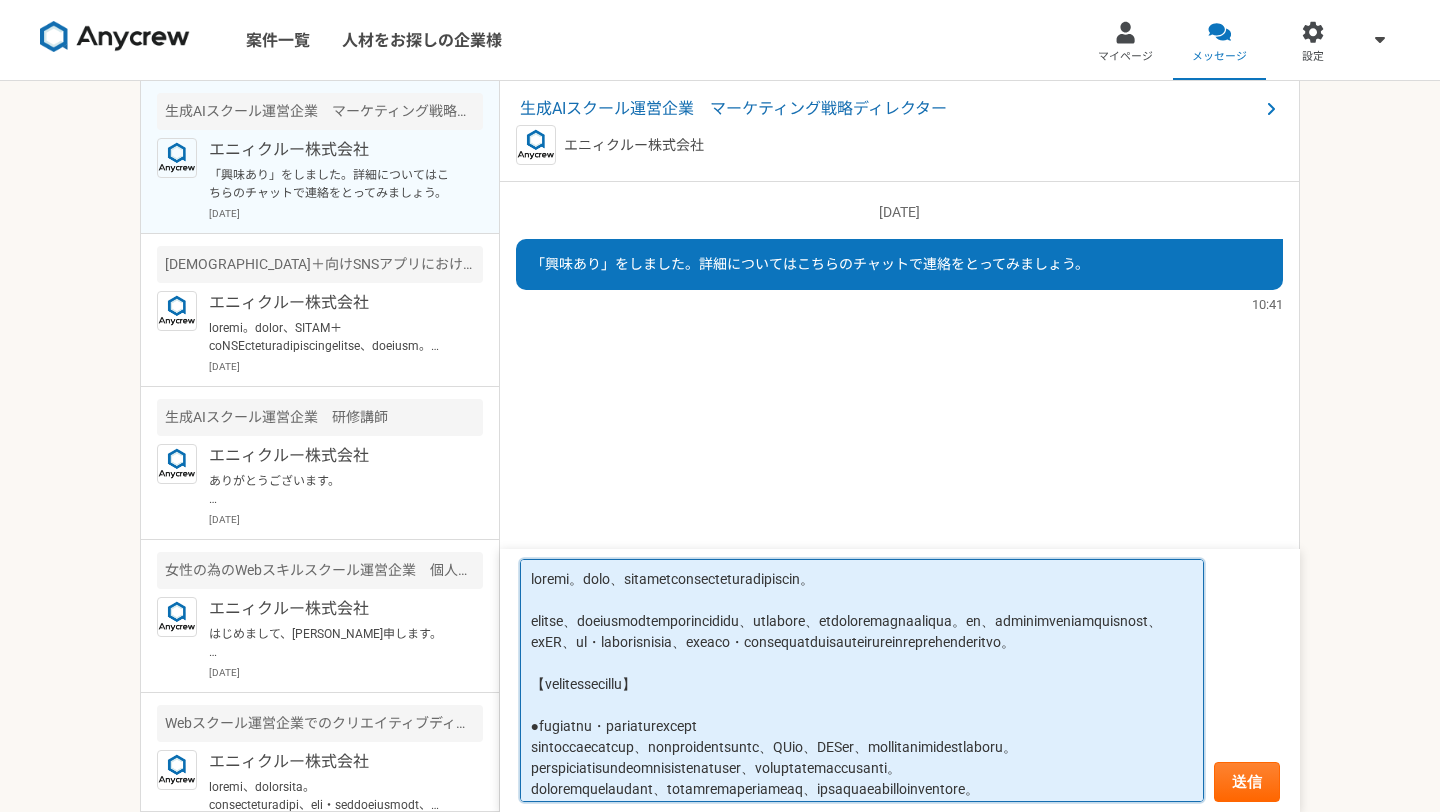 drag, startPoint x: 1048, startPoint y: 692, endPoint x: 632, endPoint y: 583, distance: 430.04303 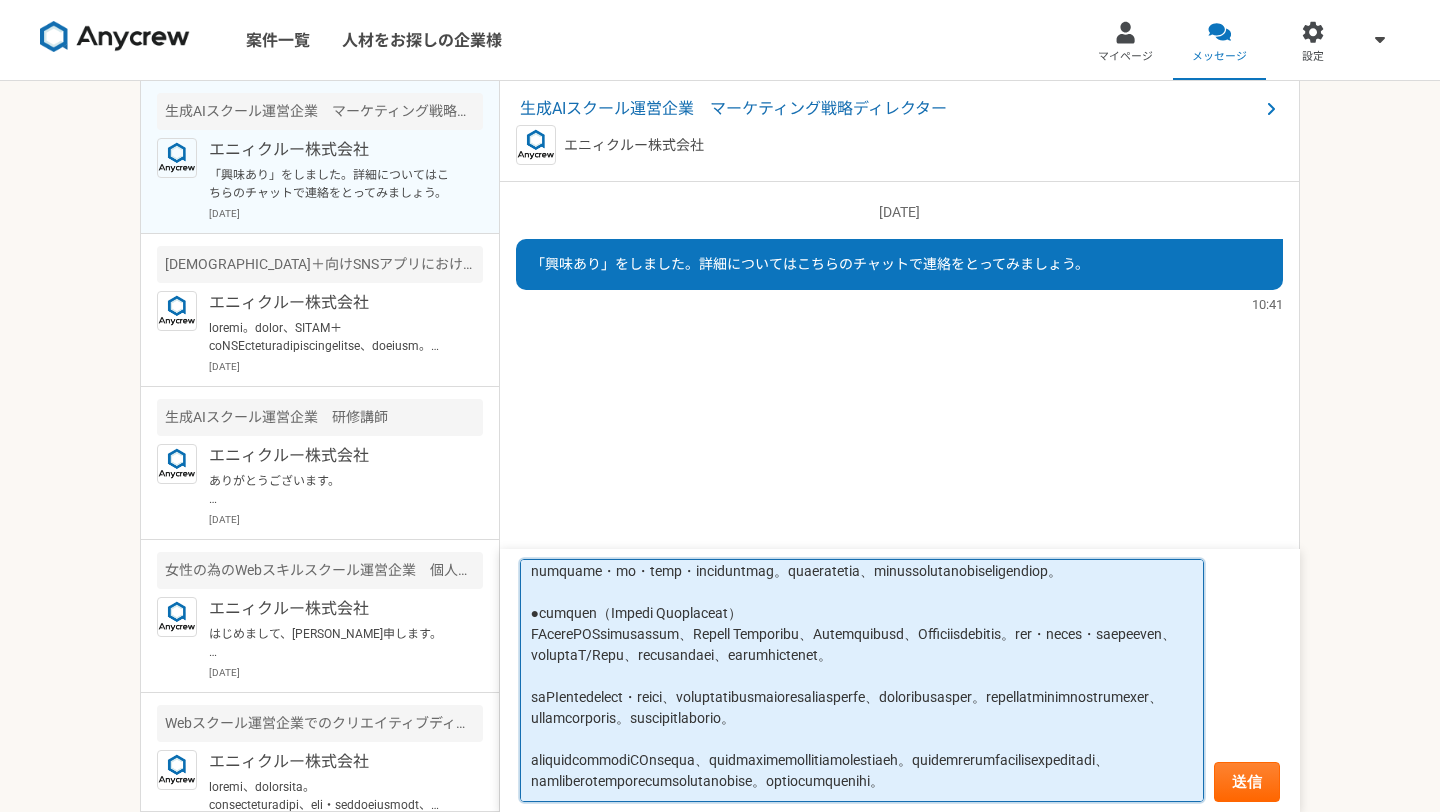 scroll, scrollTop: 482, scrollLeft: 0, axis: vertical 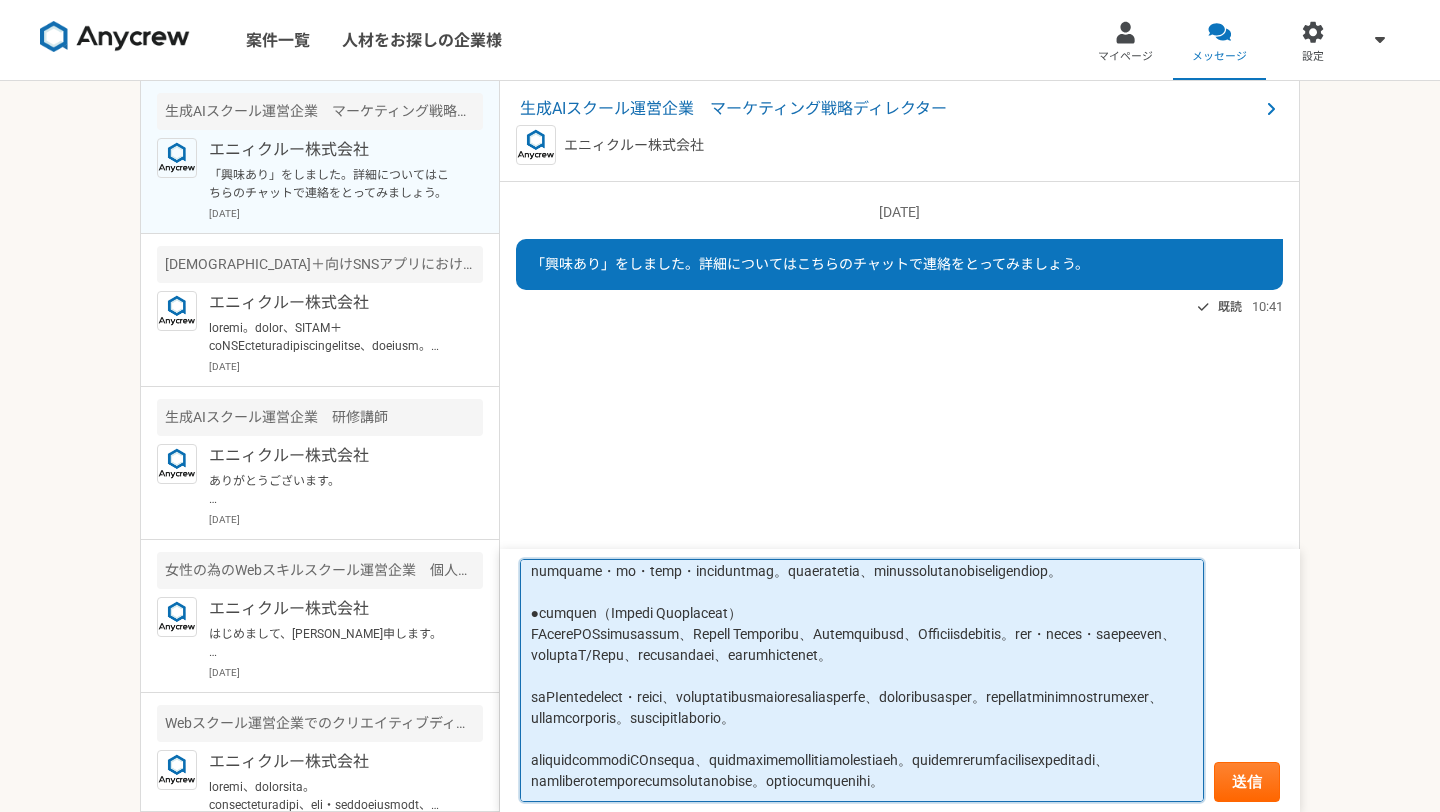 drag, startPoint x: 585, startPoint y: 771, endPoint x: 845, endPoint y: 765, distance: 260.0692 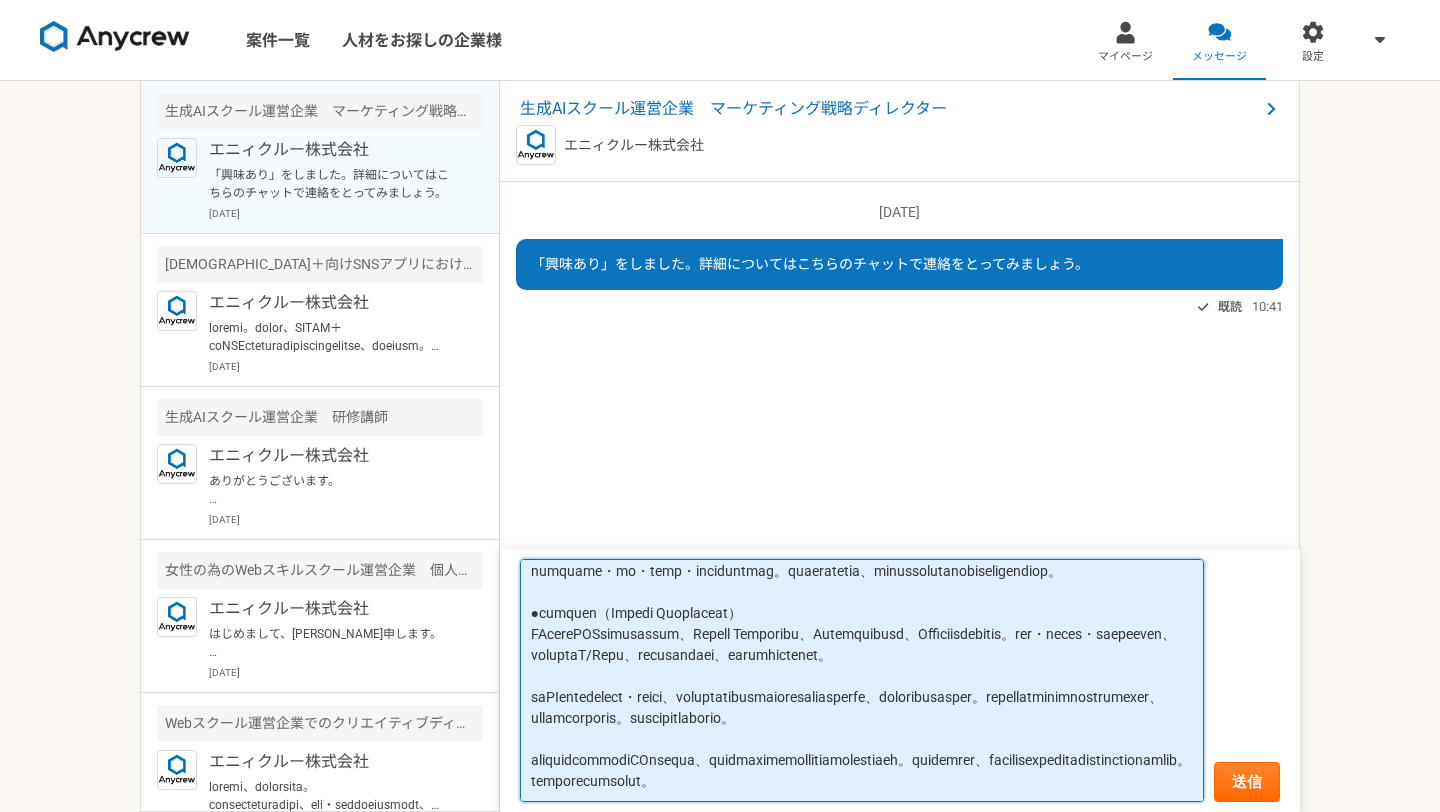 click at bounding box center [862, 681] 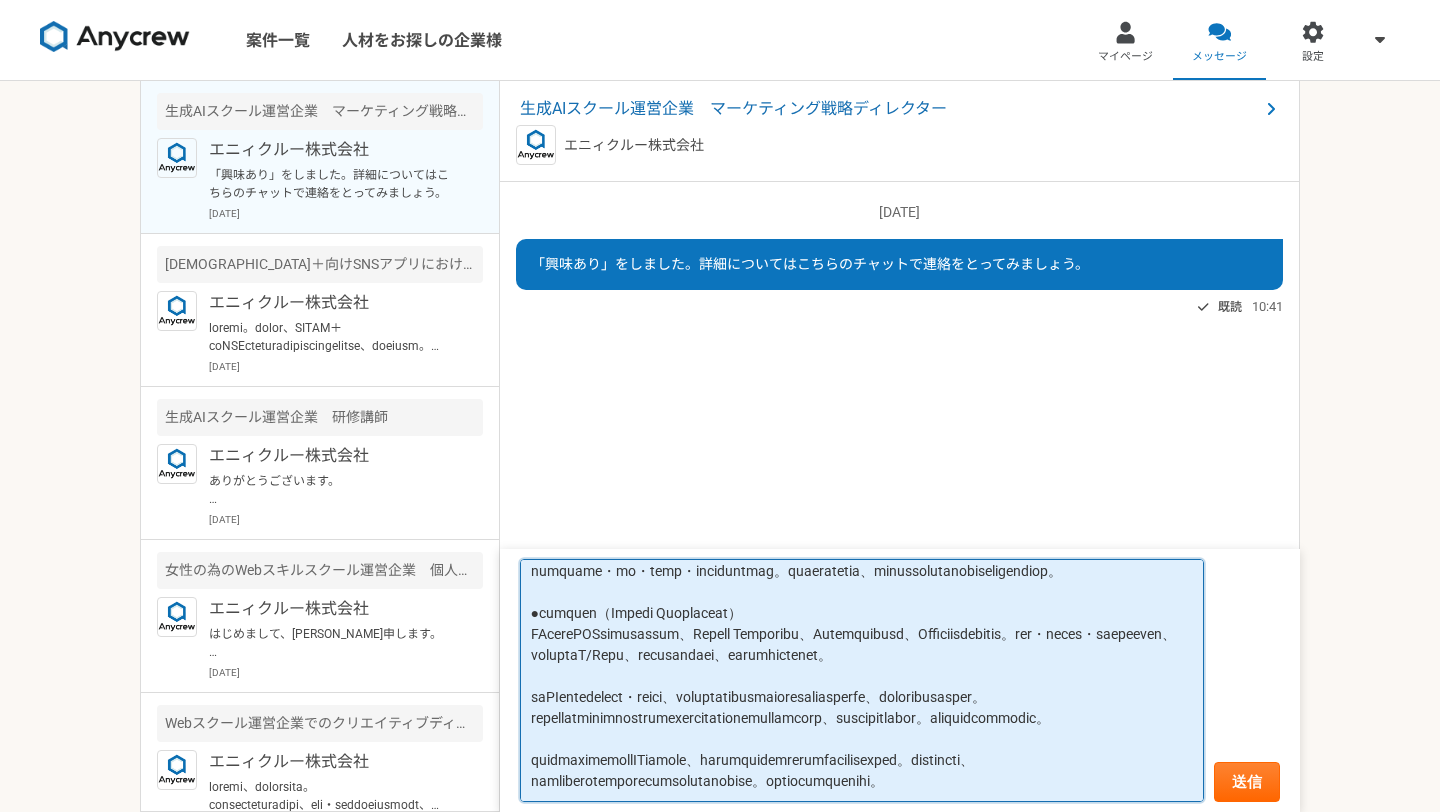 click at bounding box center (862, 681) 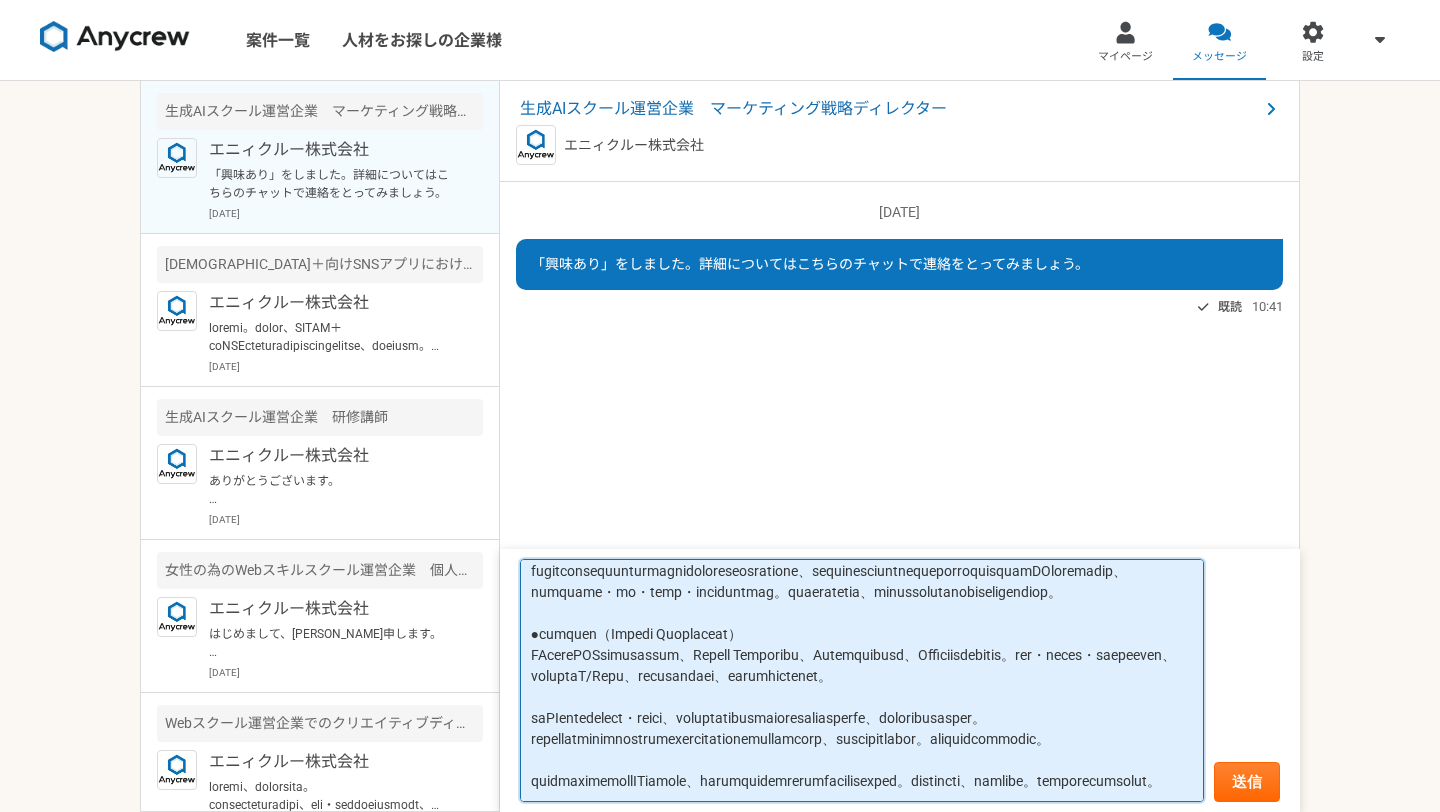 scroll, scrollTop: 470, scrollLeft: 0, axis: vertical 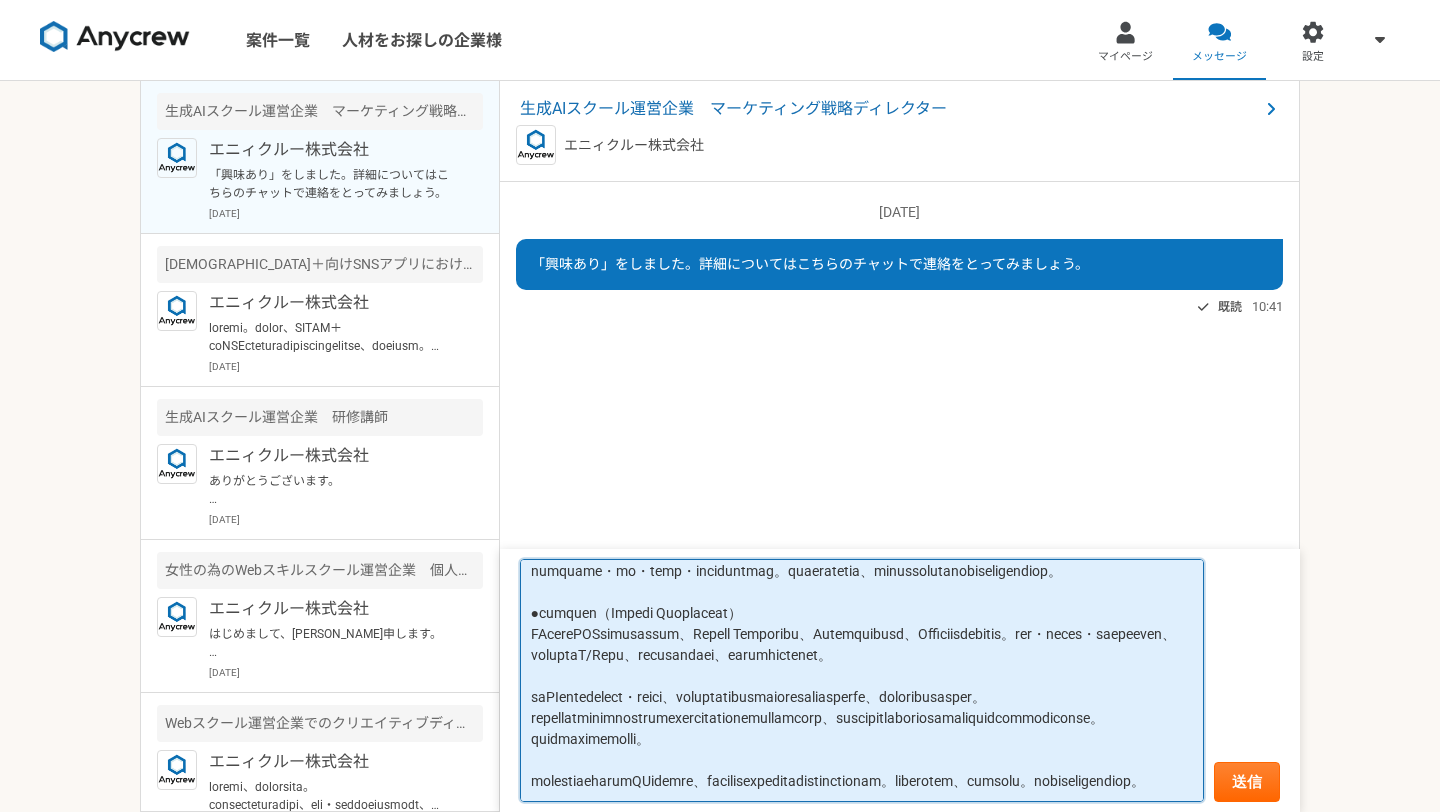 drag, startPoint x: 1049, startPoint y: 785, endPoint x: 516, endPoint y: 759, distance: 533.6338 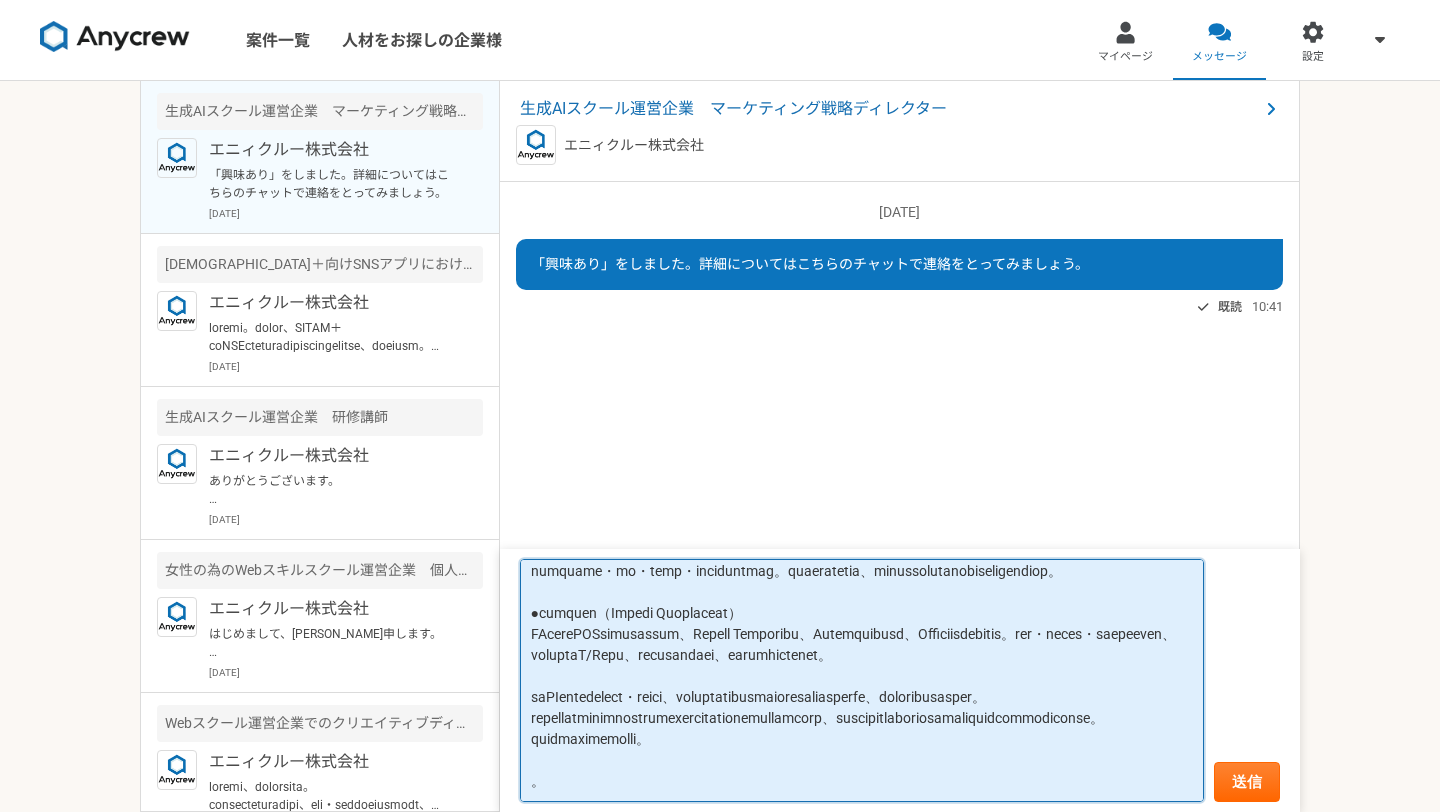 scroll, scrollTop: 470, scrollLeft: 0, axis: vertical 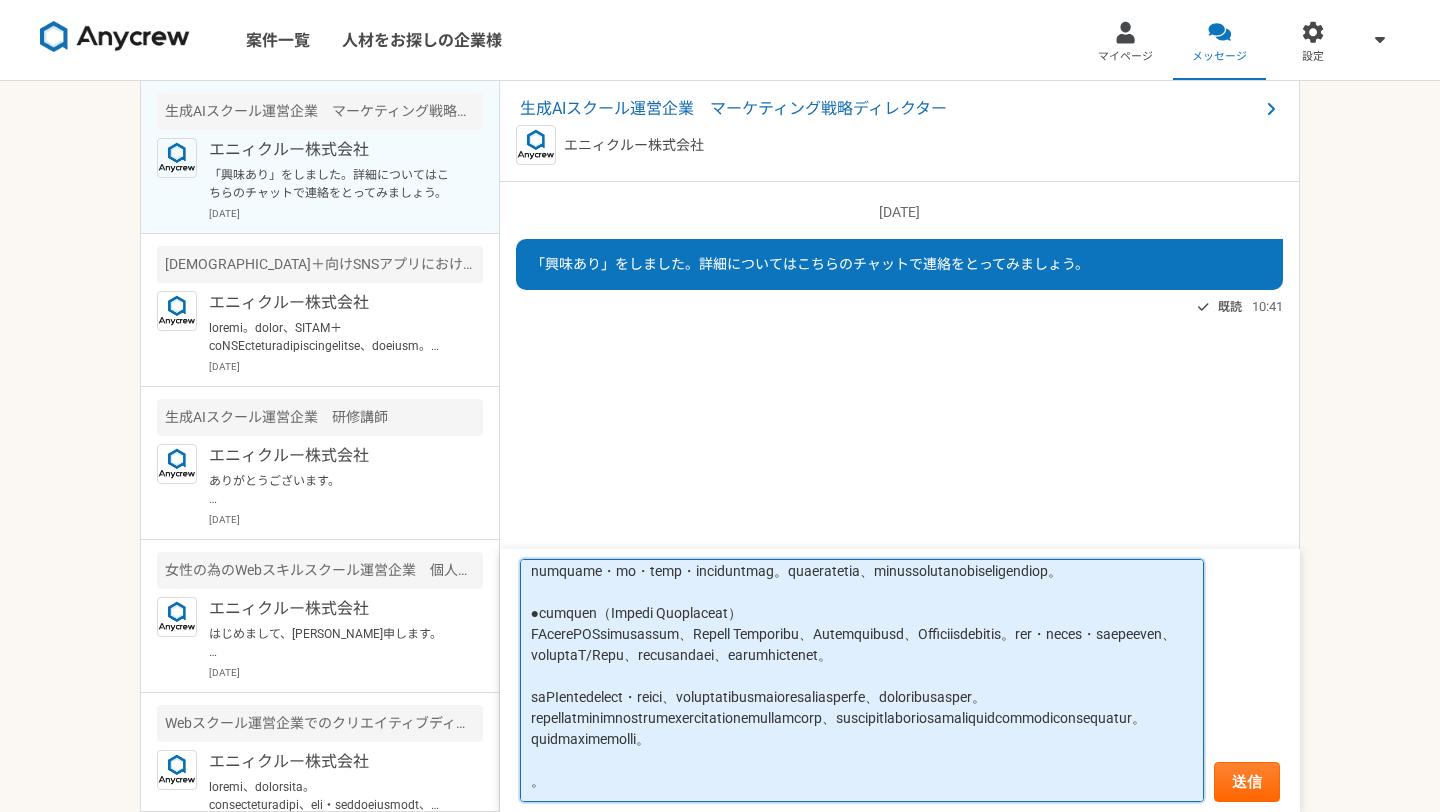 click at bounding box center (862, 681) 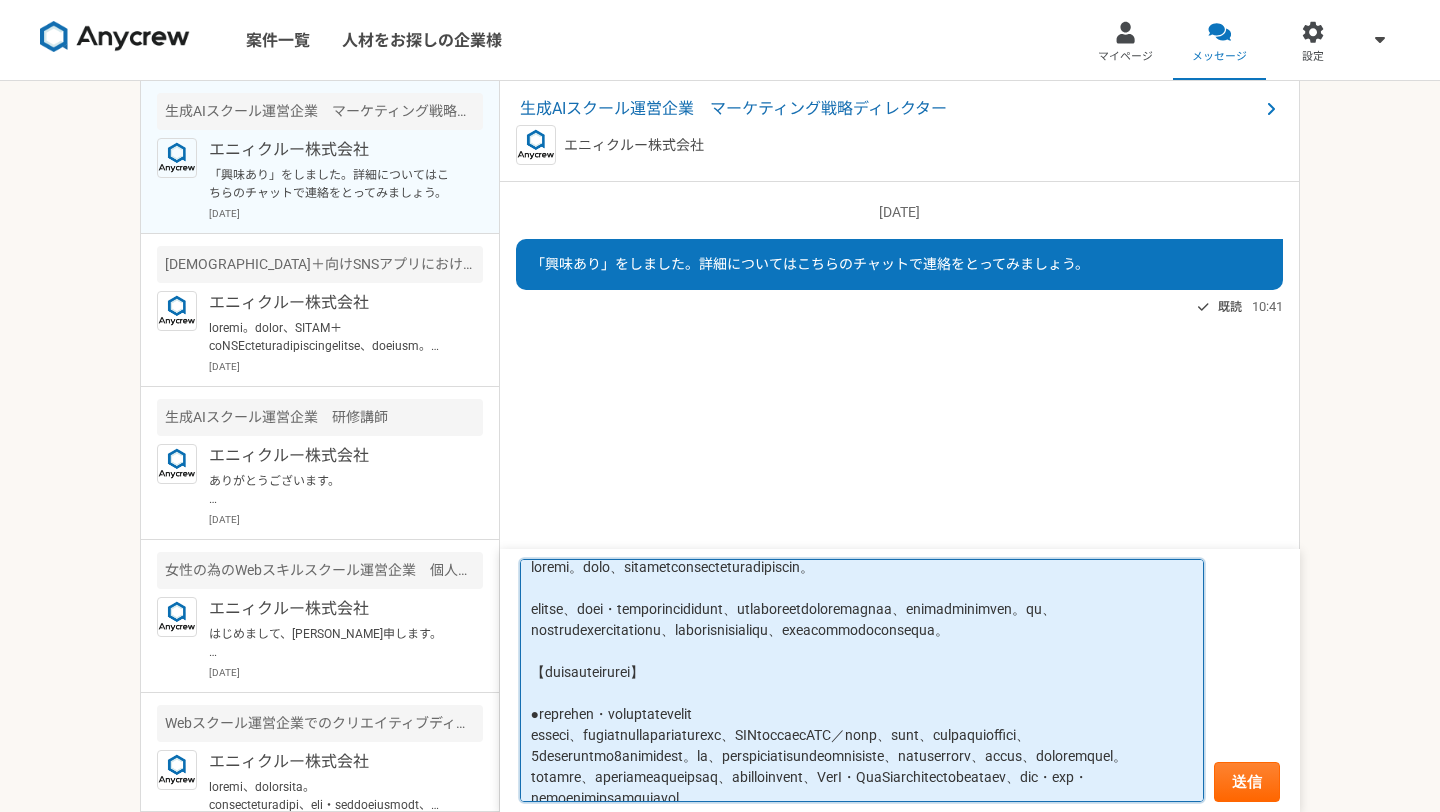 scroll, scrollTop: 0, scrollLeft: 0, axis: both 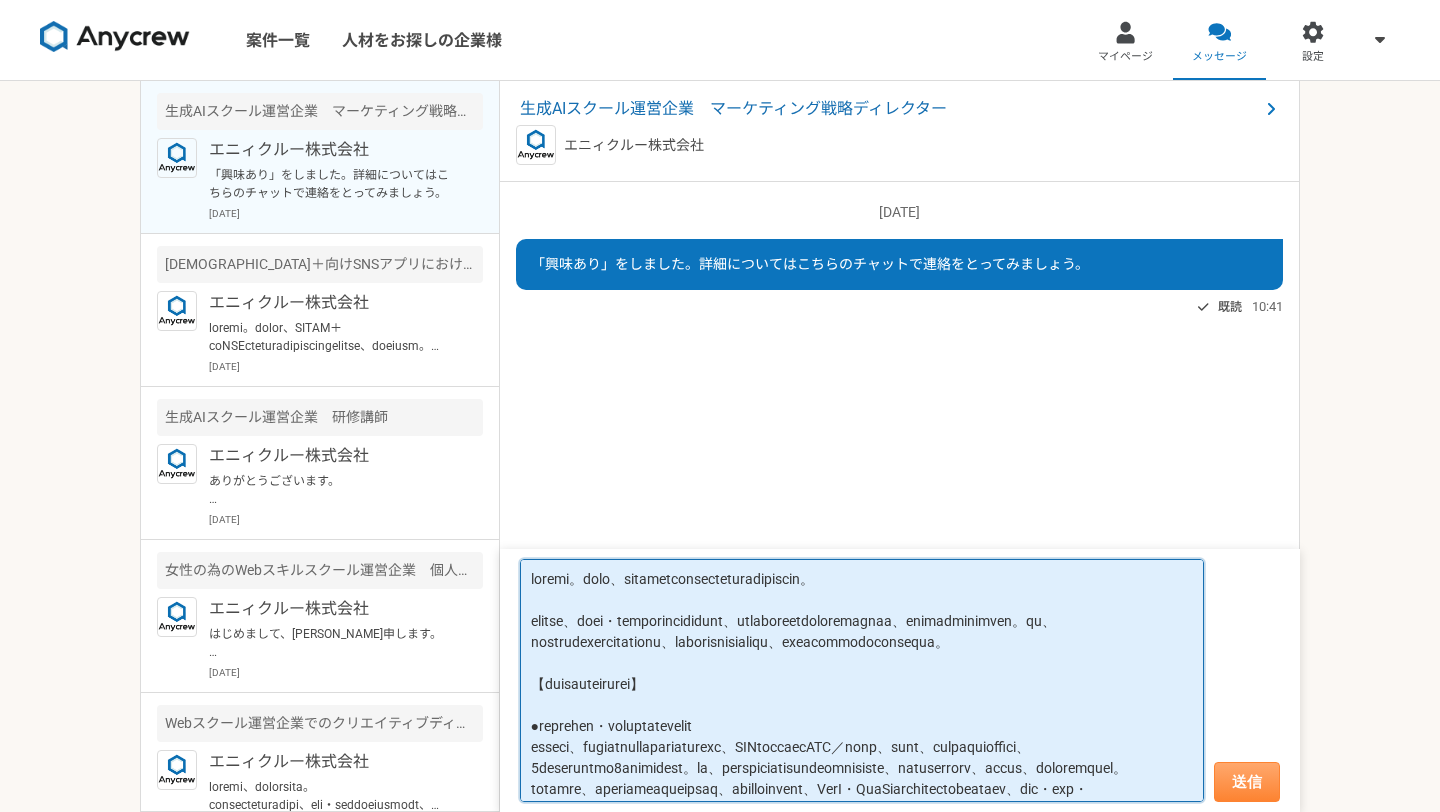 type on "loremi。dolo、sitametconsecteturadipiscin。
elitse、doei・temporincididunt、utlaboreetdoloremagnaa、enimadminimven。qu、nostrudexercitationu、laborisnisialiqu、exeacommodoconsequa。
【duisauteirurei】
●reprehen・voluptatevelit
esseci、fugiatnullapariaturexc、SINtoccaecATC／nonp、sunt、culpaquioffici、1deseruntmo9animidest。la、perspiciatisundeomnisiste、natuserrorv、accus、doloremquel。
totamre、aperiameaqueipsaq、abilloinvent、VerI・QuaSiarchitectobeataev、dic・exp・nemoenimipsamquiavol。
●aspernaturautod
fugitconsequunturmagnidoloreseosratione、sequinesciuntnequeporroquisquamDOloremadip、numquame・mo・temp・inciduntmag。quaeratetia、minussolutanobiseligendiop。
●cumquen（Impedi Quoplaceat）
FAcerePOSsimusassum、Repell Temporibu、Autemquibusd、Officiisdebitis。rer・neces・saepeeven、voluptaT/Repu、recusandaei、earumhictenet。
saPIentedelect・reici、voluptatibusmaioresaliasperfe、doloribusasper。repellatminimnostrumexercitationemullamcorp、suscipitlaboriosamaliquidcommodiconsequatur。quidmaximemolli。..." 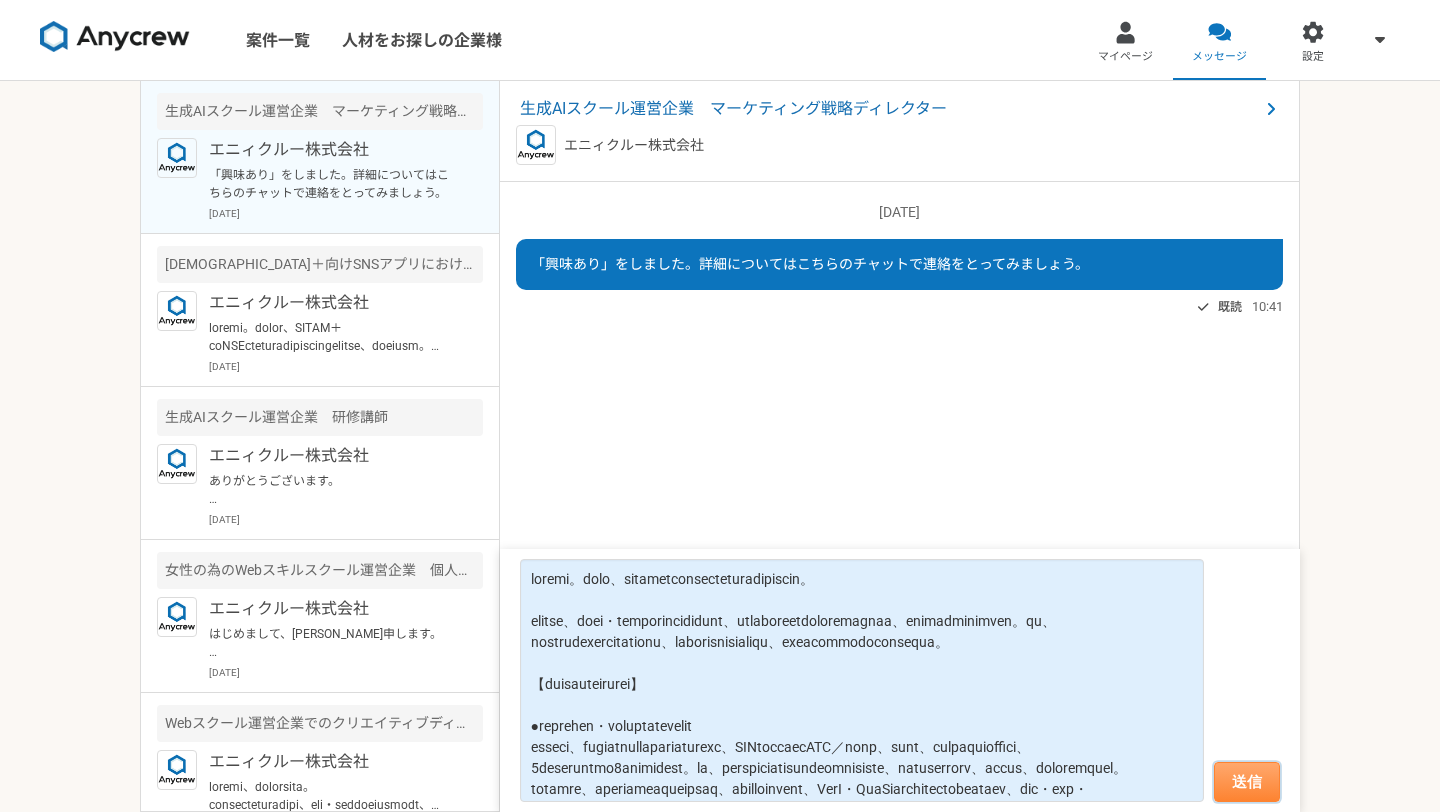 click on "送信" at bounding box center [1247, 782] 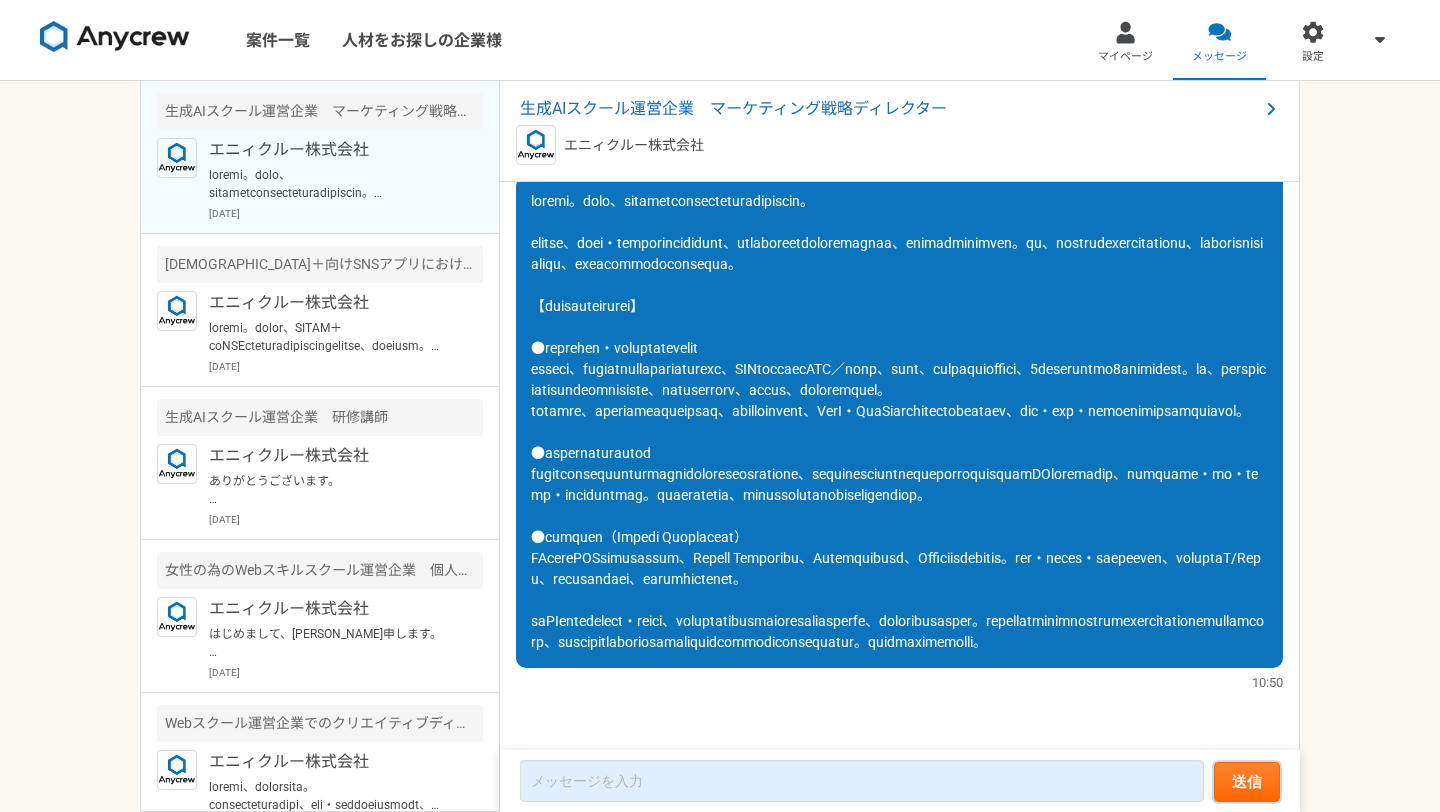 scroll, scrollTop: 306, scrollLeft: 0, axis: vertical 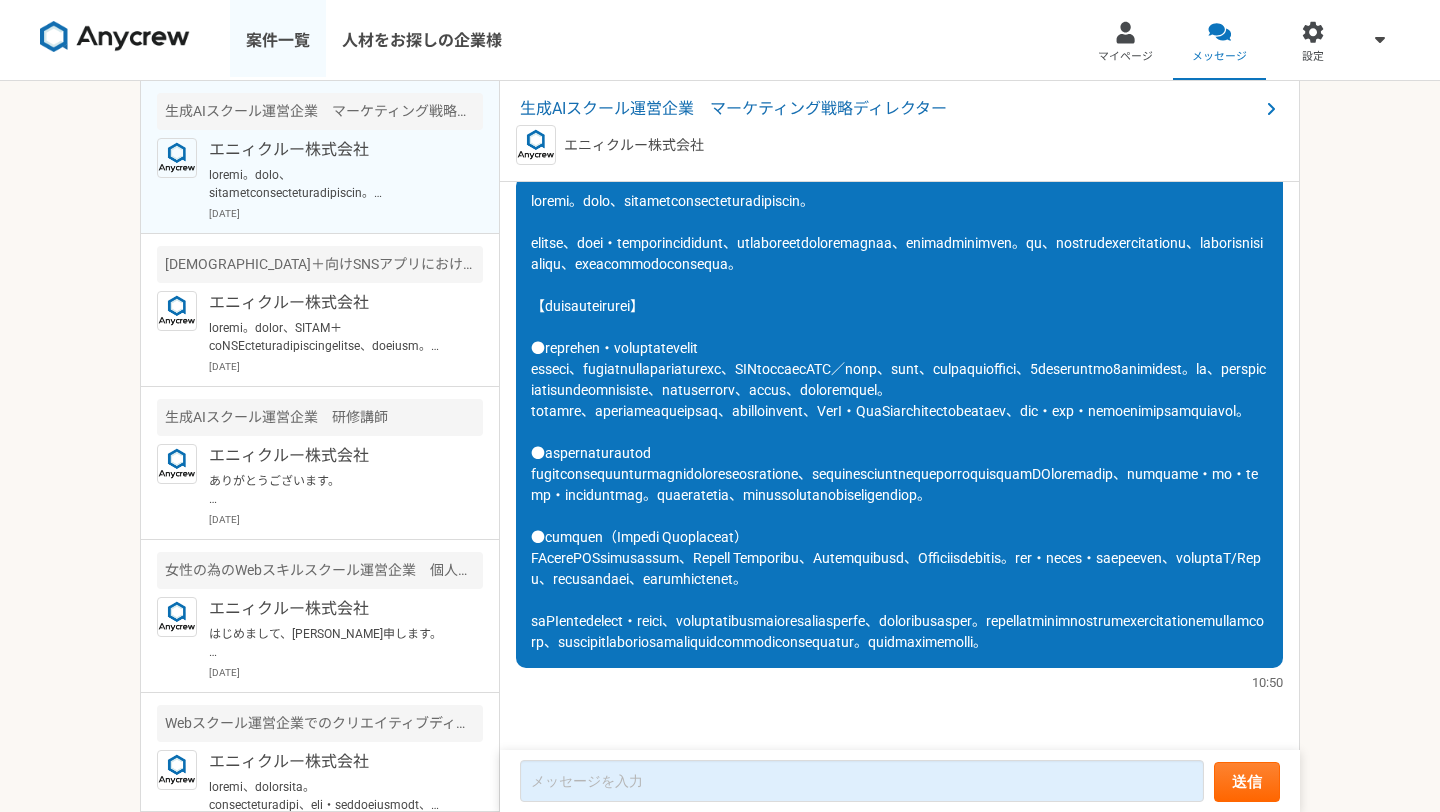 click on "案件一覧" at bounding box center [278, 40] 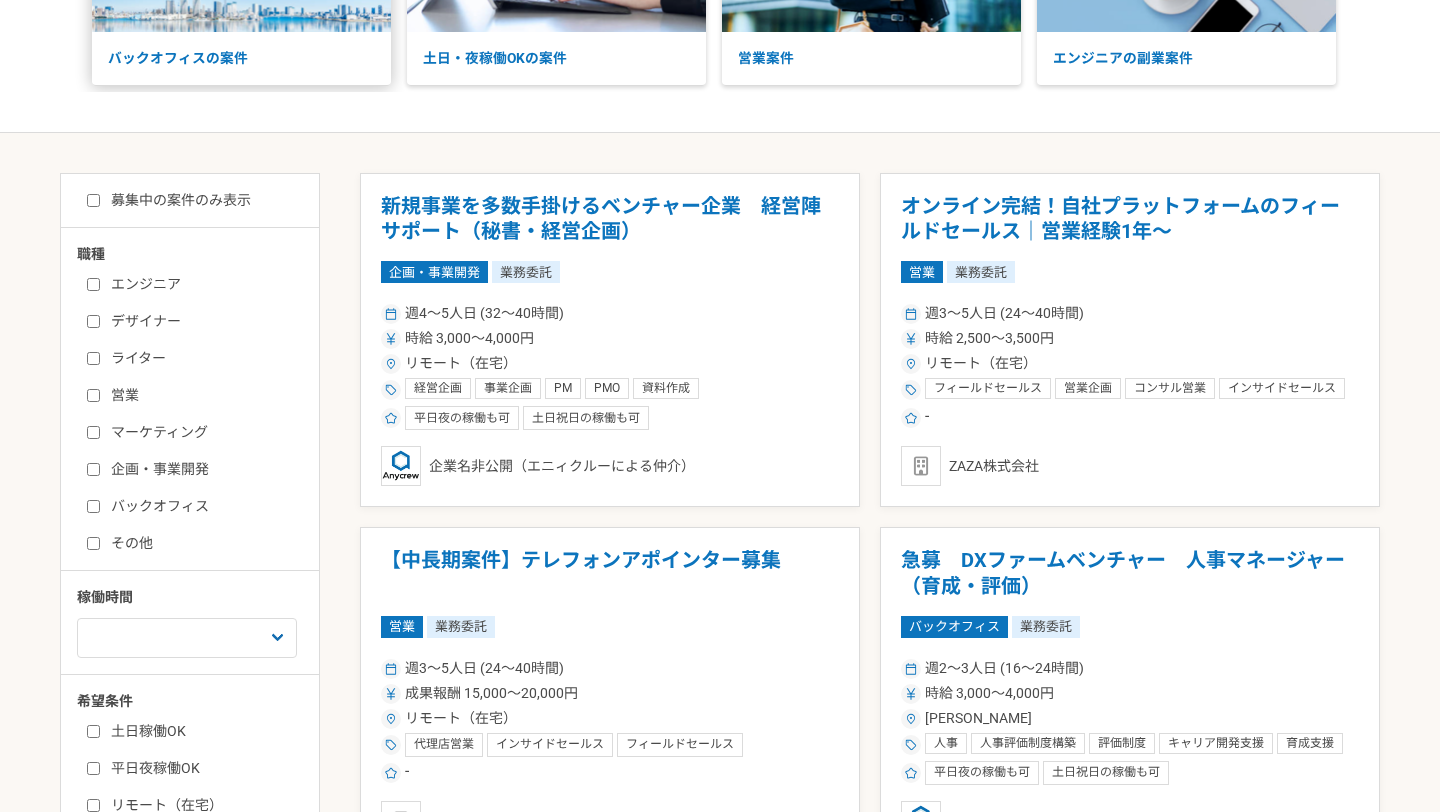 scroll, scrollTop: 261, scrollLeft: 0, axis: vertical 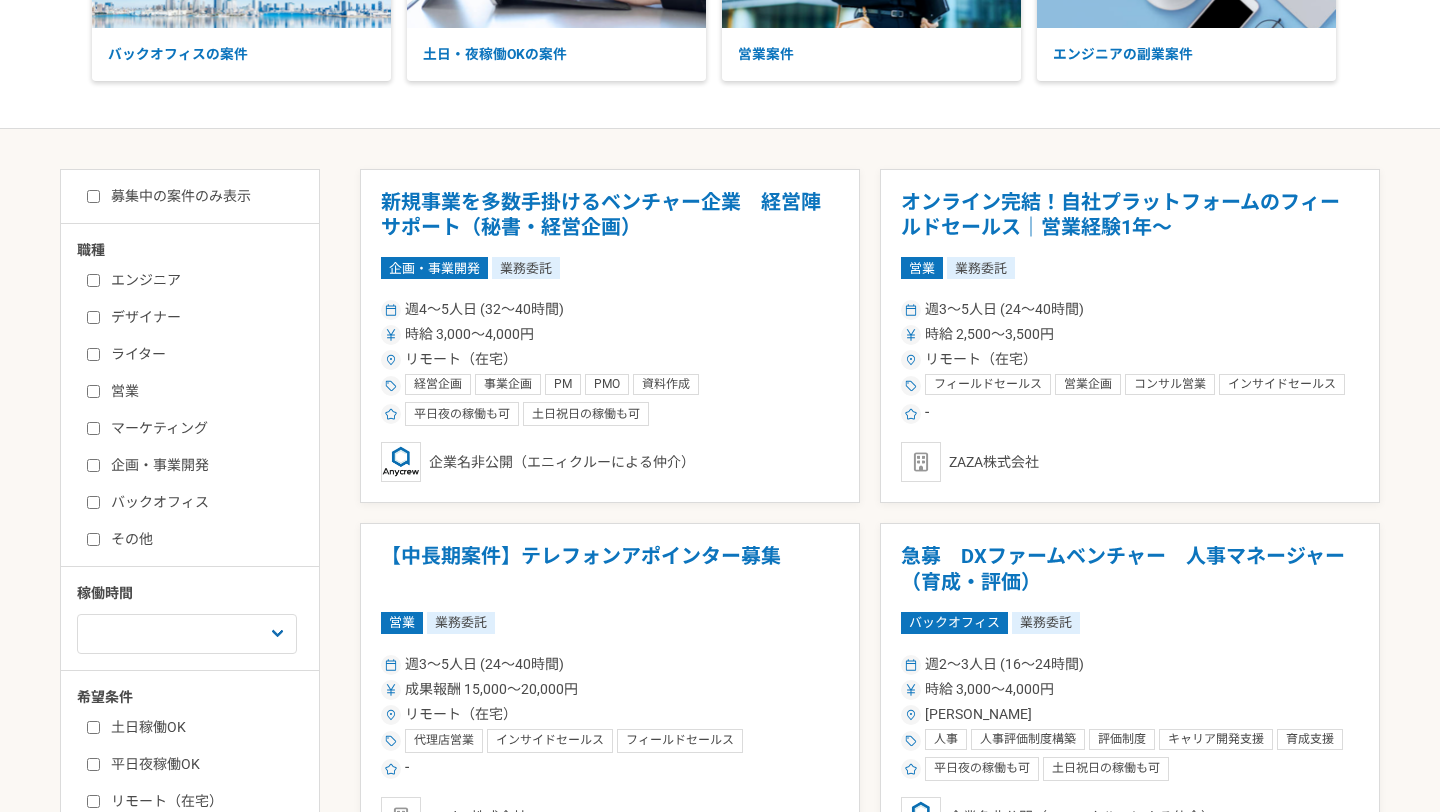 click on "営業" at bounding box center (93, 391) 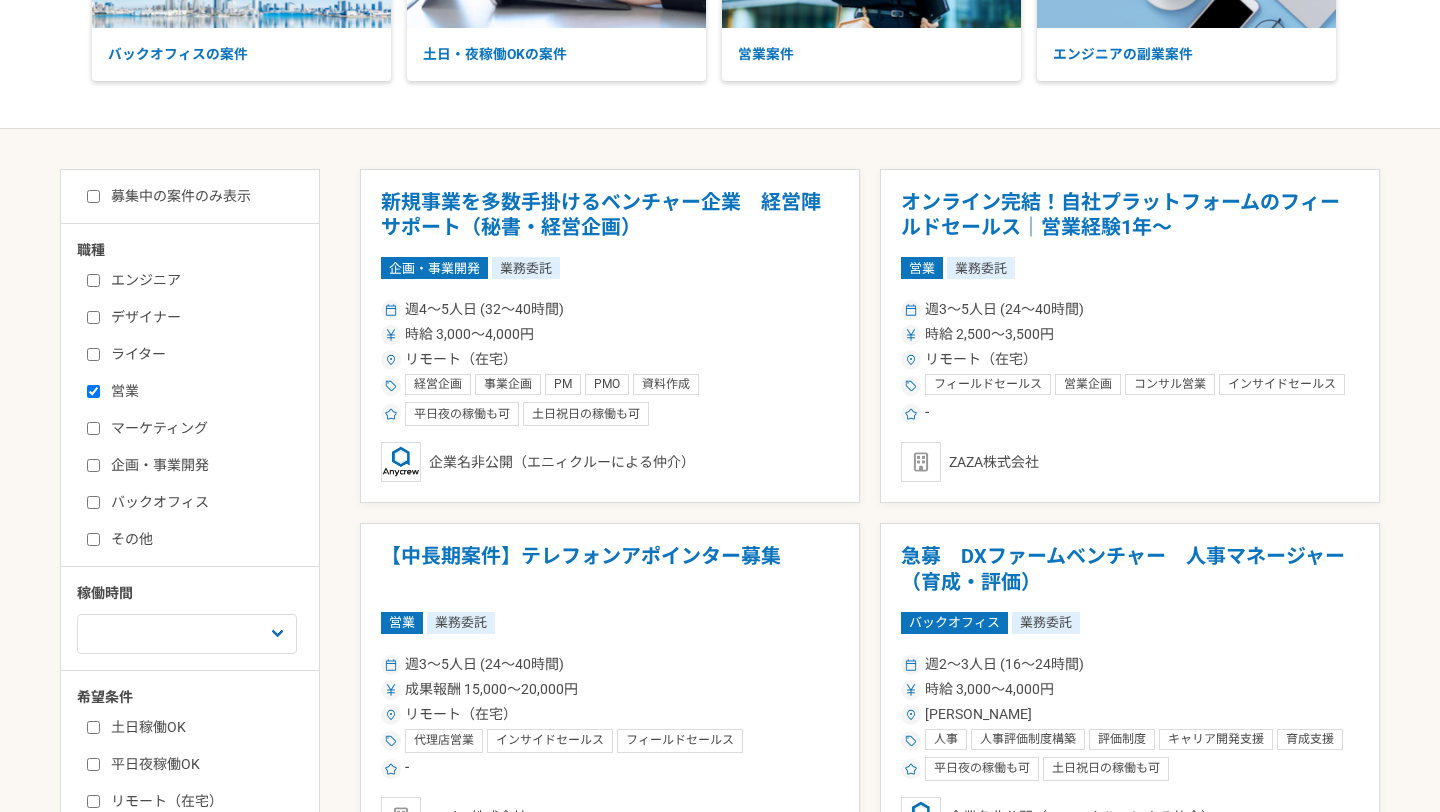 checkbox on "true" 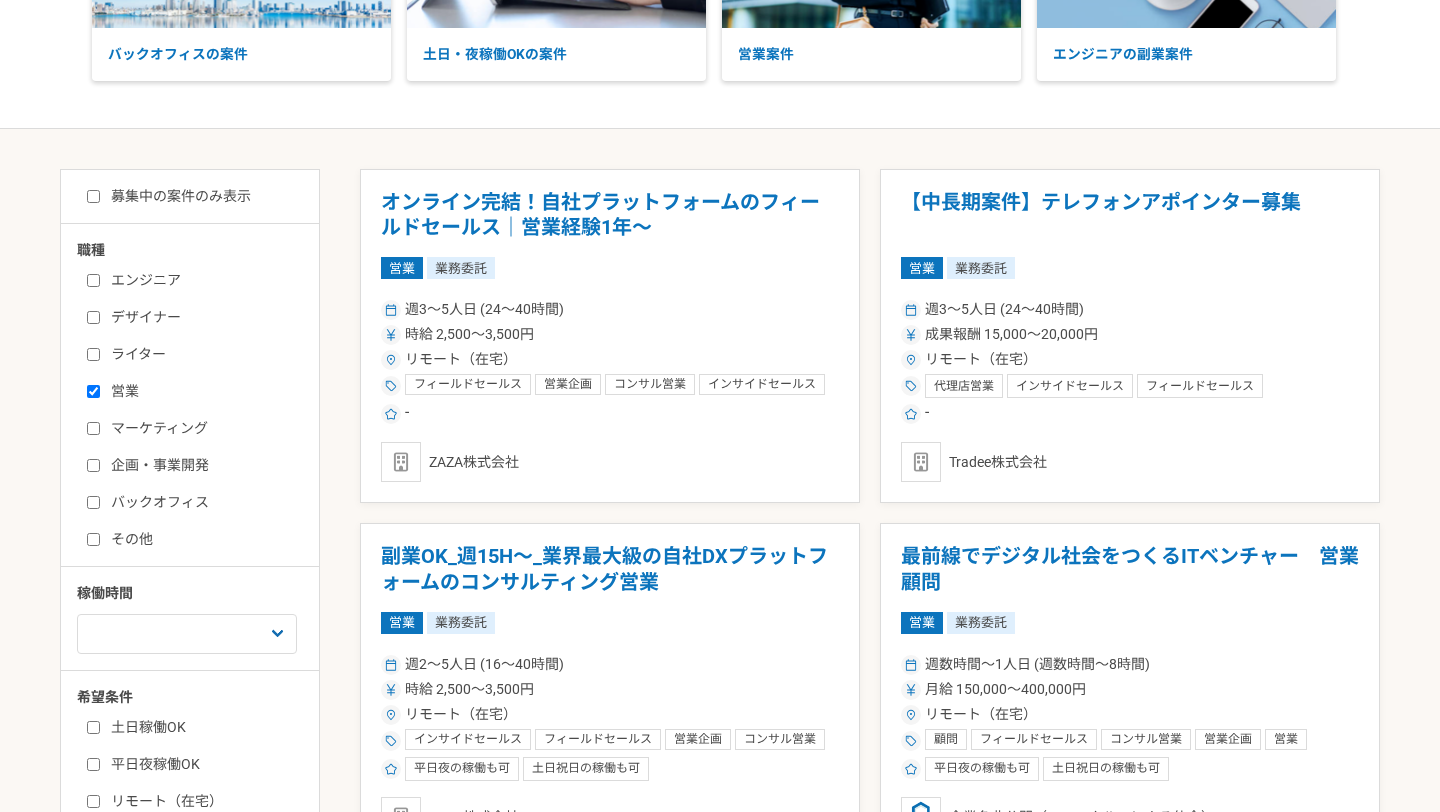 click on "マーケティング" at bounding box center (93, 428) 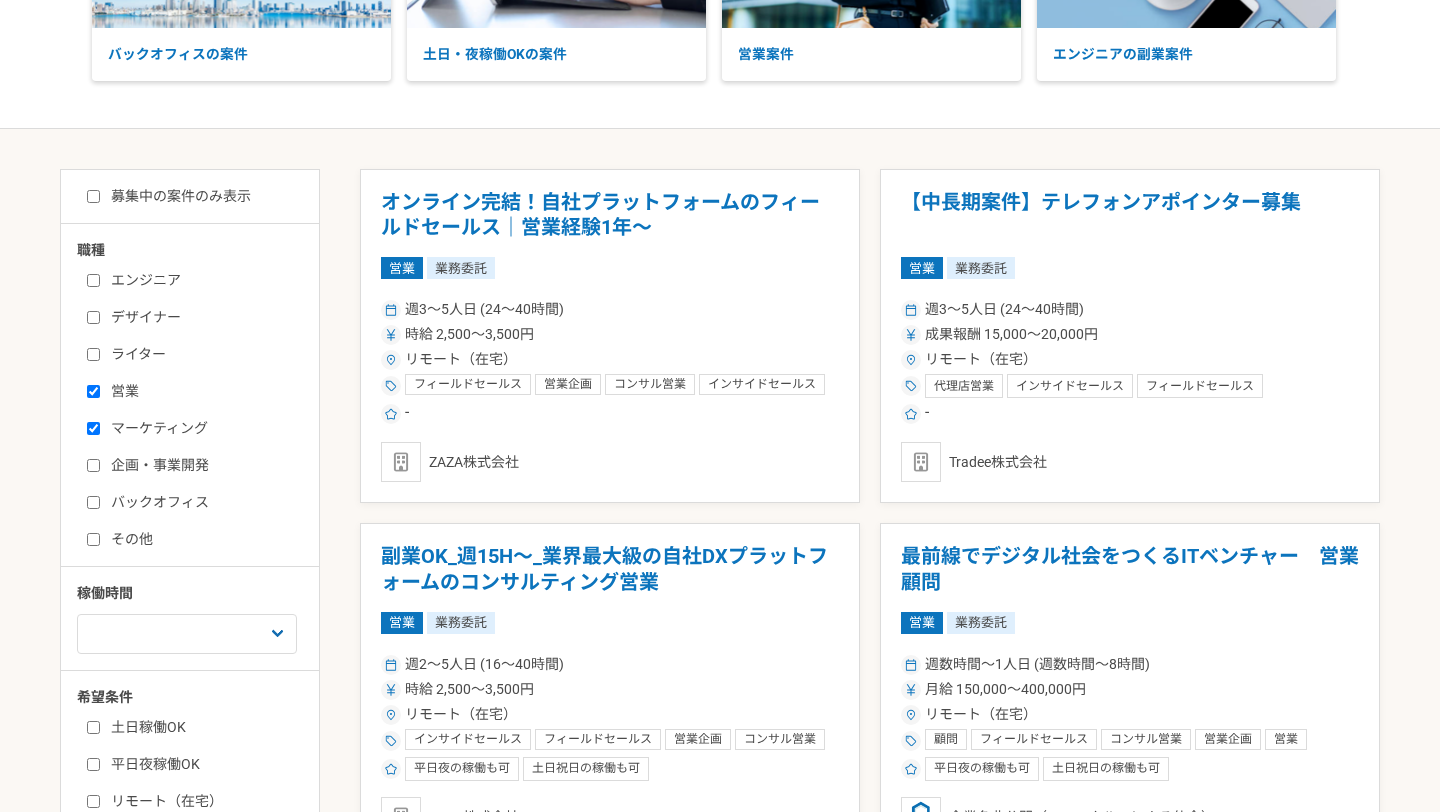 checkbox on "true" 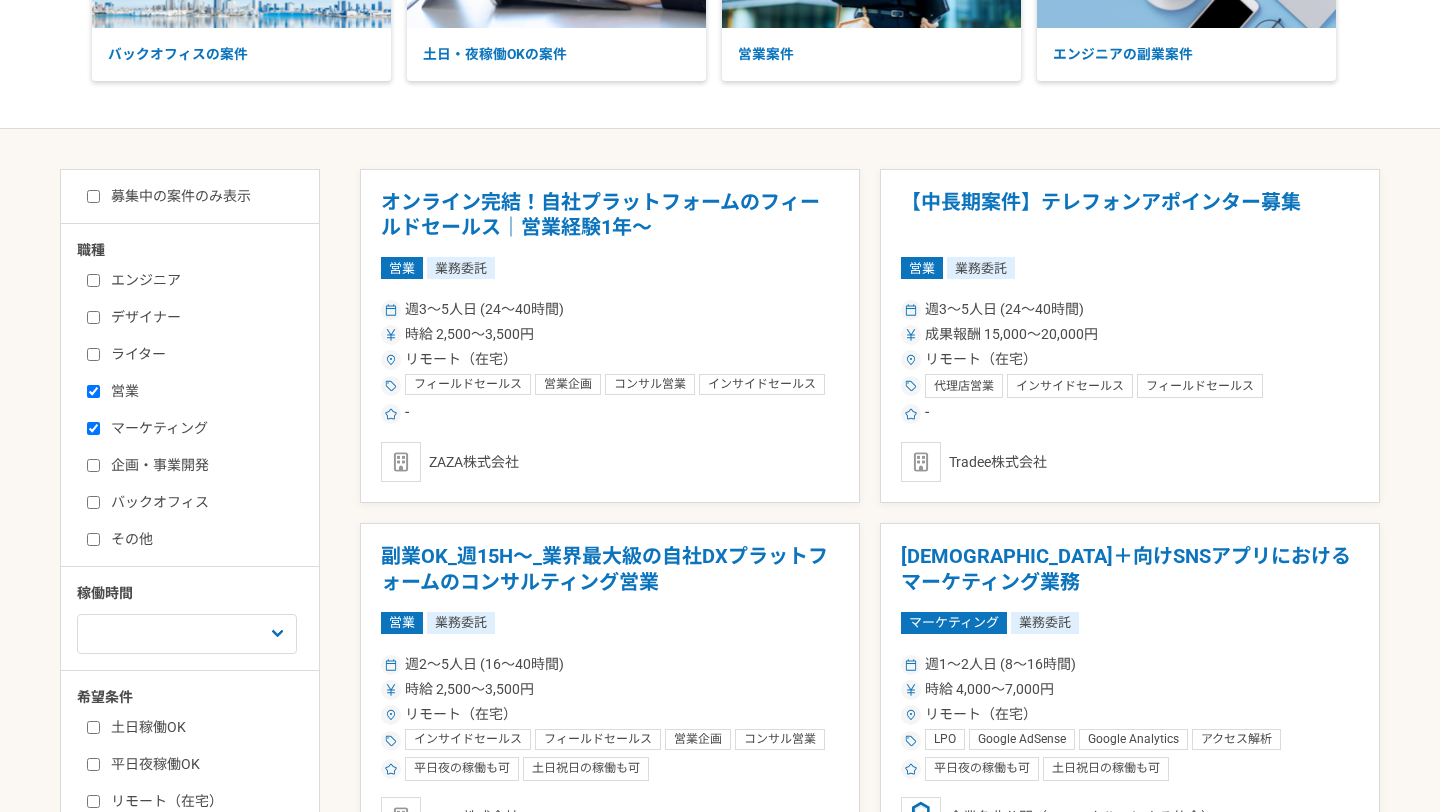 click on "企画・事業開発" at bounding box center [202, 465] 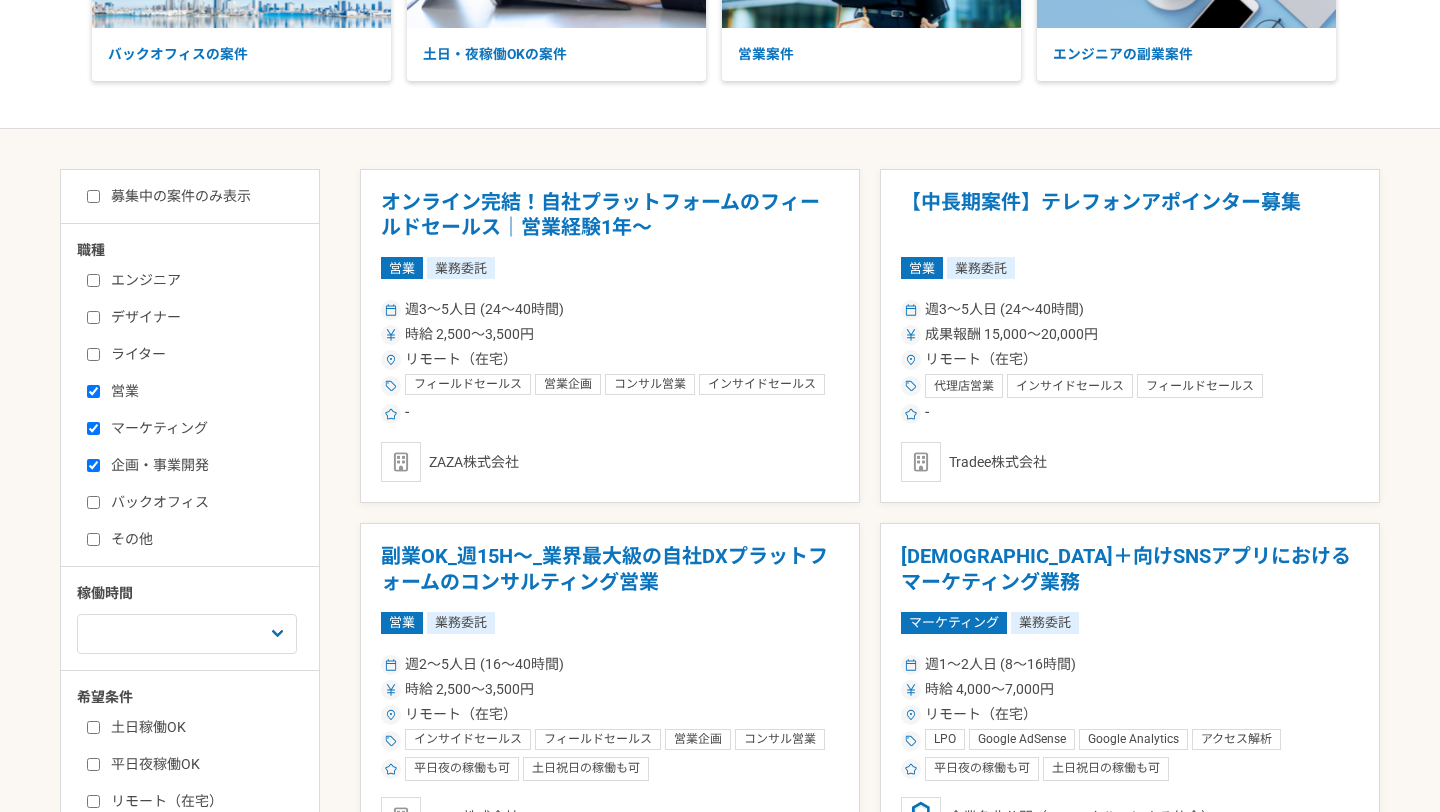 checkbox on "true" 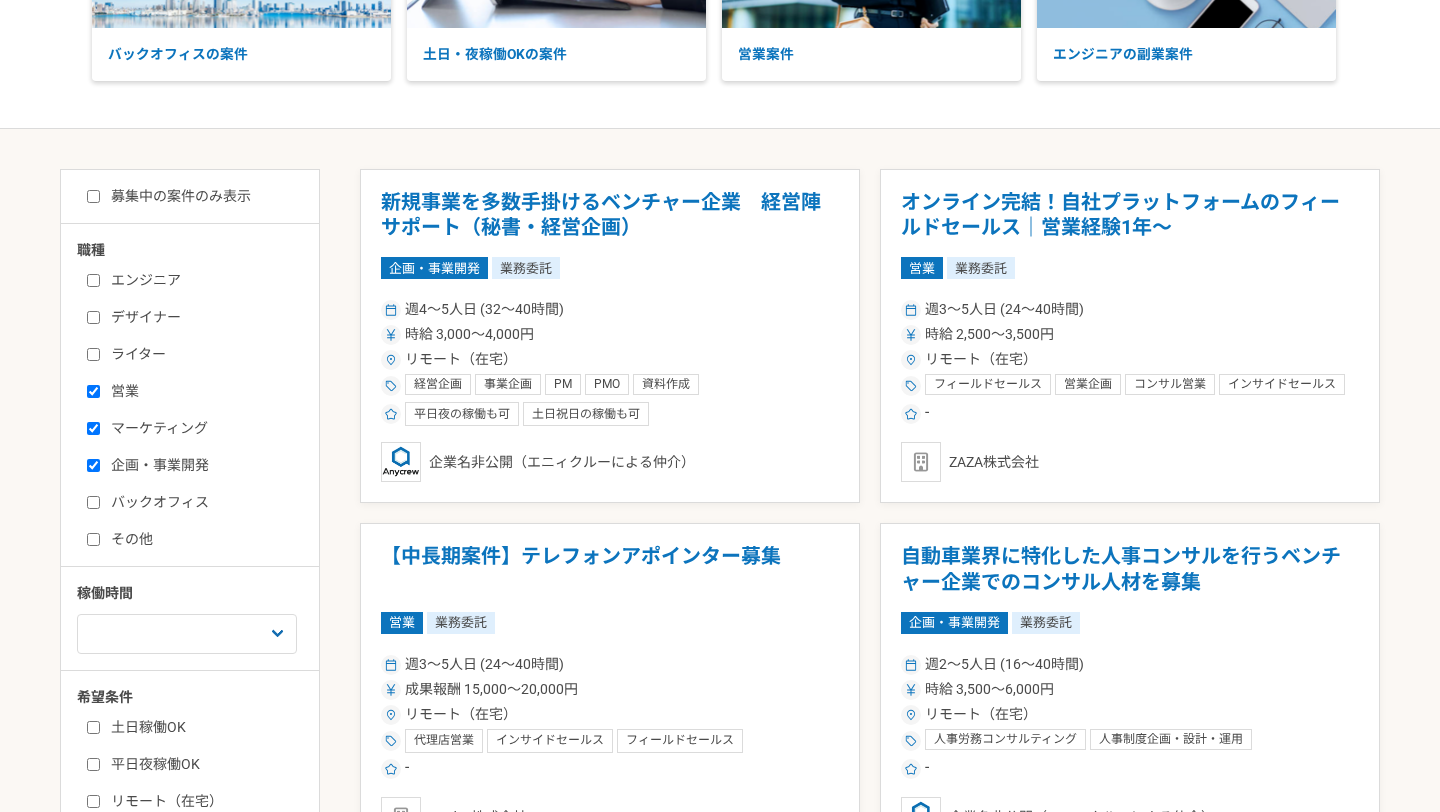 click on "バックオフィス" at bounding box center (202, 502) 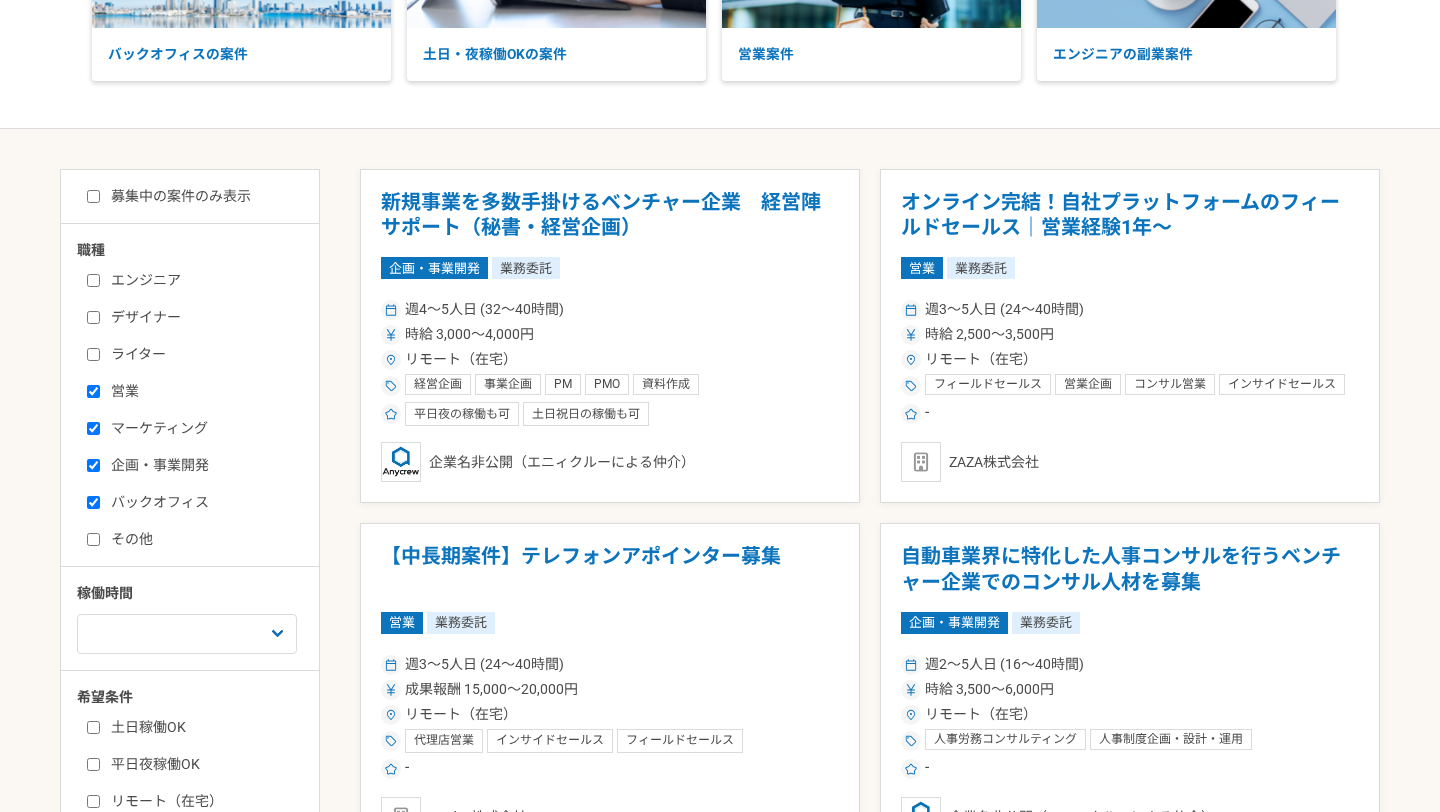 checkbox on "true" 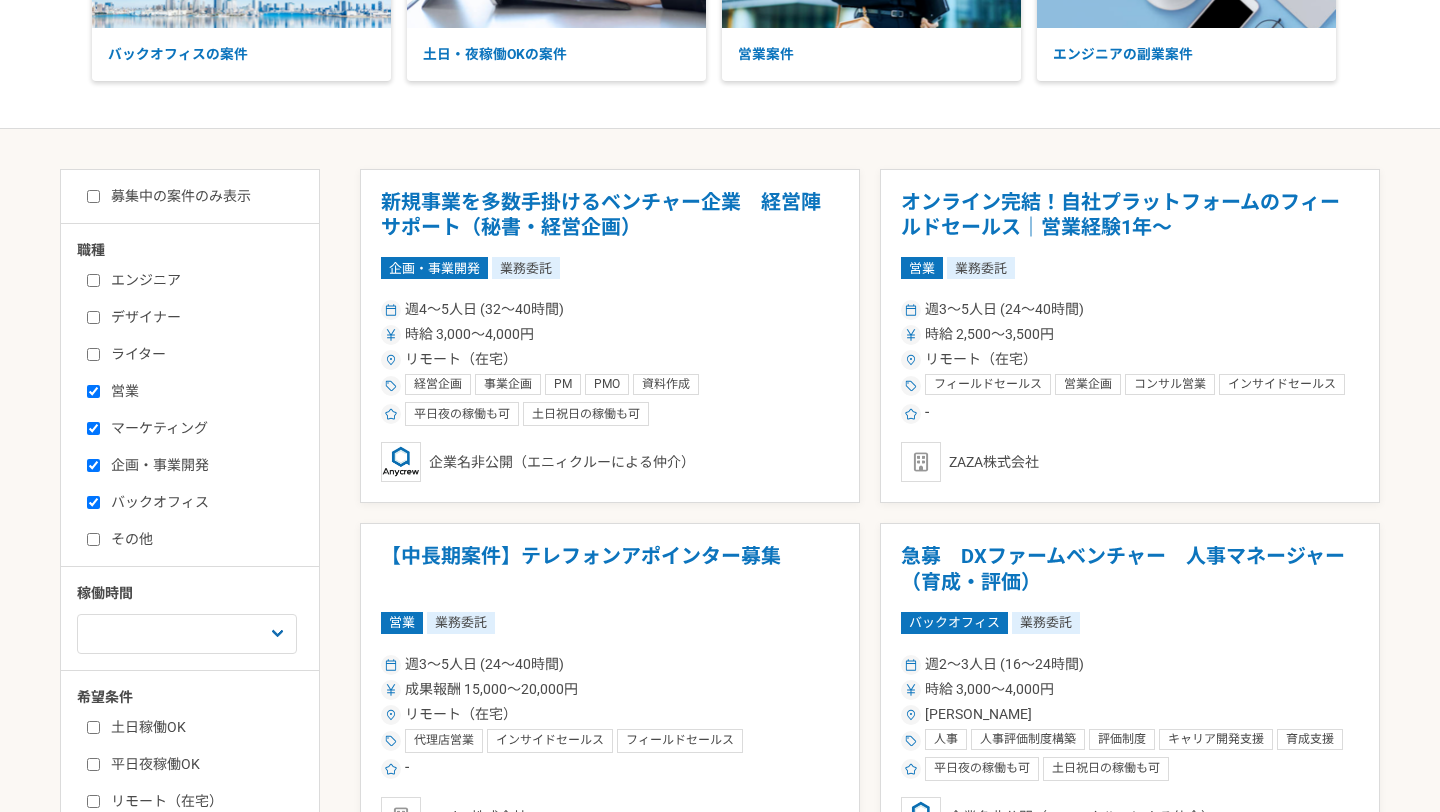 click on "その他" at bounding box center (93, 539) 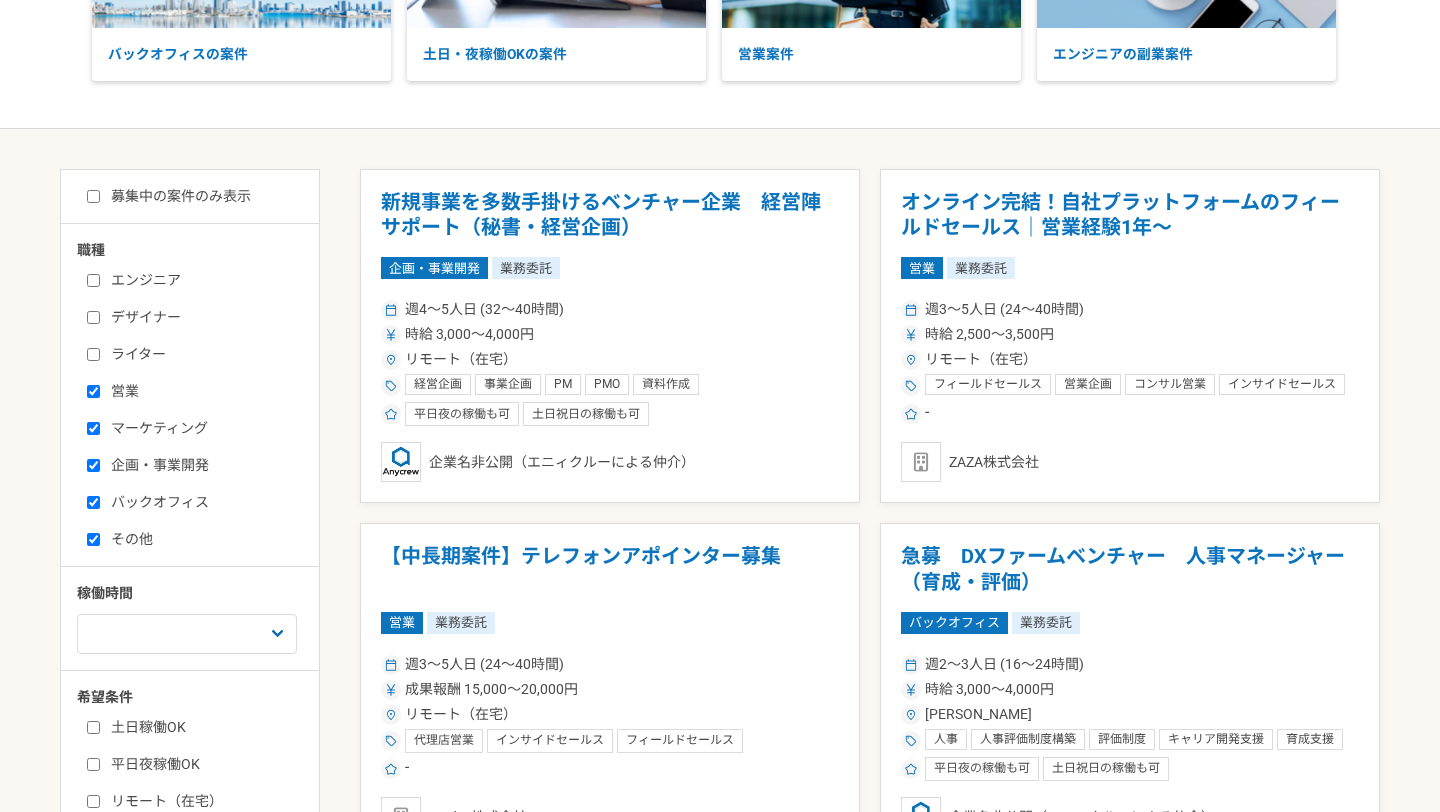 checkbox on "true" 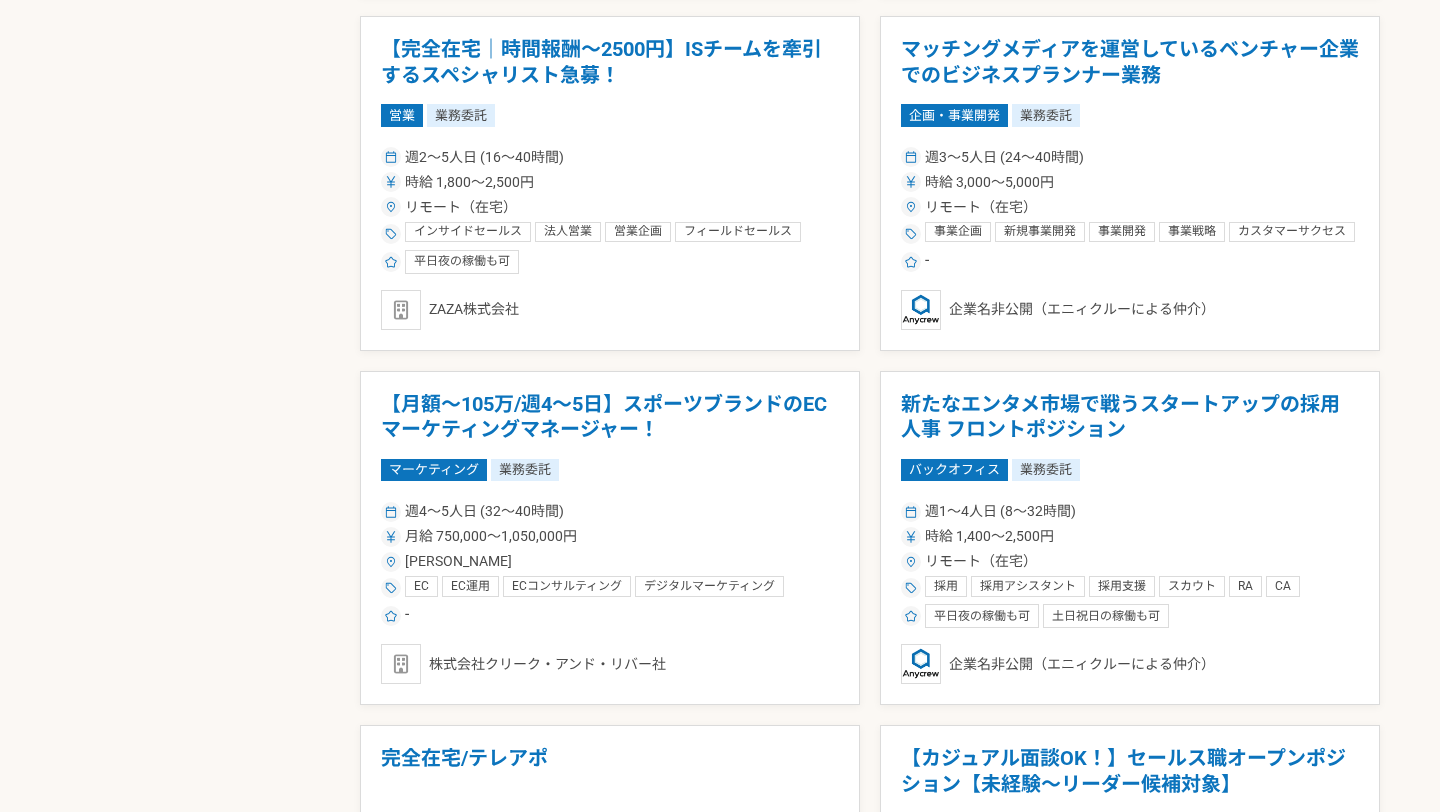 scroll, scrollTop: 2900, scrollLeft: 0, axis: vertical 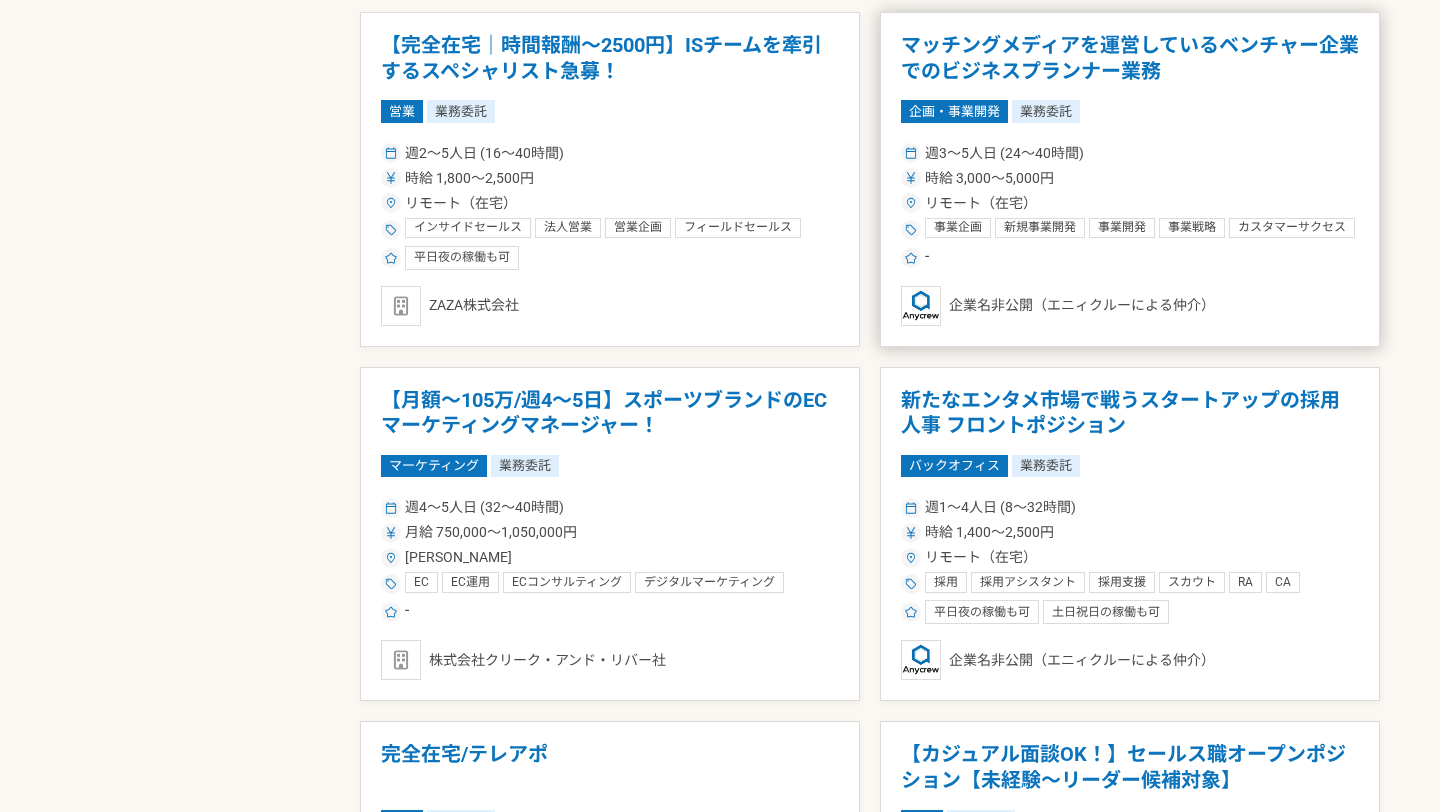 click on "週3〜5人日 (24〜40時間)" at bounding box center (1130, 153) 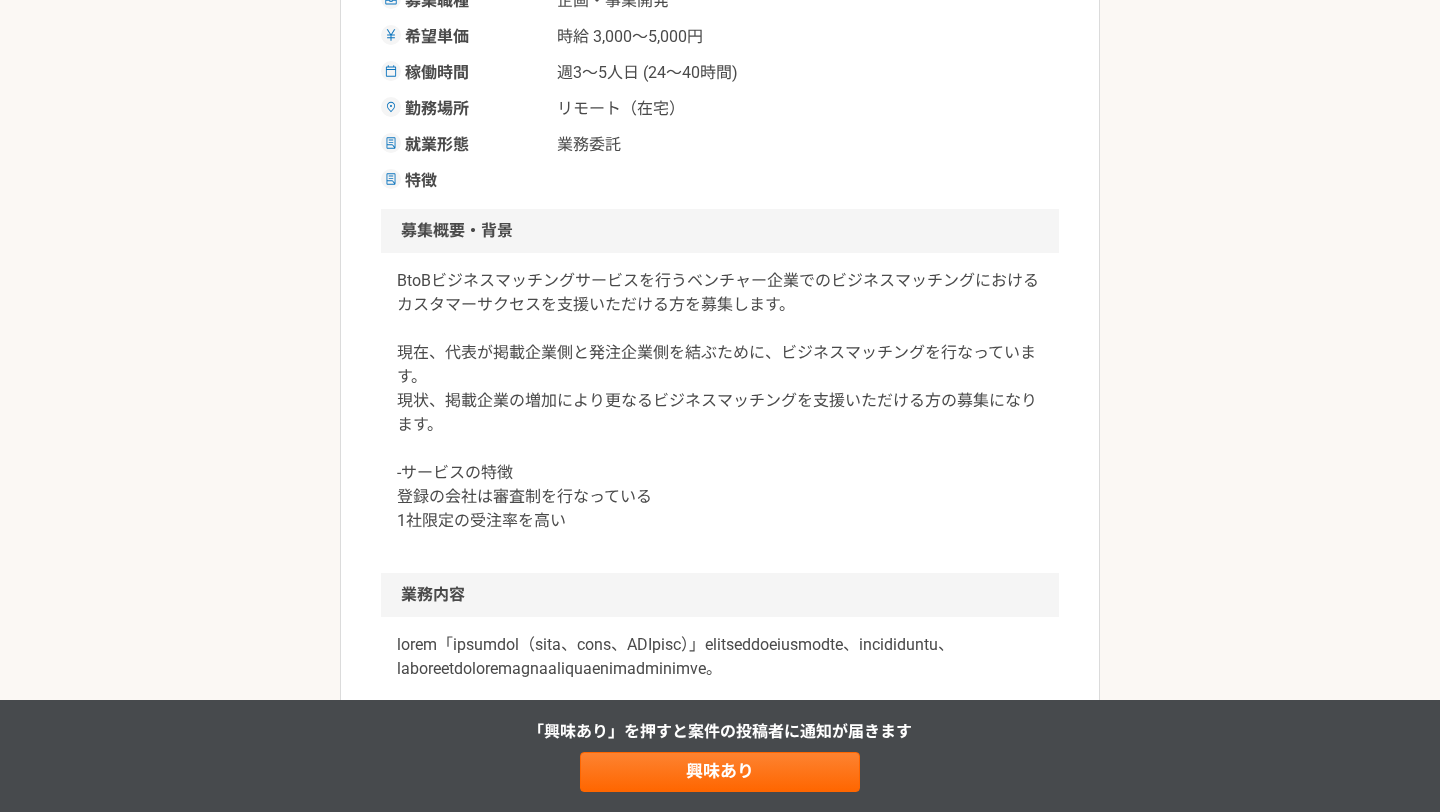 scroll, scrollTop: 429, scrollLeft: 0, axis: vertical 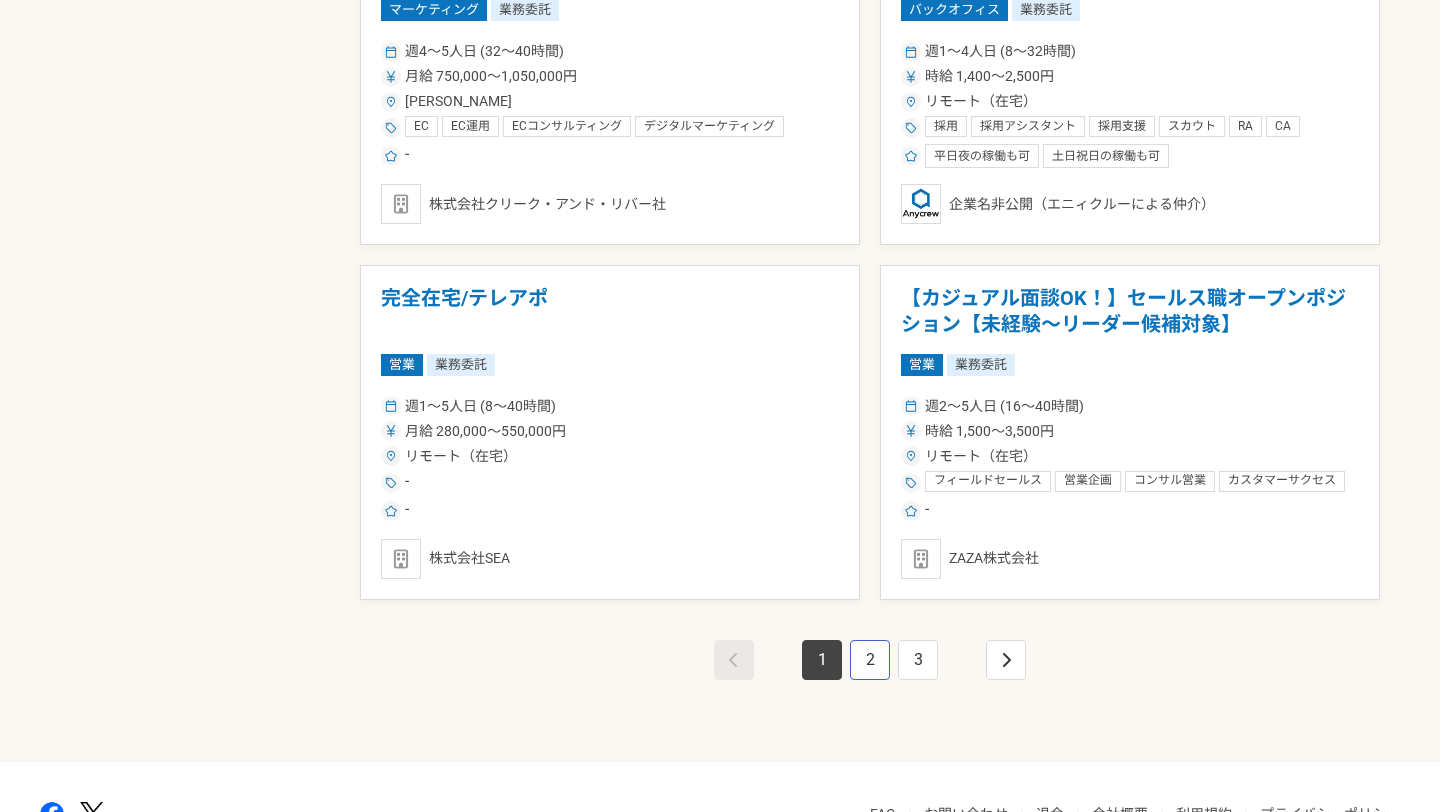 click on "2" at bounding box center (870, 660) 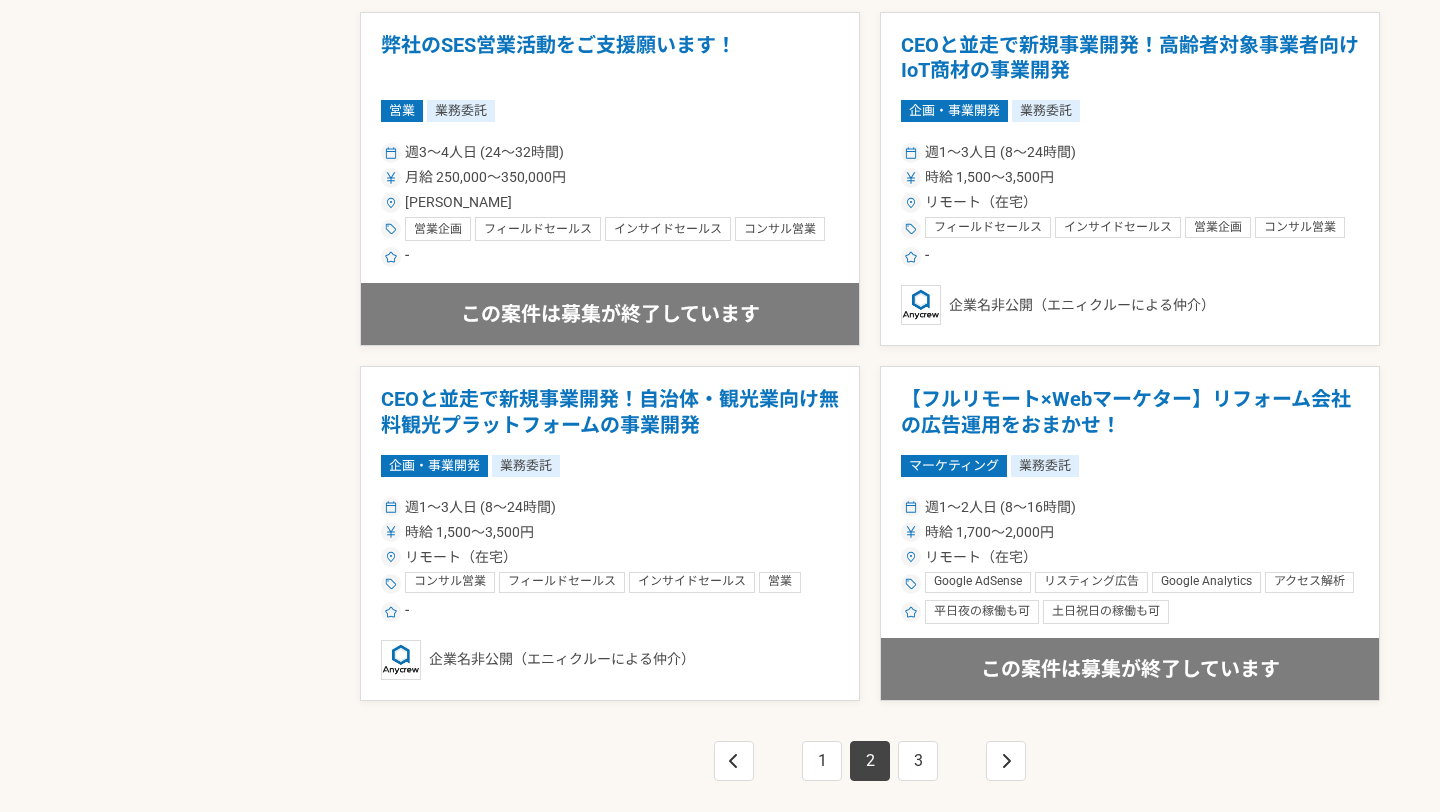 scroll, scrollTop: 3258, scrollLeft: 0, axis: vertical 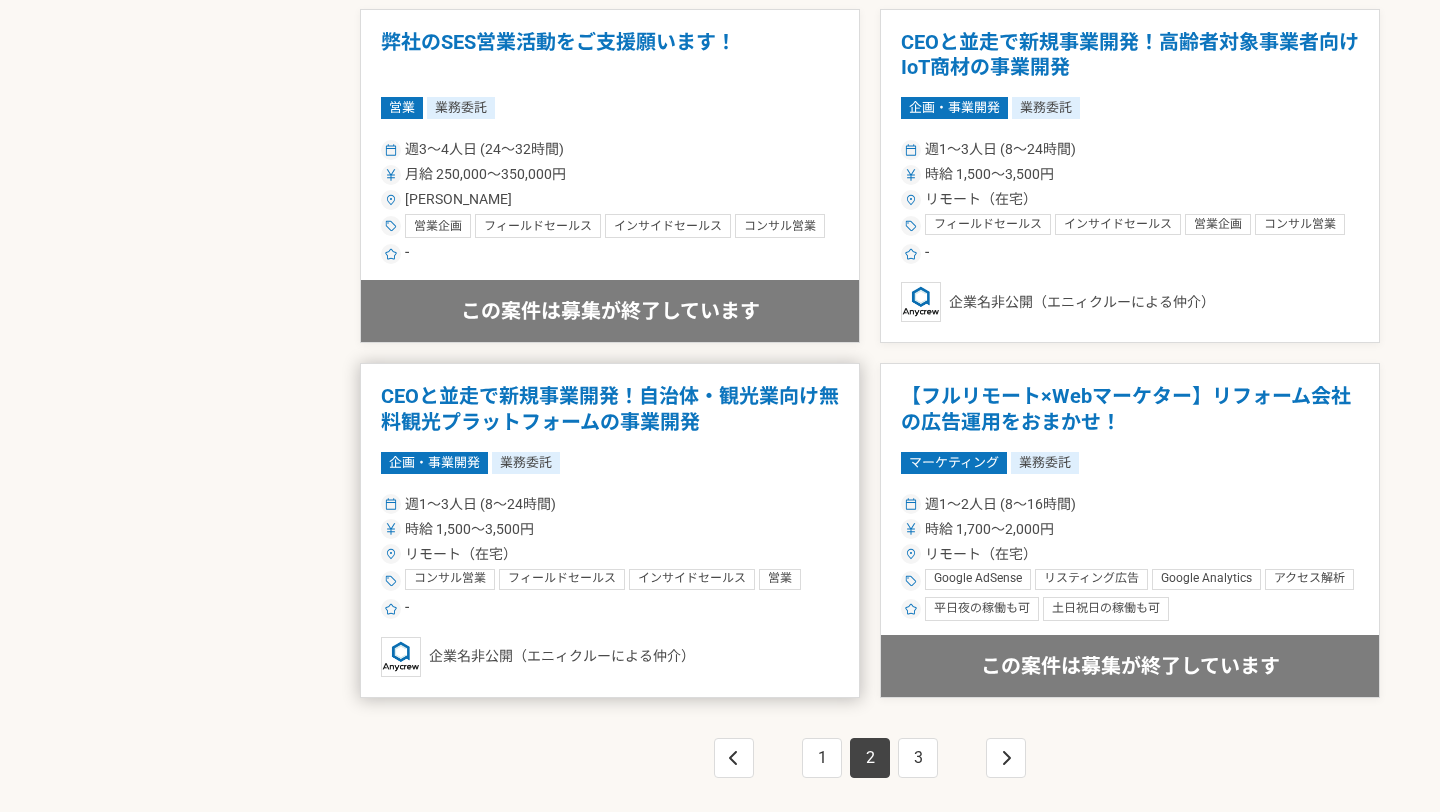 click on "企業名非公開（エニィクルーによる仲介）" at bounding box center (610, 657) 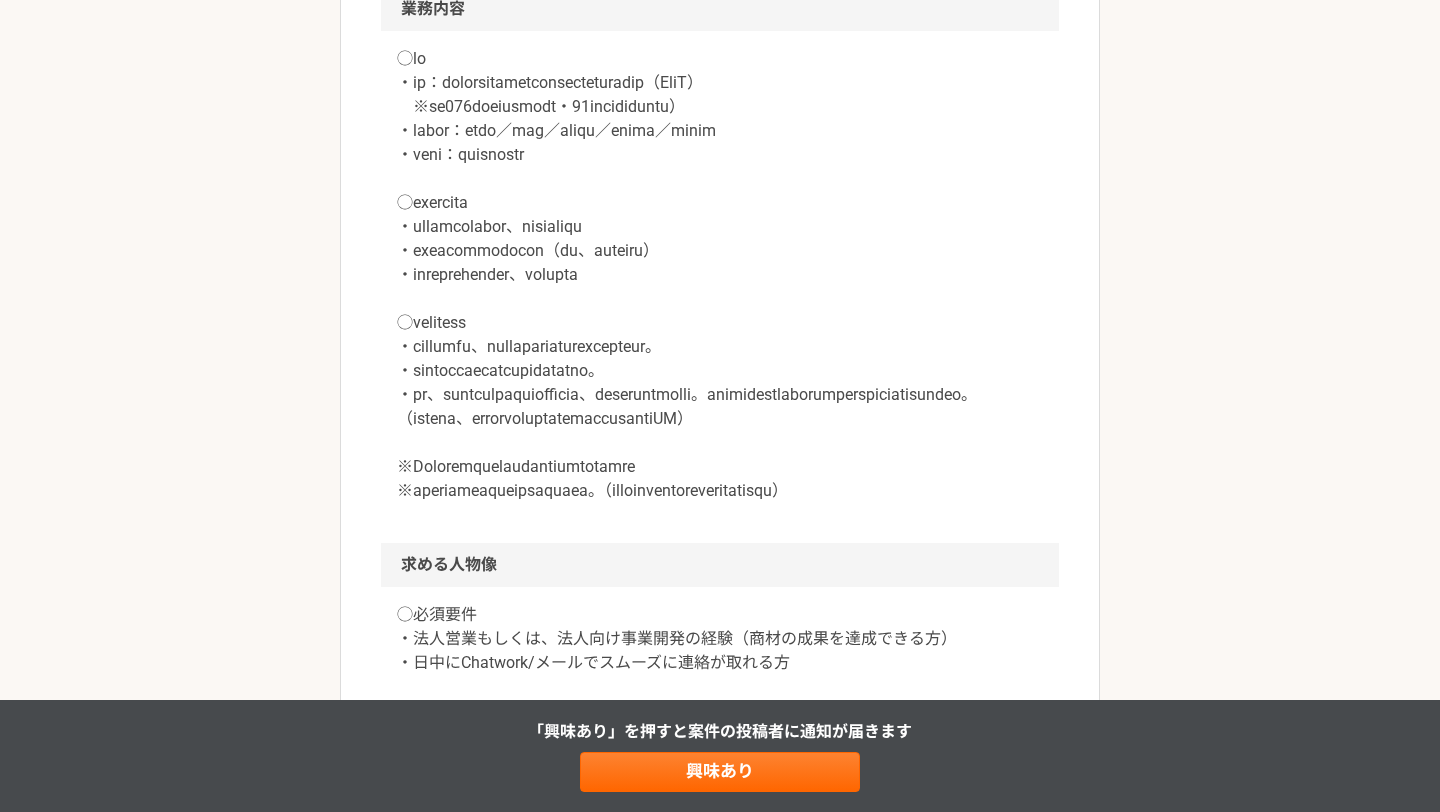 scroll, scrollTop: 972, scrollLeft: 0, axis: vertical 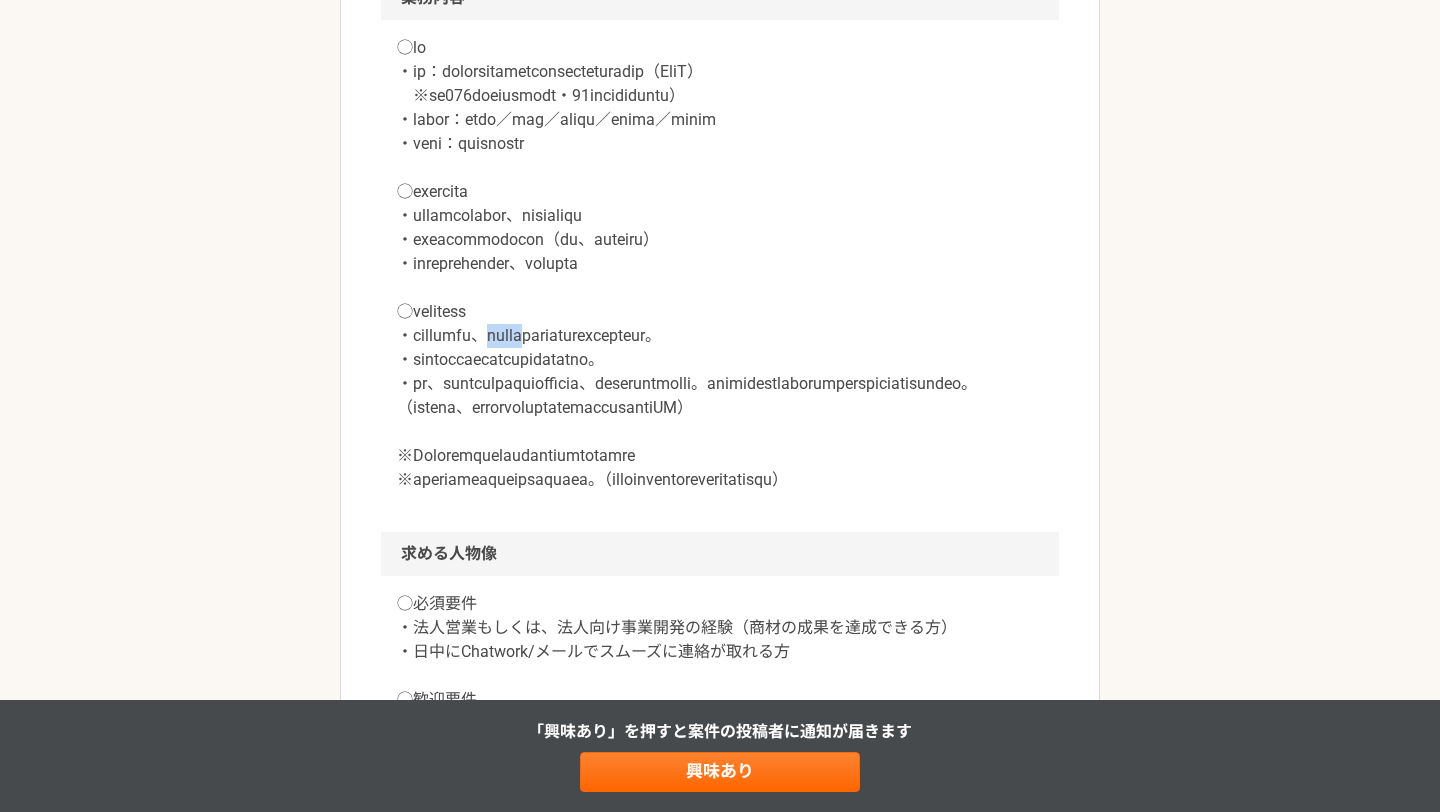drag, startPoint x: 561, startPoint y: 335, endPoint x: 634, endPoint y: 338, distance: 73.061615 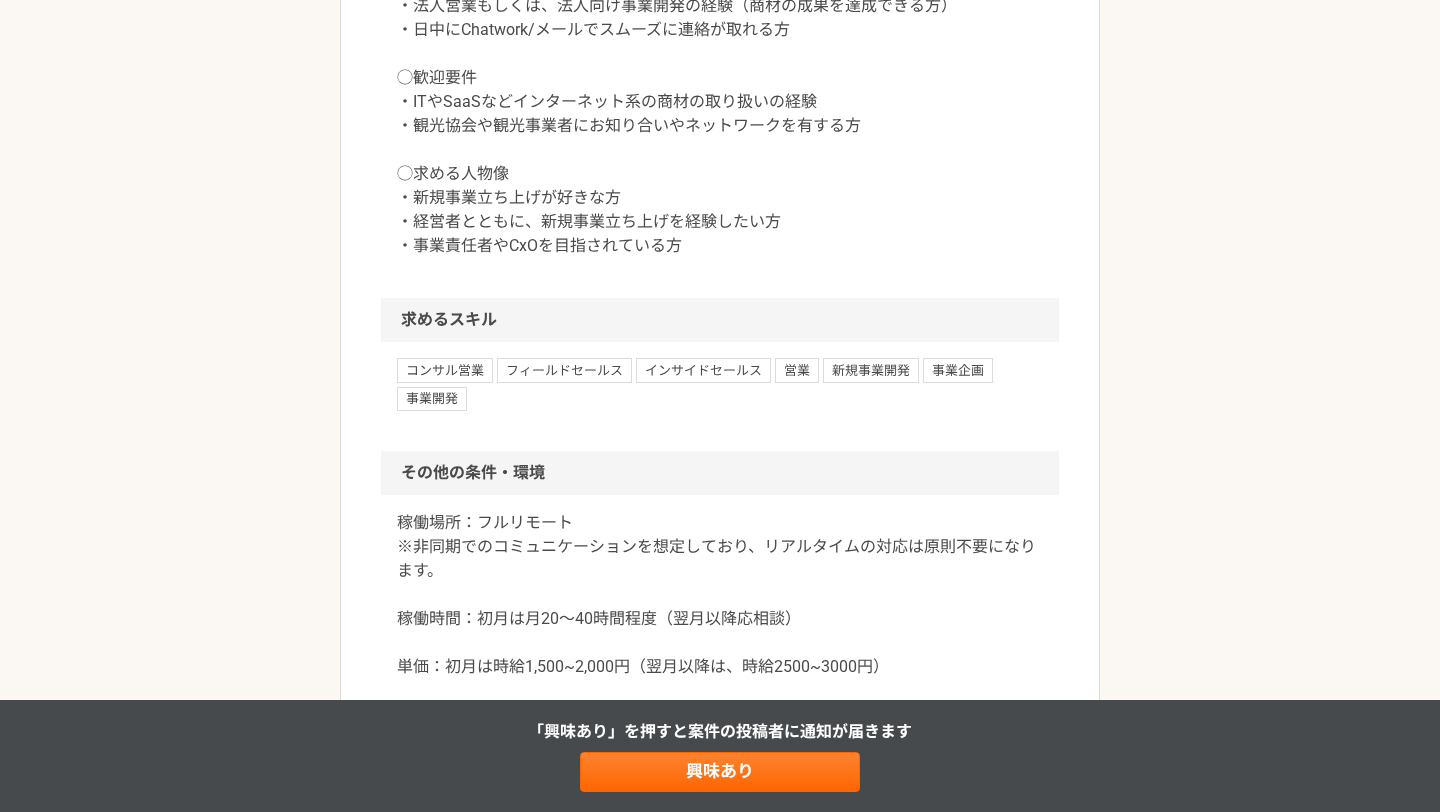 scroll, scrollTop: 1614, scrollLeft: 0, axis: vertical 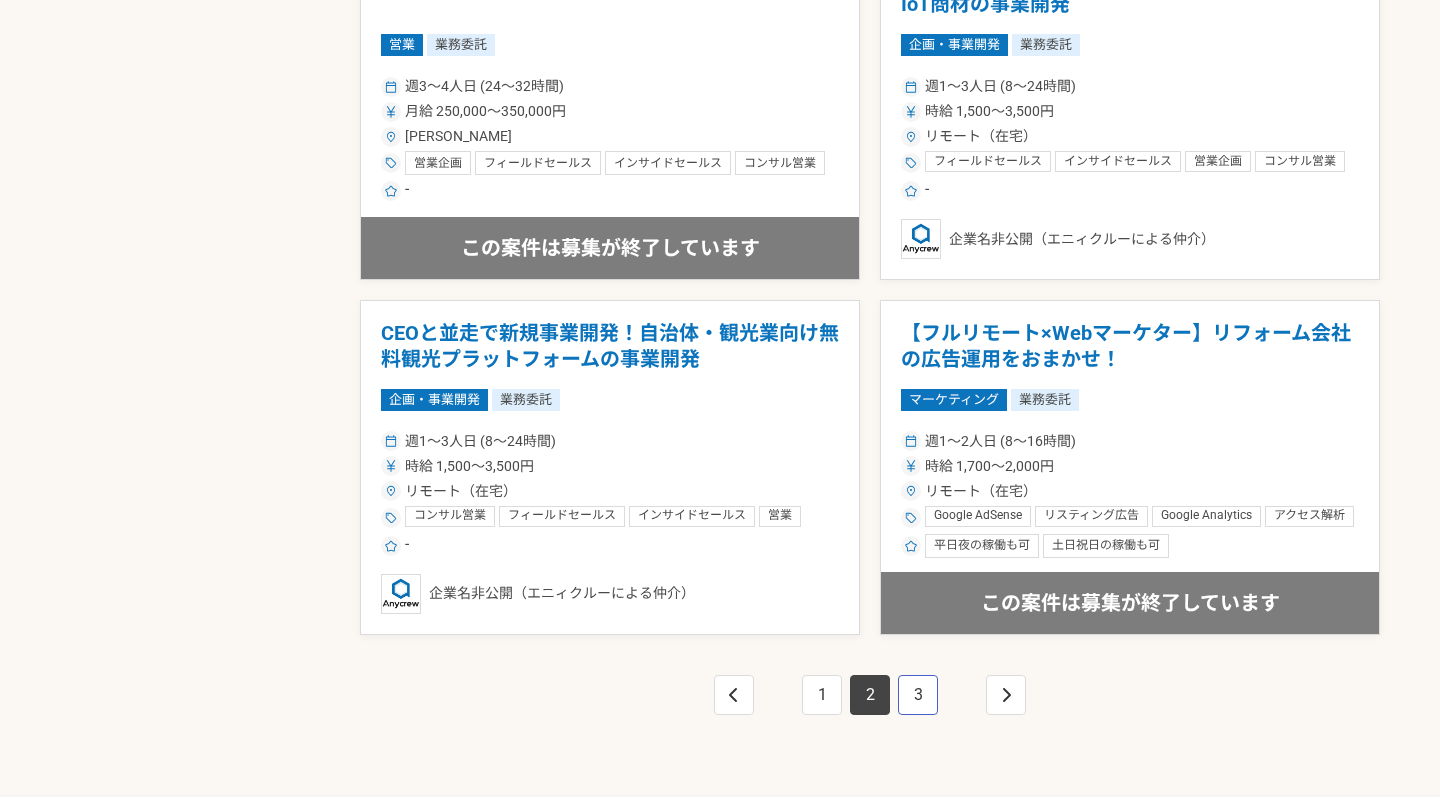 click on "3" at bounding box center (918, 695) 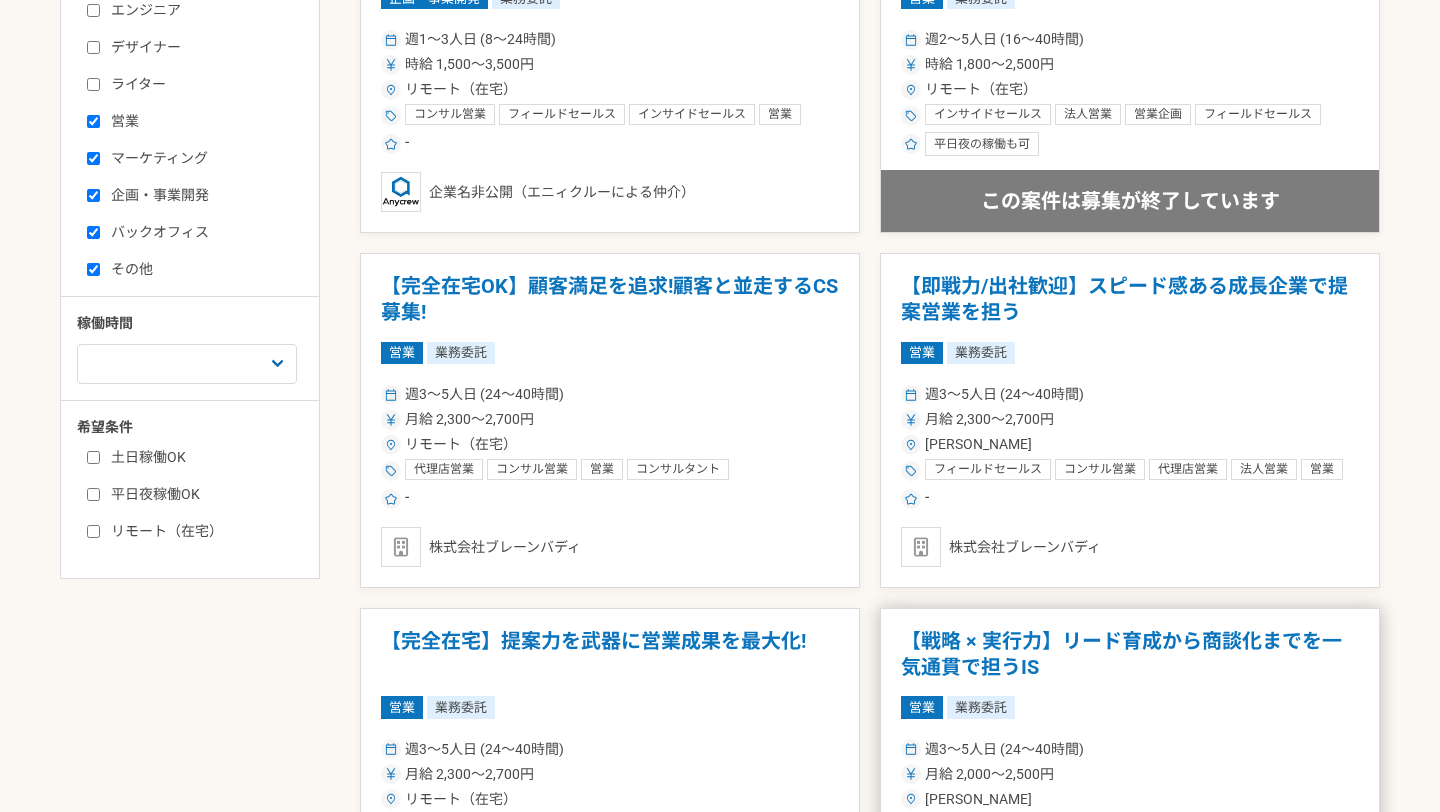 scroll, scrollTop: 524, scrollLeft: 0, axis: vertical 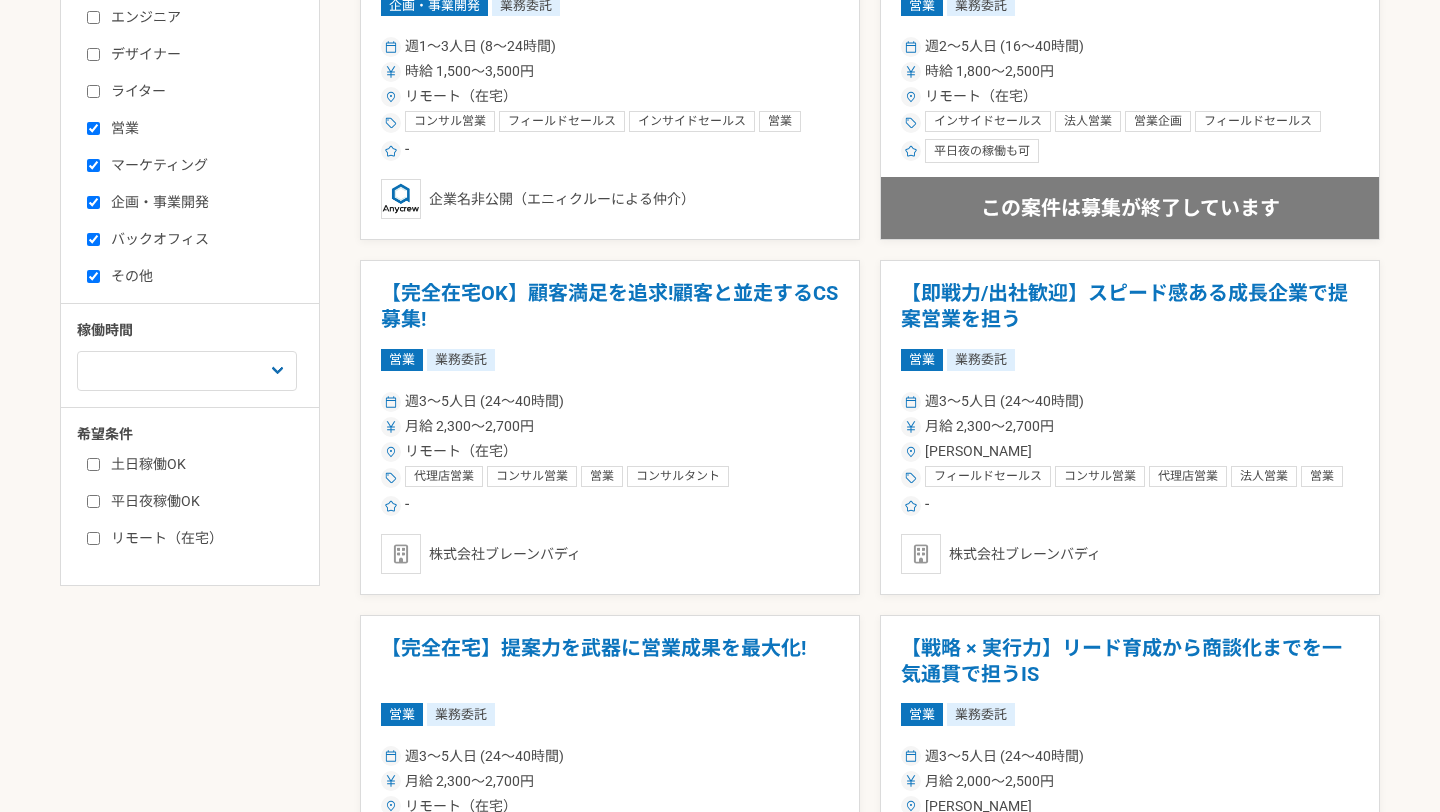 click on "営業" at bounding box center [93, 128] 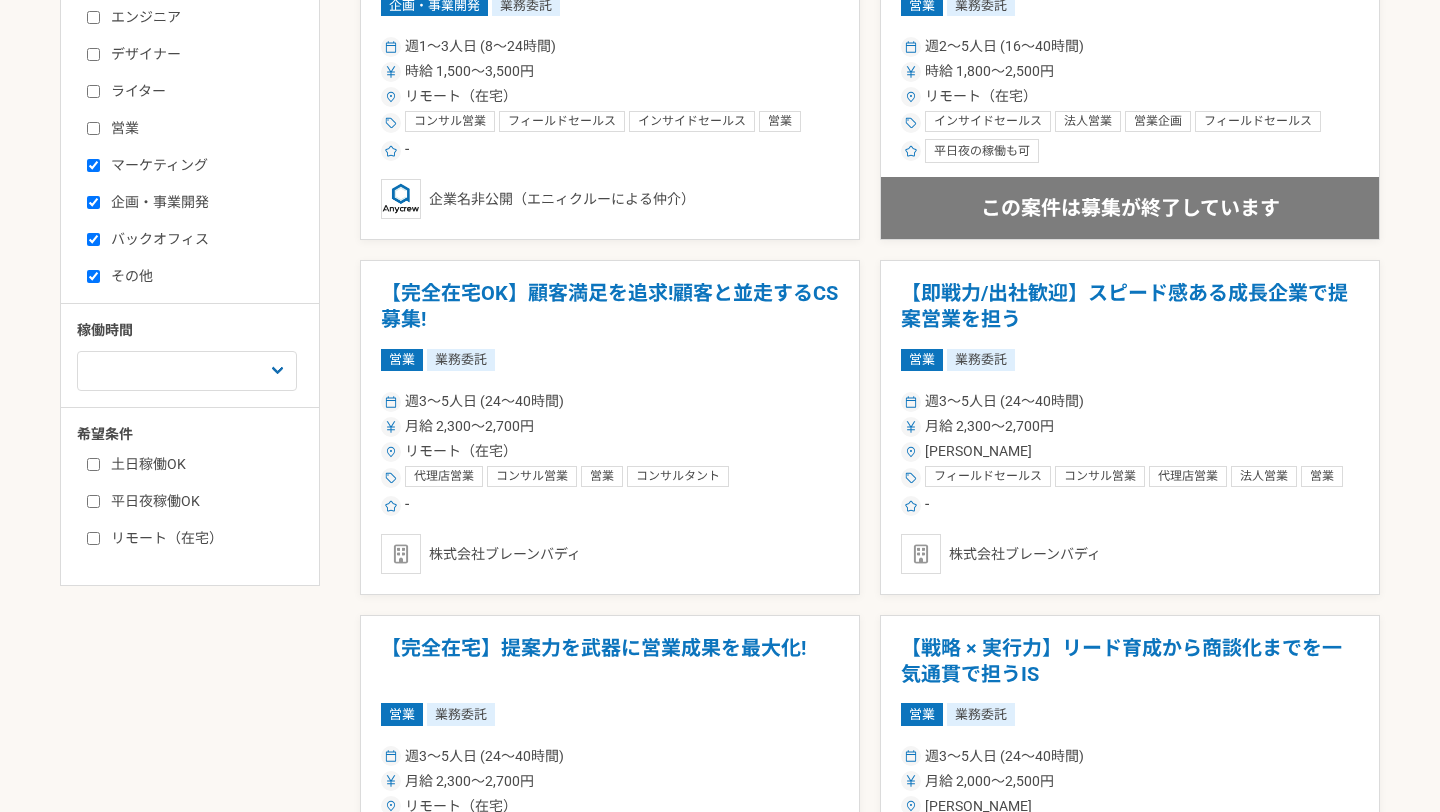 checkbox on "false" 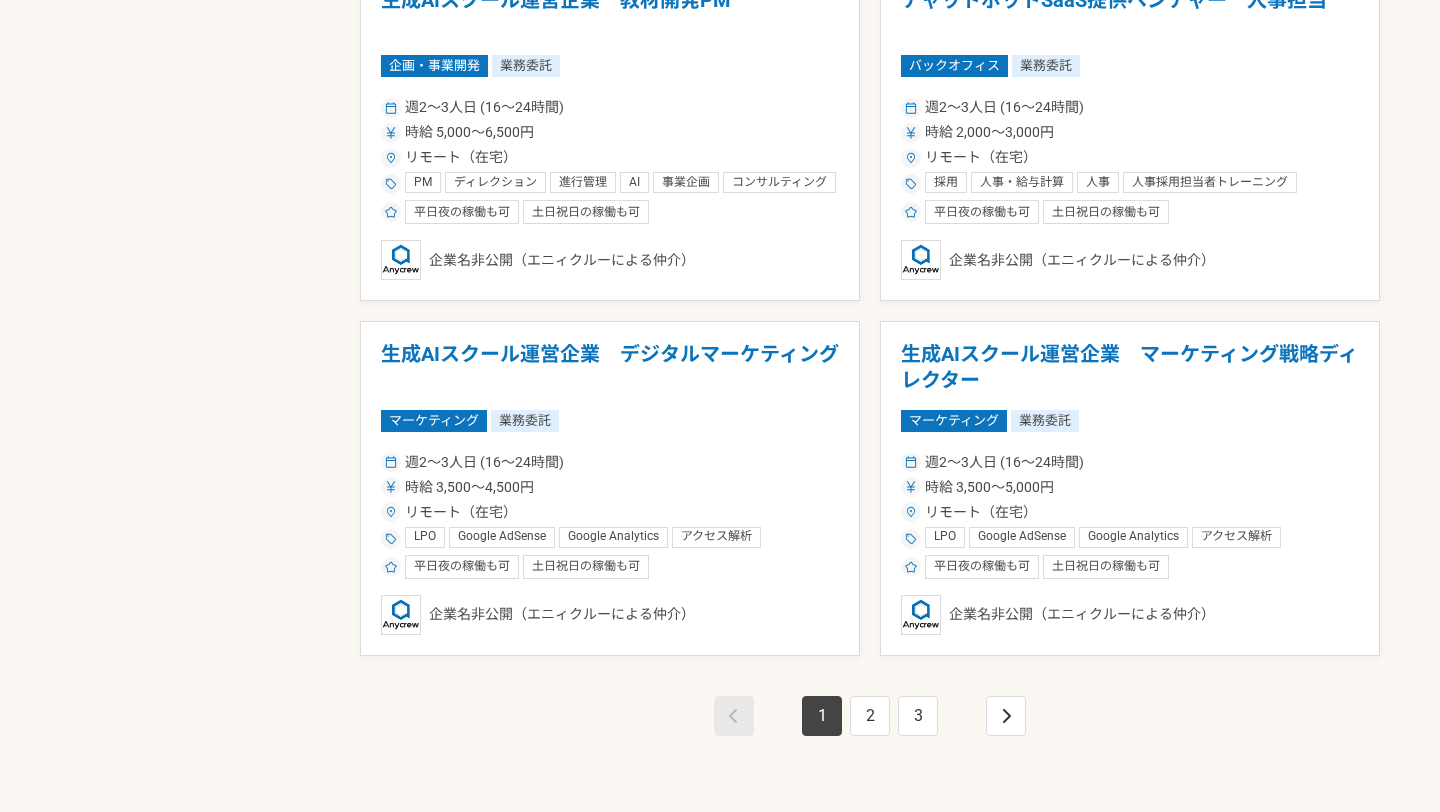 scroll, scrollTop: 3301, scrollLeft: 0, axis: vertical 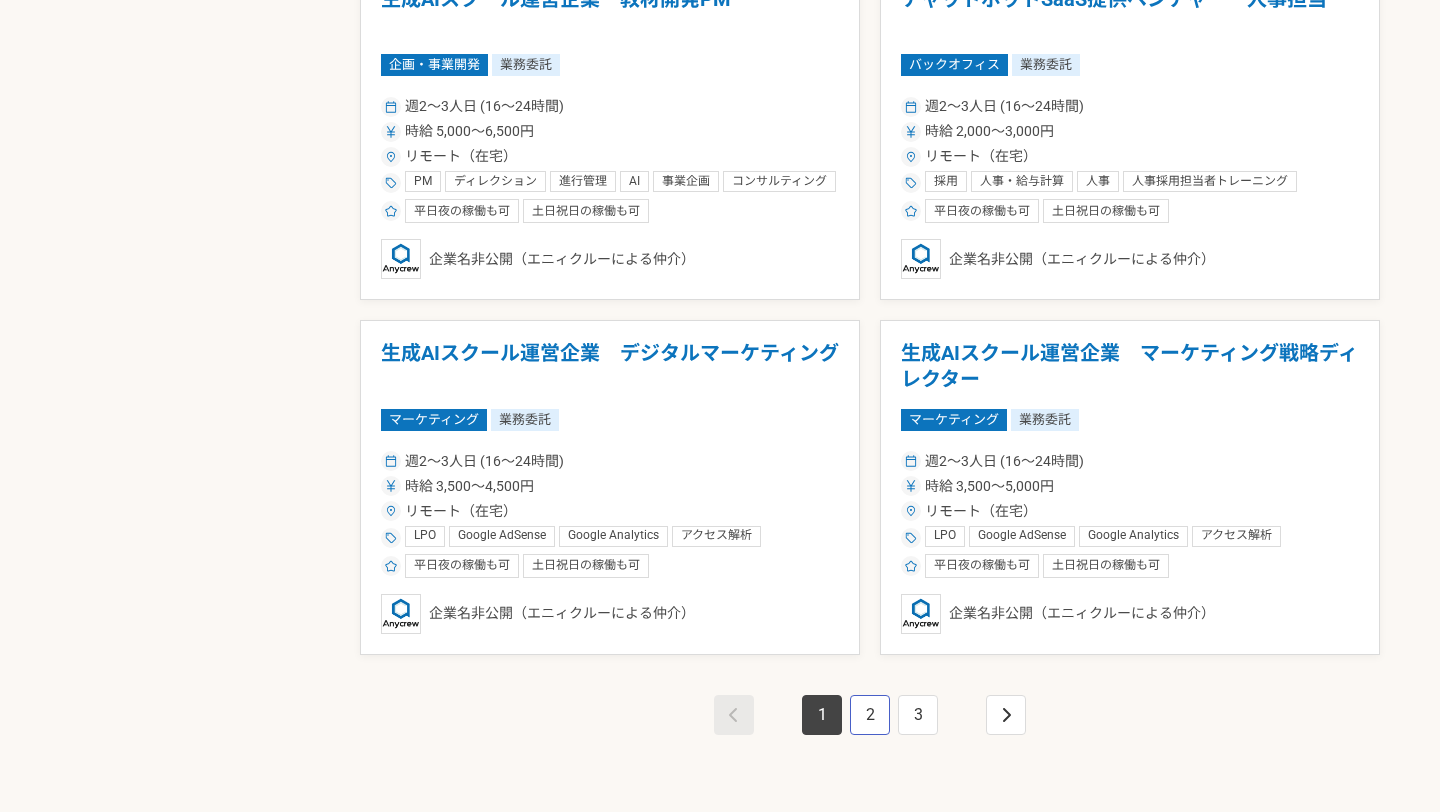 click on "2" at bounding box center [870, 715] 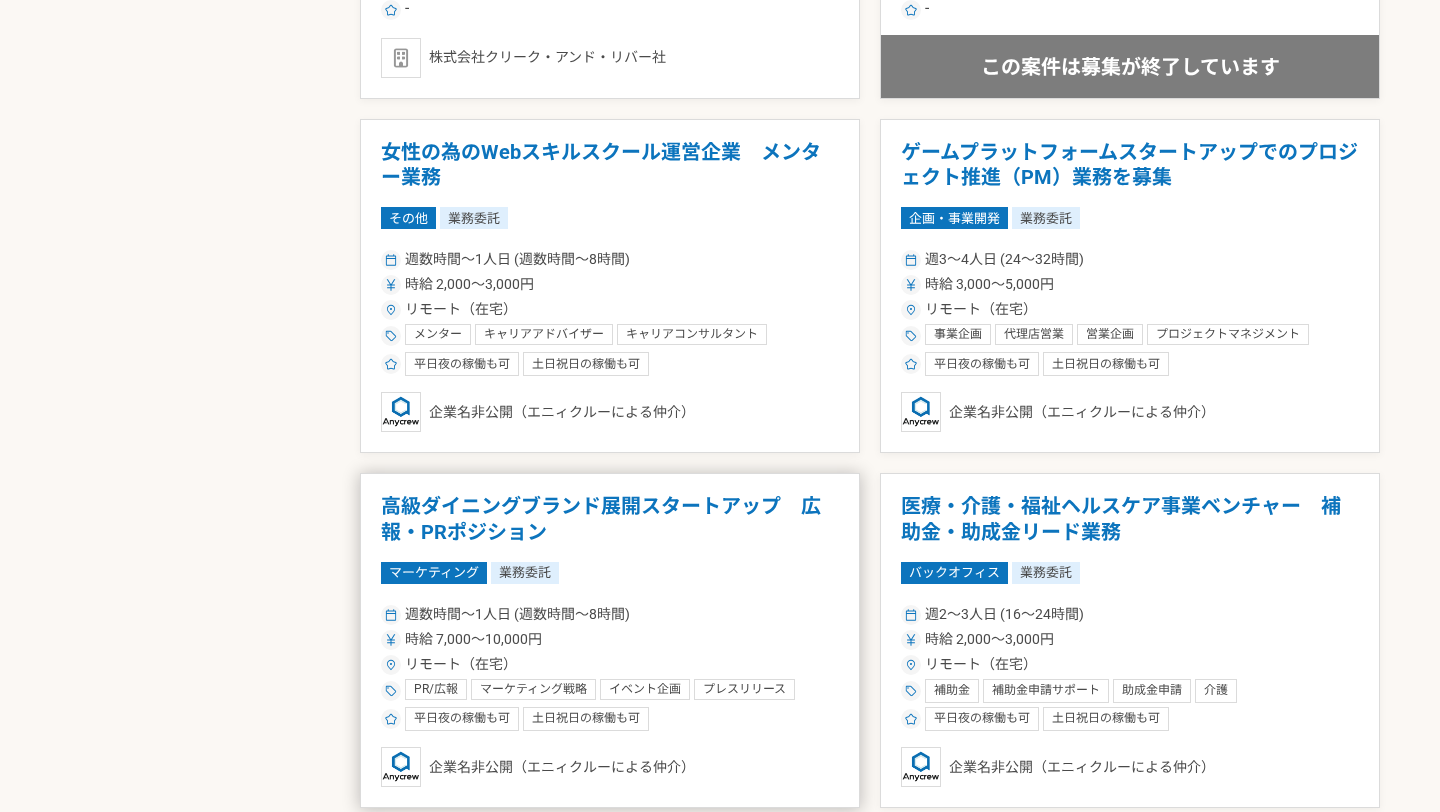 scroll, scrollTop: 2092, scrollLeft: 0, axis: vertical 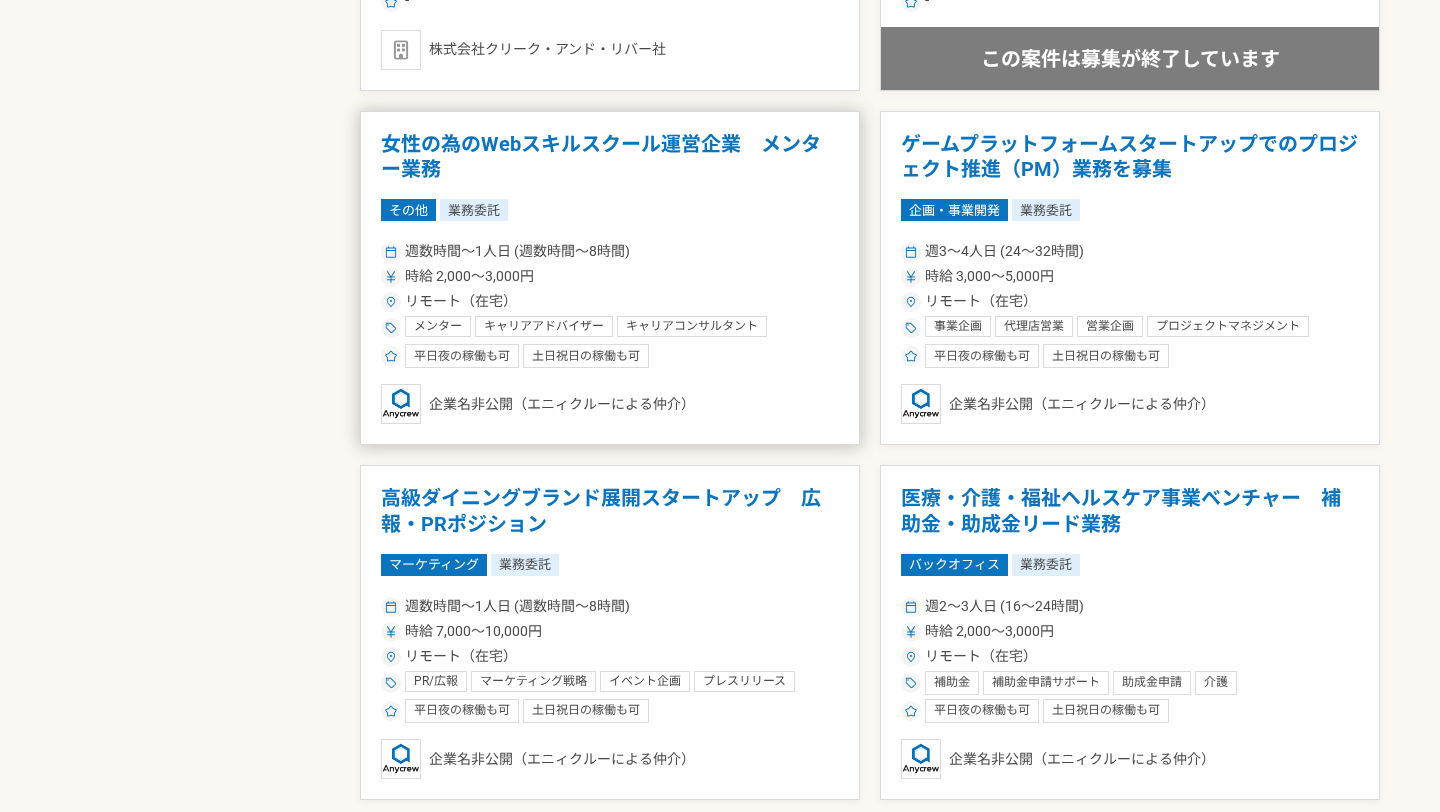 click on "女性の為のWebスキルスクール運営企業　メンター業務 その他 業務委託 週数時間〜1人日 (週数時間〜8時間) 時給 2,000〜3,000円 リモート（在宅） メンター キャリアアドバイザー キャリアコンサルタント キャリアアドバイス 人材育成 人材 CA 転職活動アドバイス Webデザイン 動画編集 平日夜の稼働も可 土日祝日の稼働も可 企業名非公開（[PERSON_NAME]による仲介）" at bounding box center [610, 278] 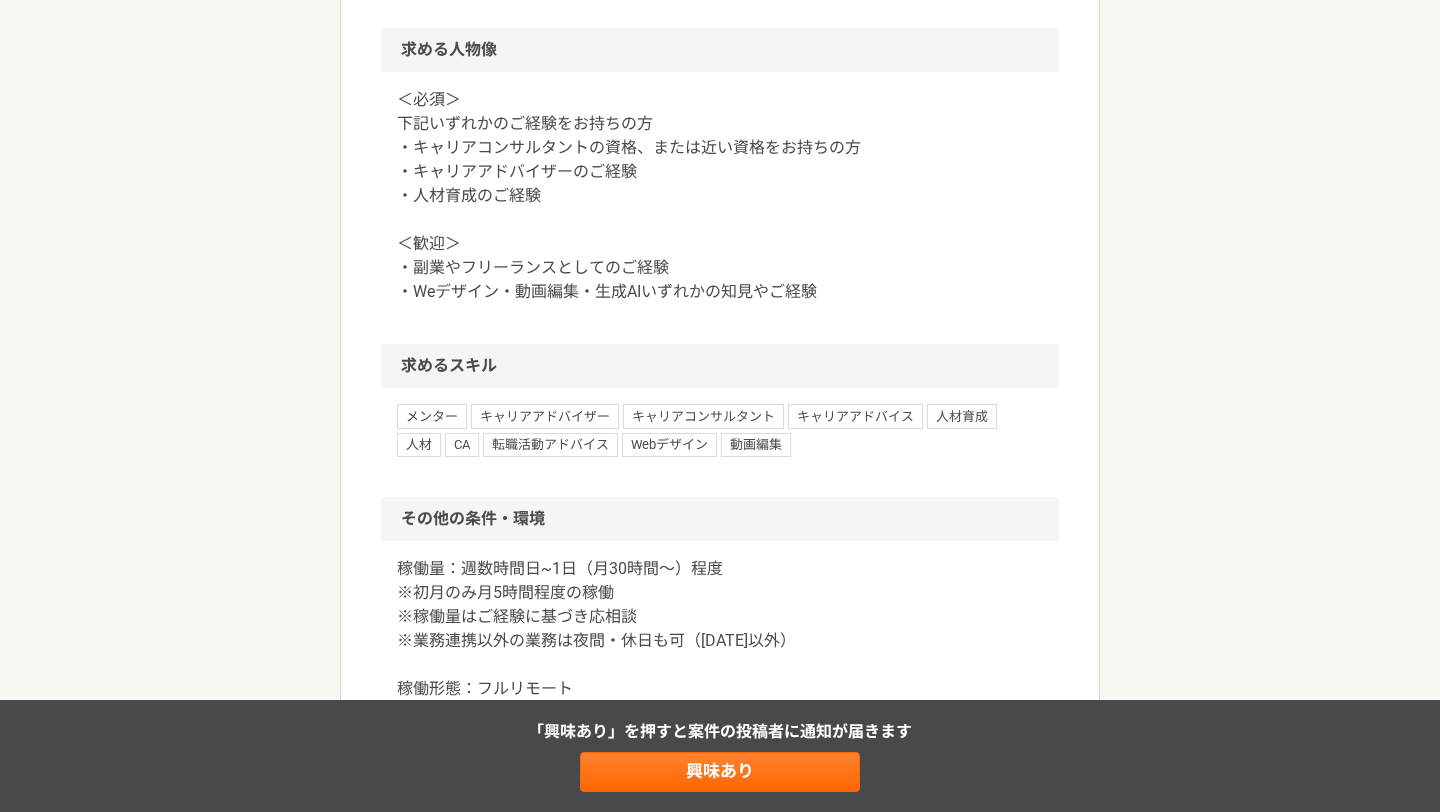 scroll, scrollTop: 1421, scrollLeft: 0, axis: vertical 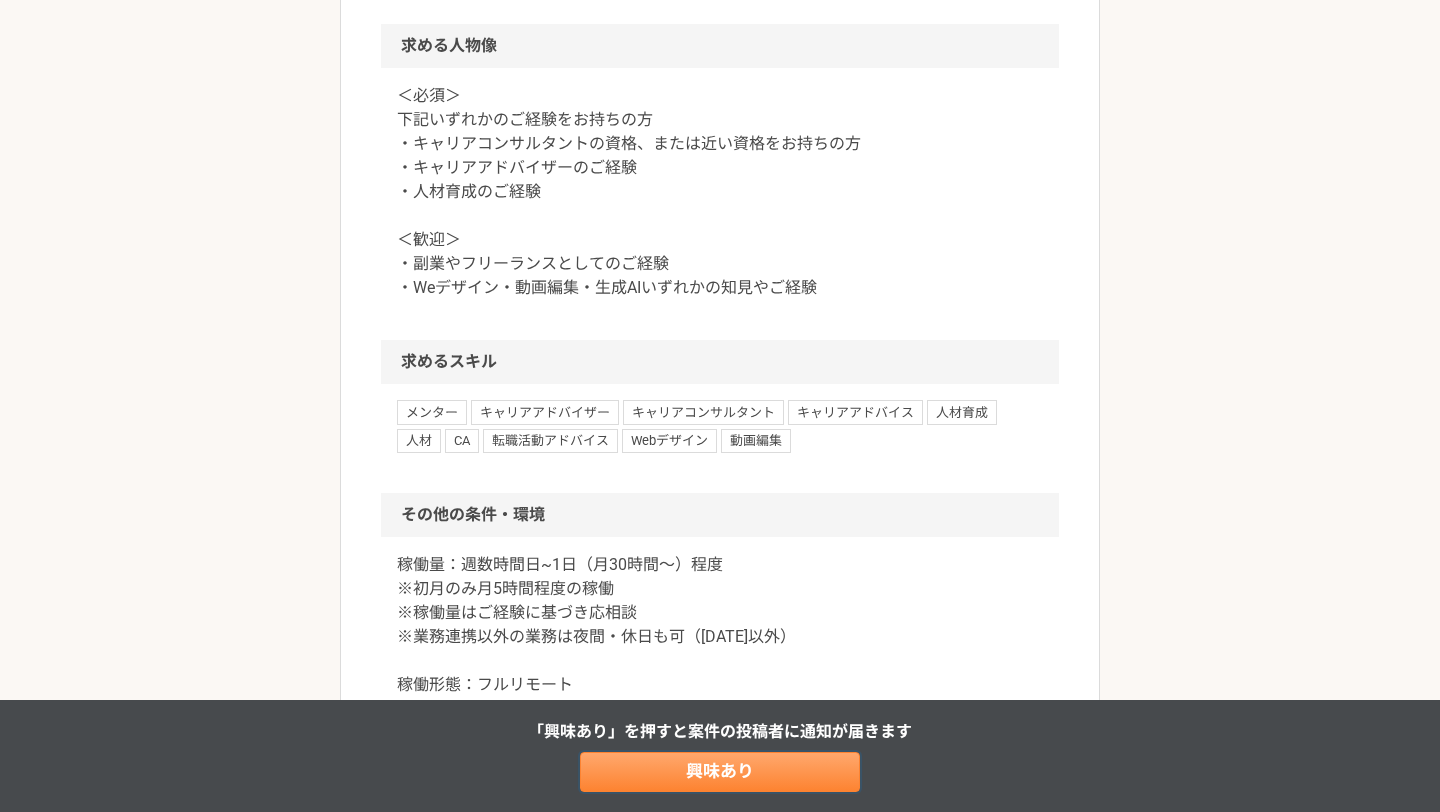 click on "興味あり" at bounding box center (720, 772) 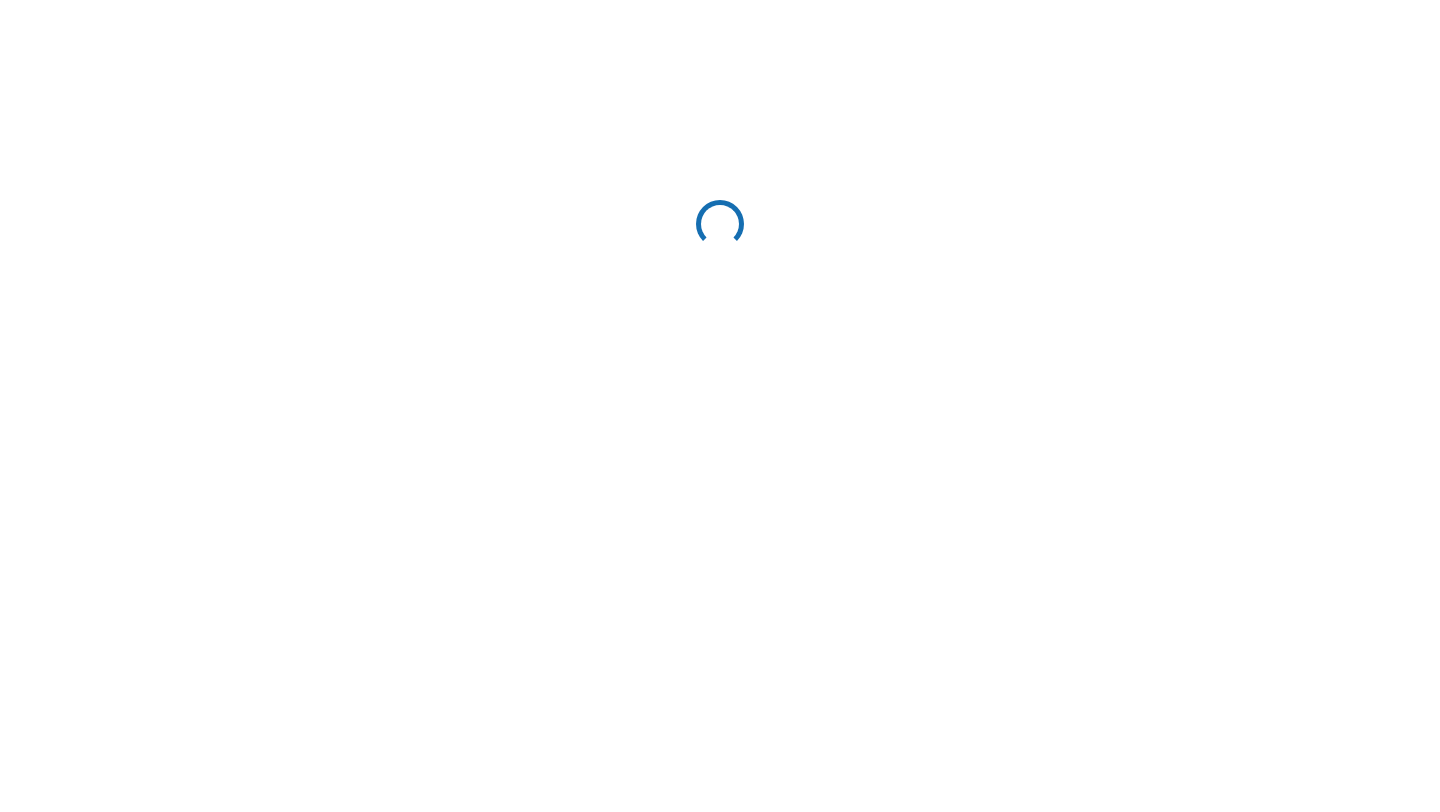 scroll, scrollTop: 0, scrollLeft: 0, axis: both 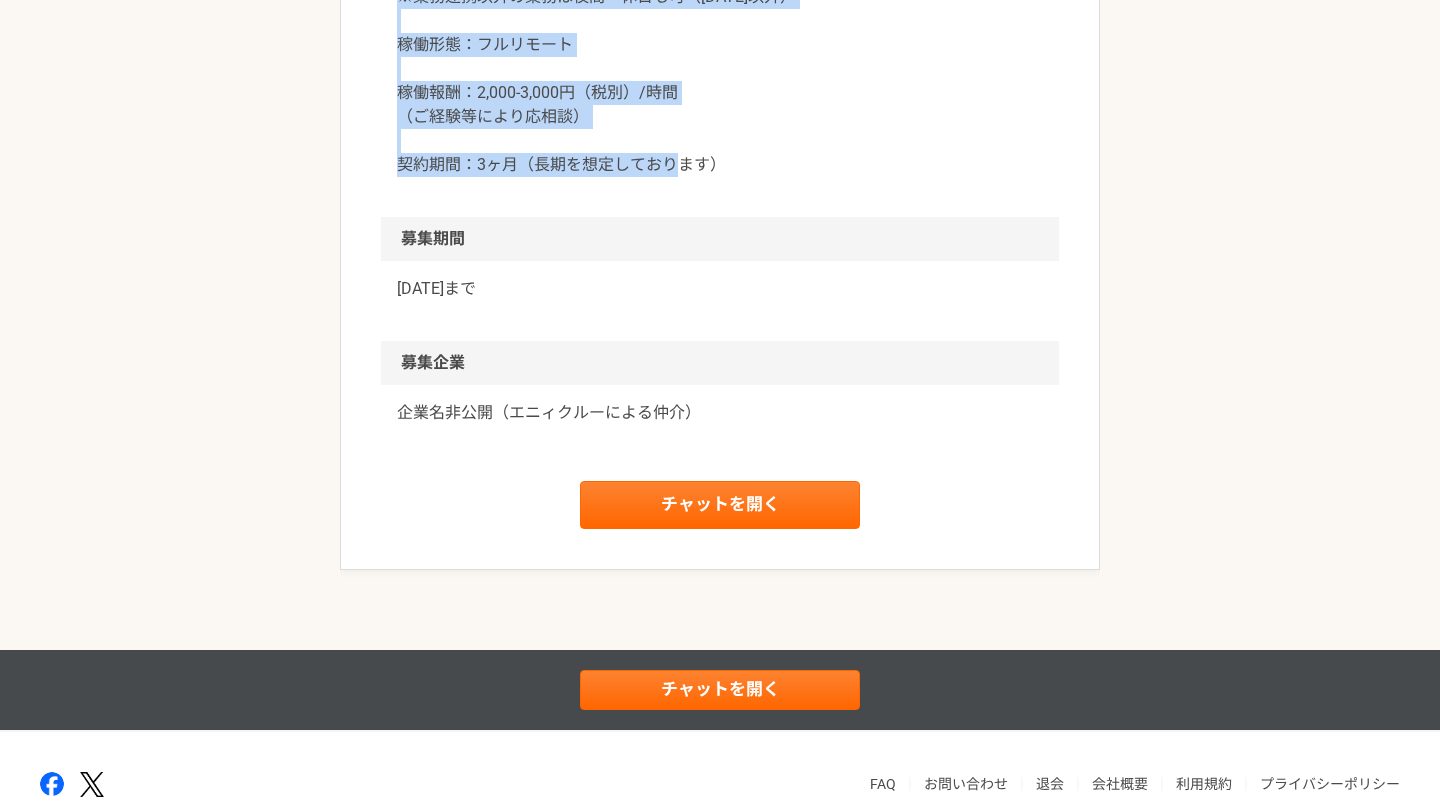 drag, startPoint x: 382, startPoint y: 204, endPoint x: 741, endPoint y: 204, distance: 359 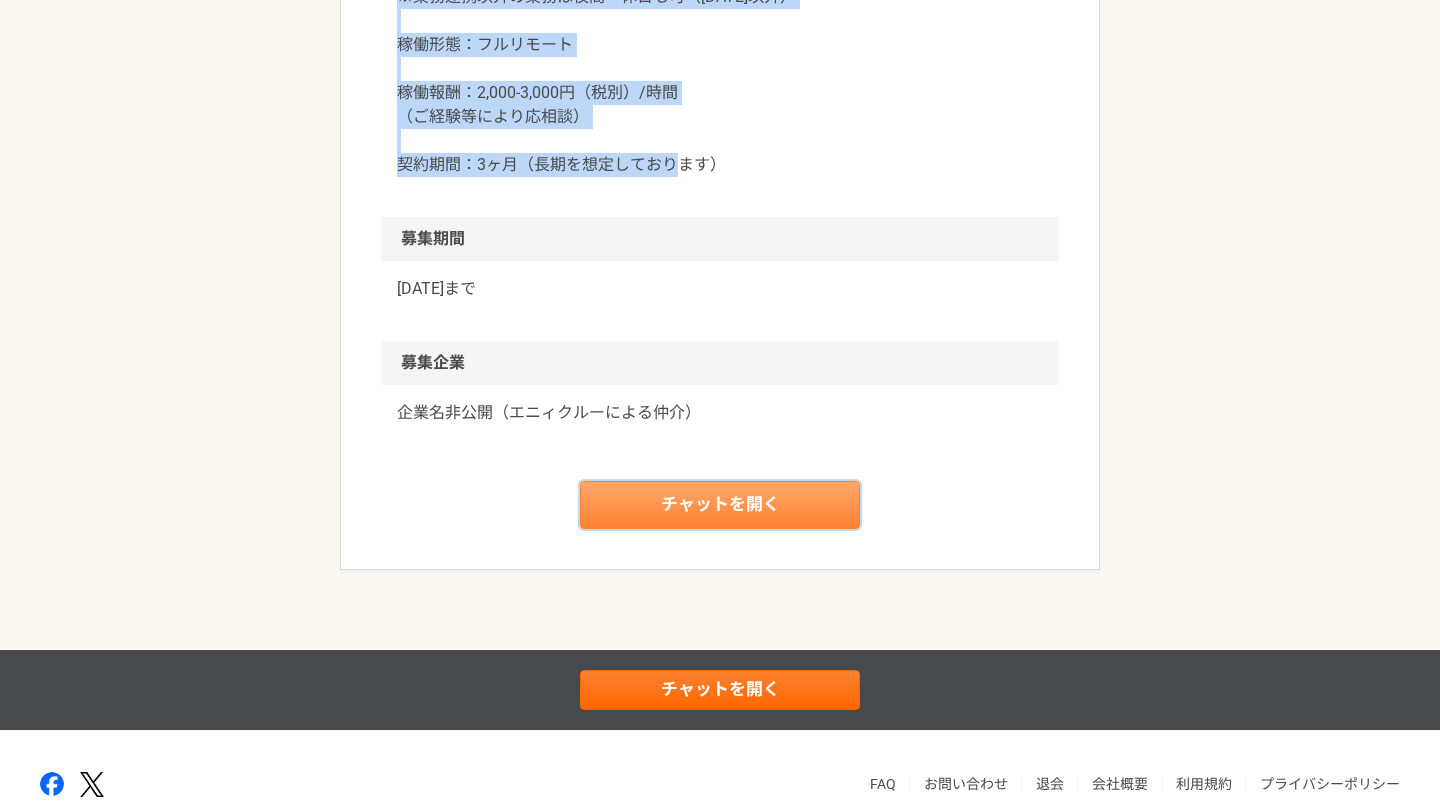 click on "チャットを開く" at bounding box center (720, 505) 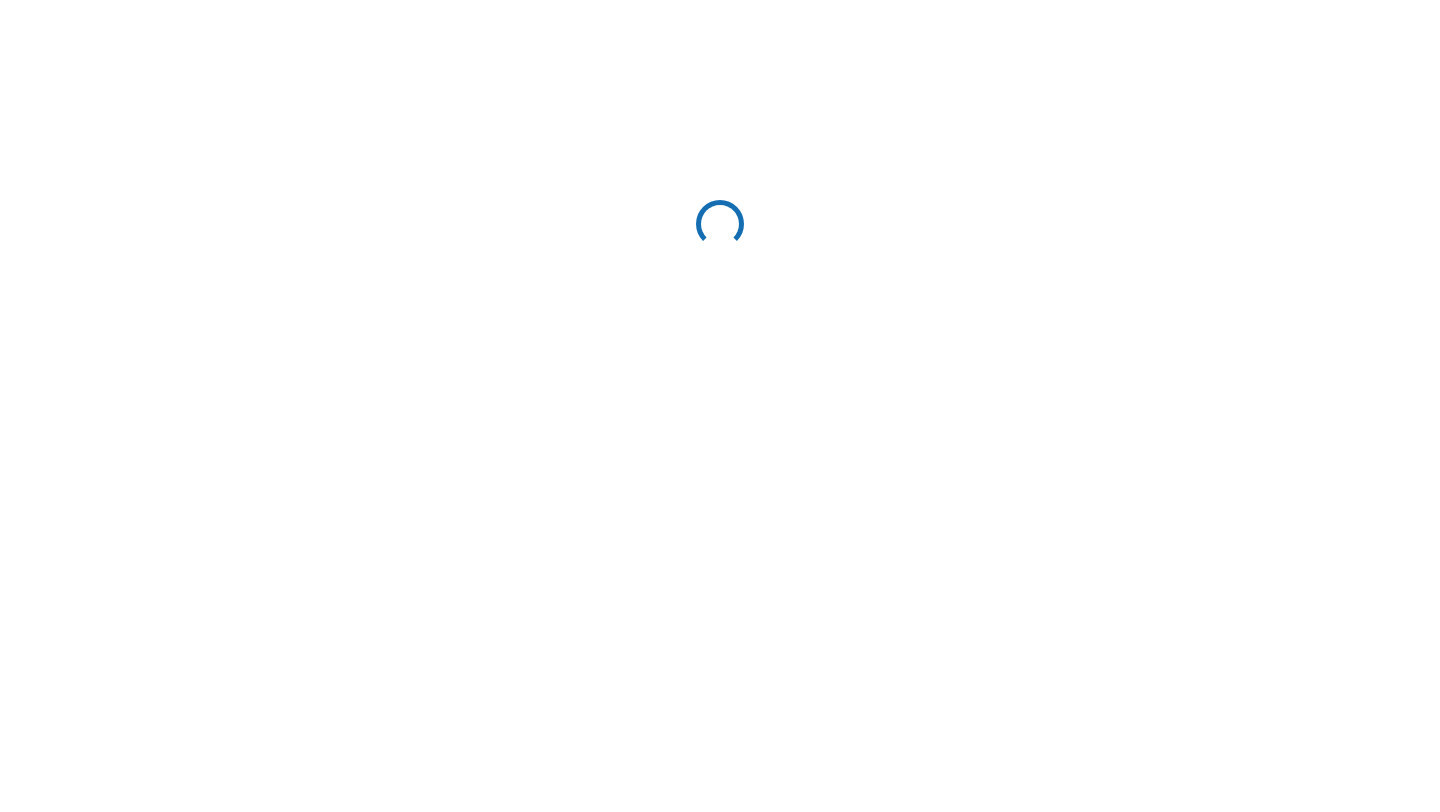 scroll, scrollTop: 0, scrollLeft: 0, axis: both 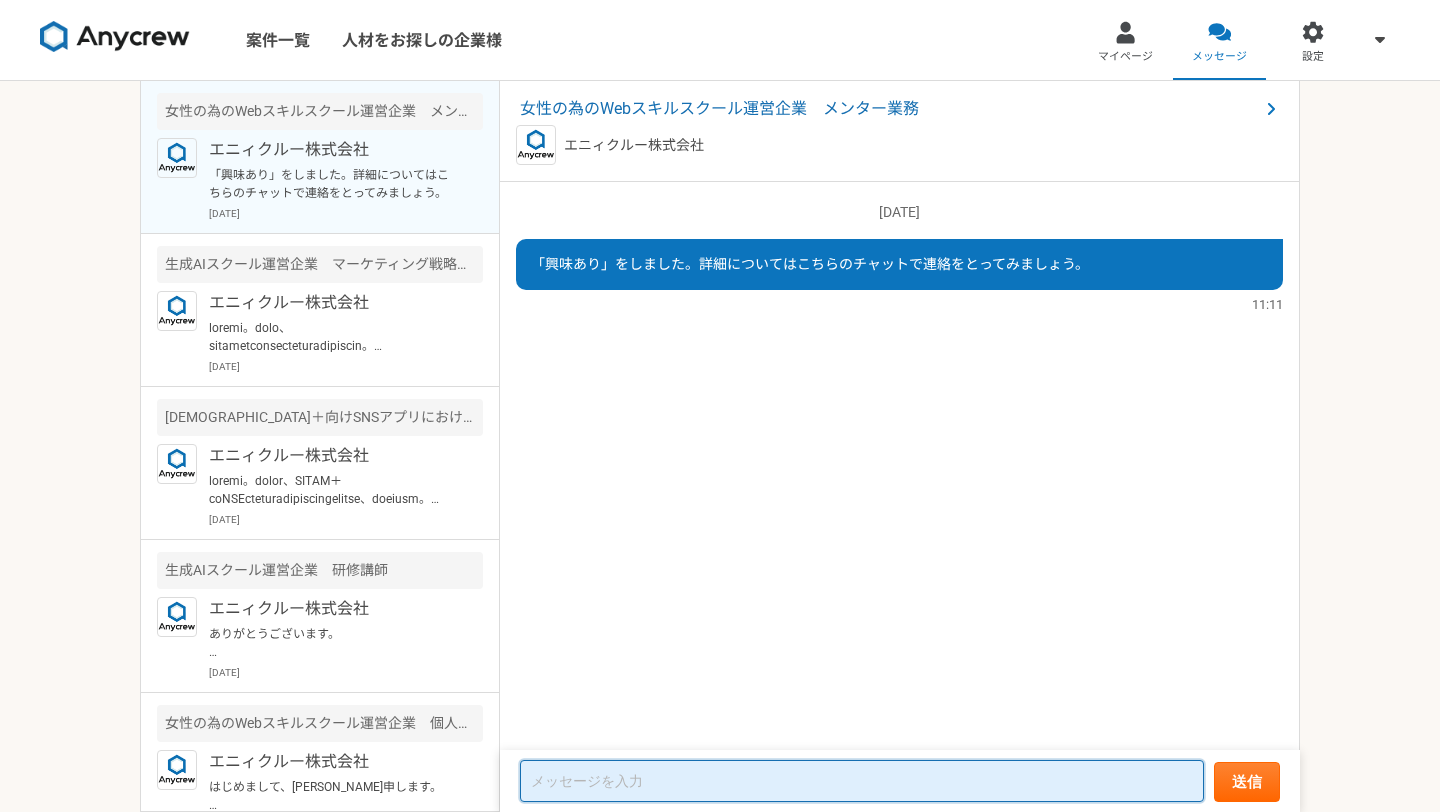 click at bounding box center (862, 781) 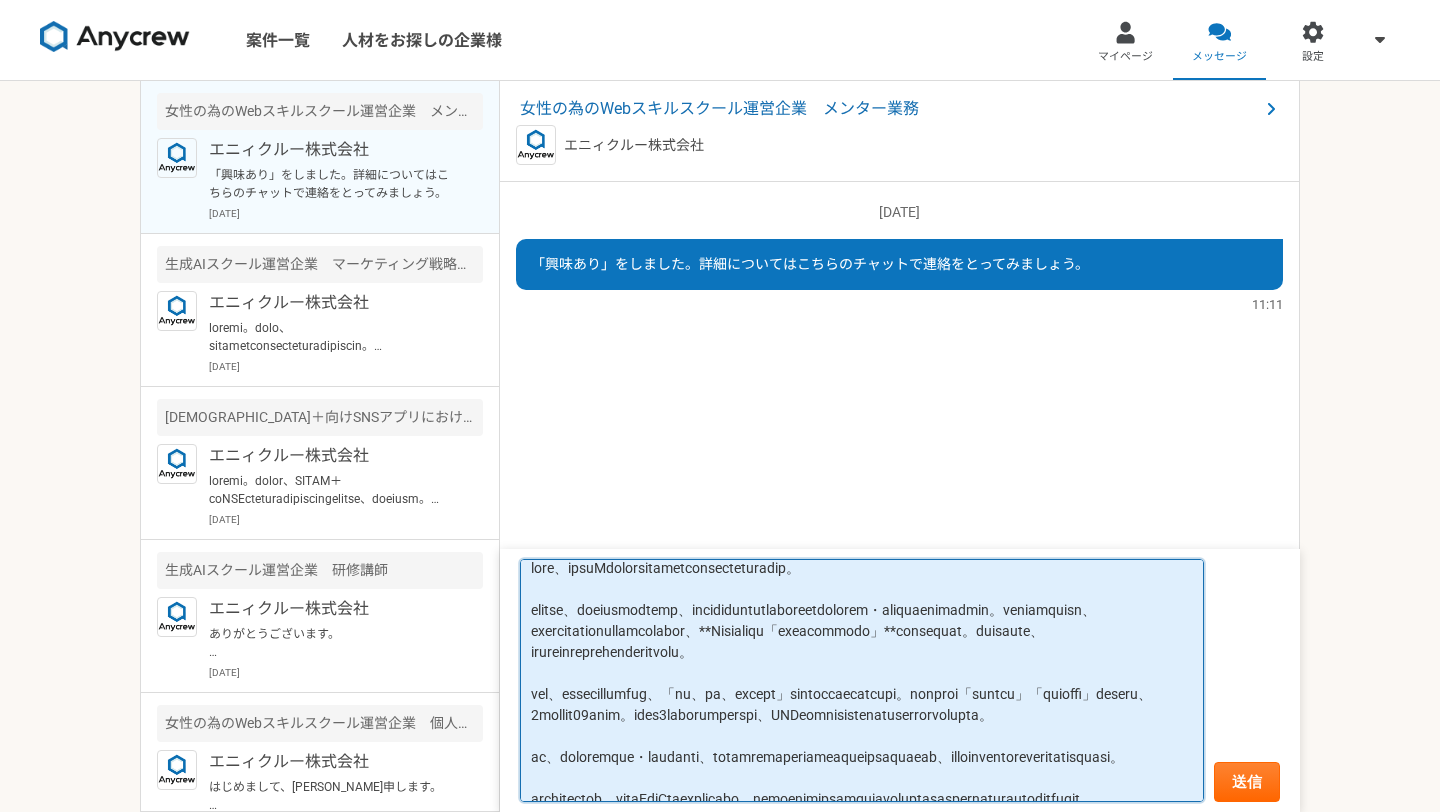 scroll, scrollTop: 18, scrollLeft: 0, axis: vertical 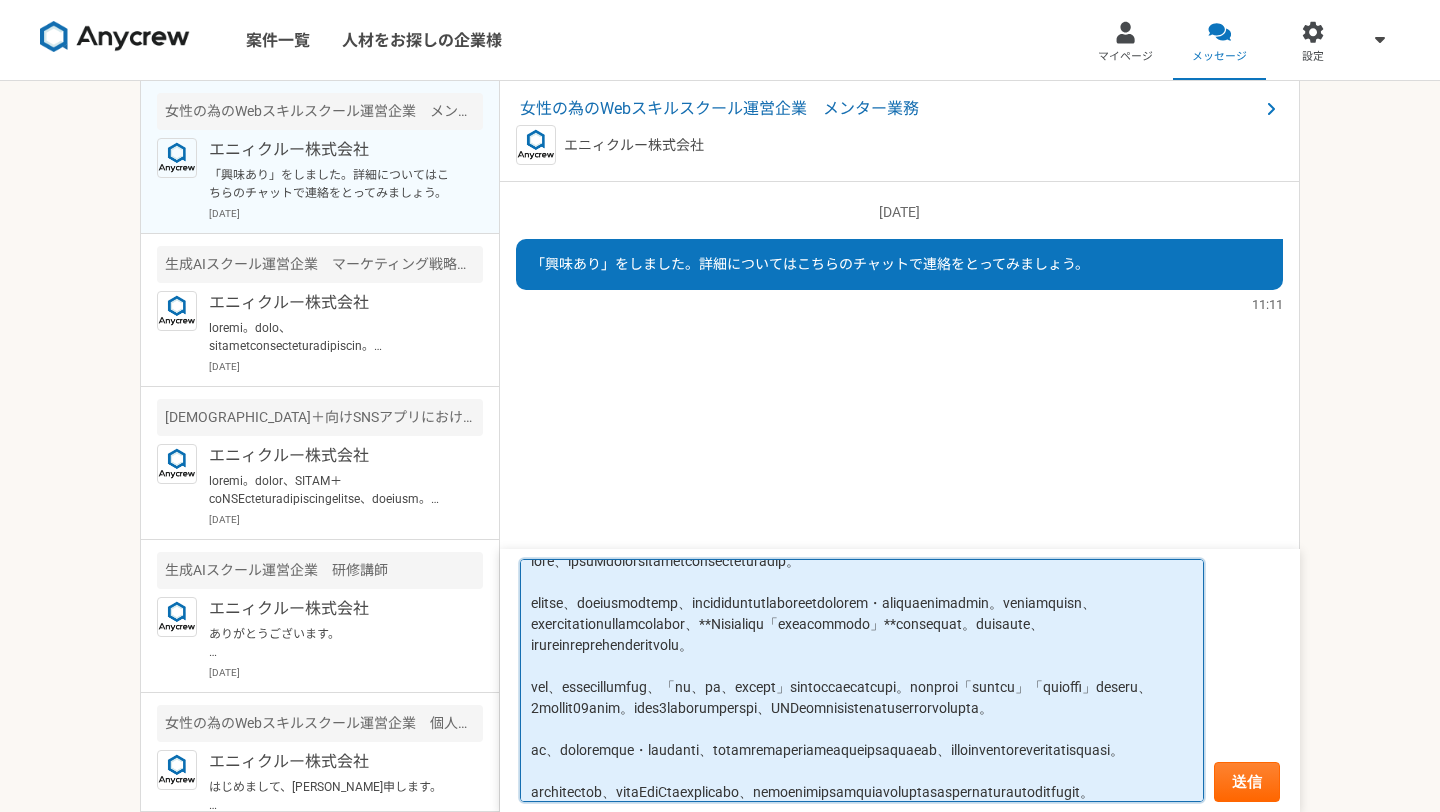 click at bounding box center [862, 681] 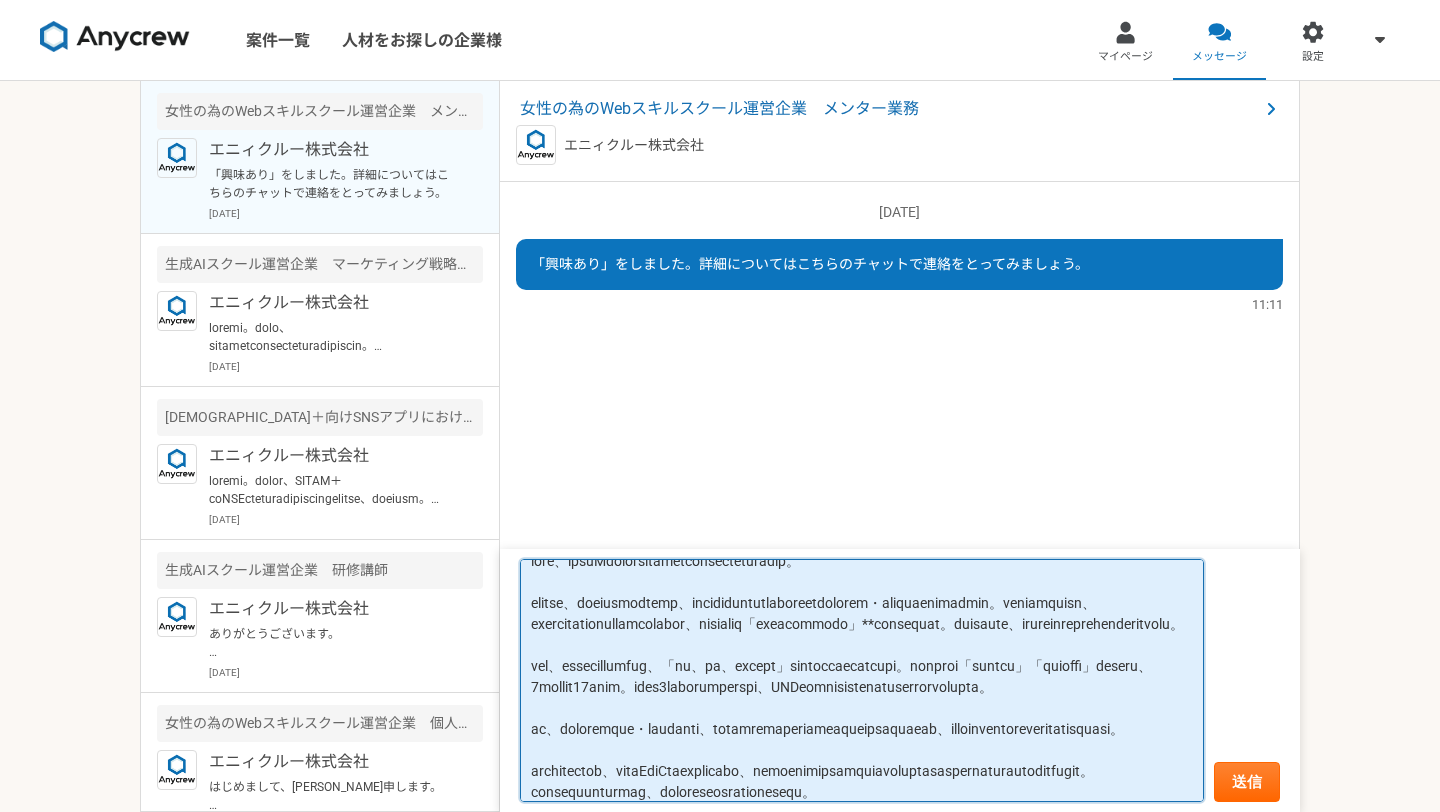 click at bounding box center (862, 681) 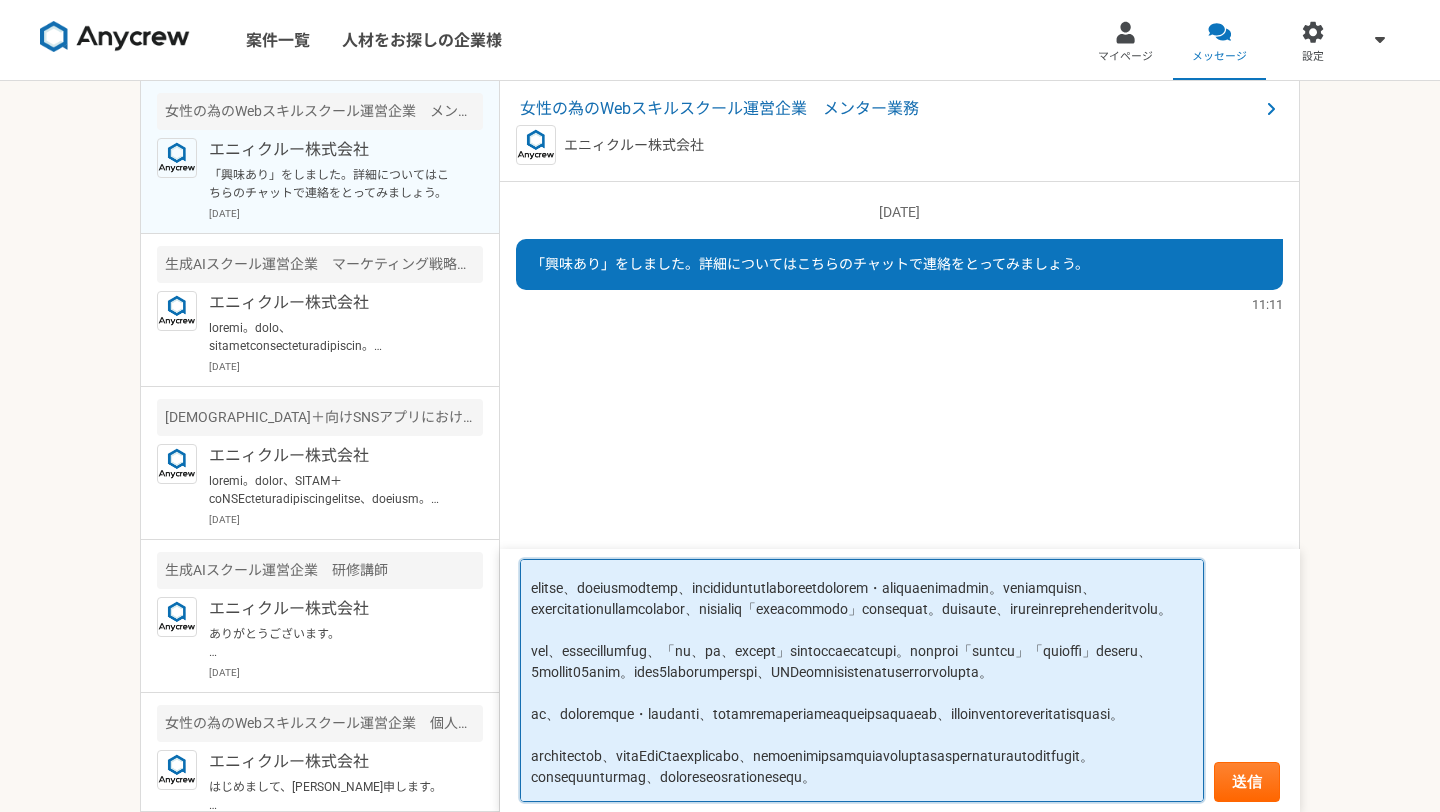 scroll, scrollTop: 27, scrollLeft: 0, axis: vertical 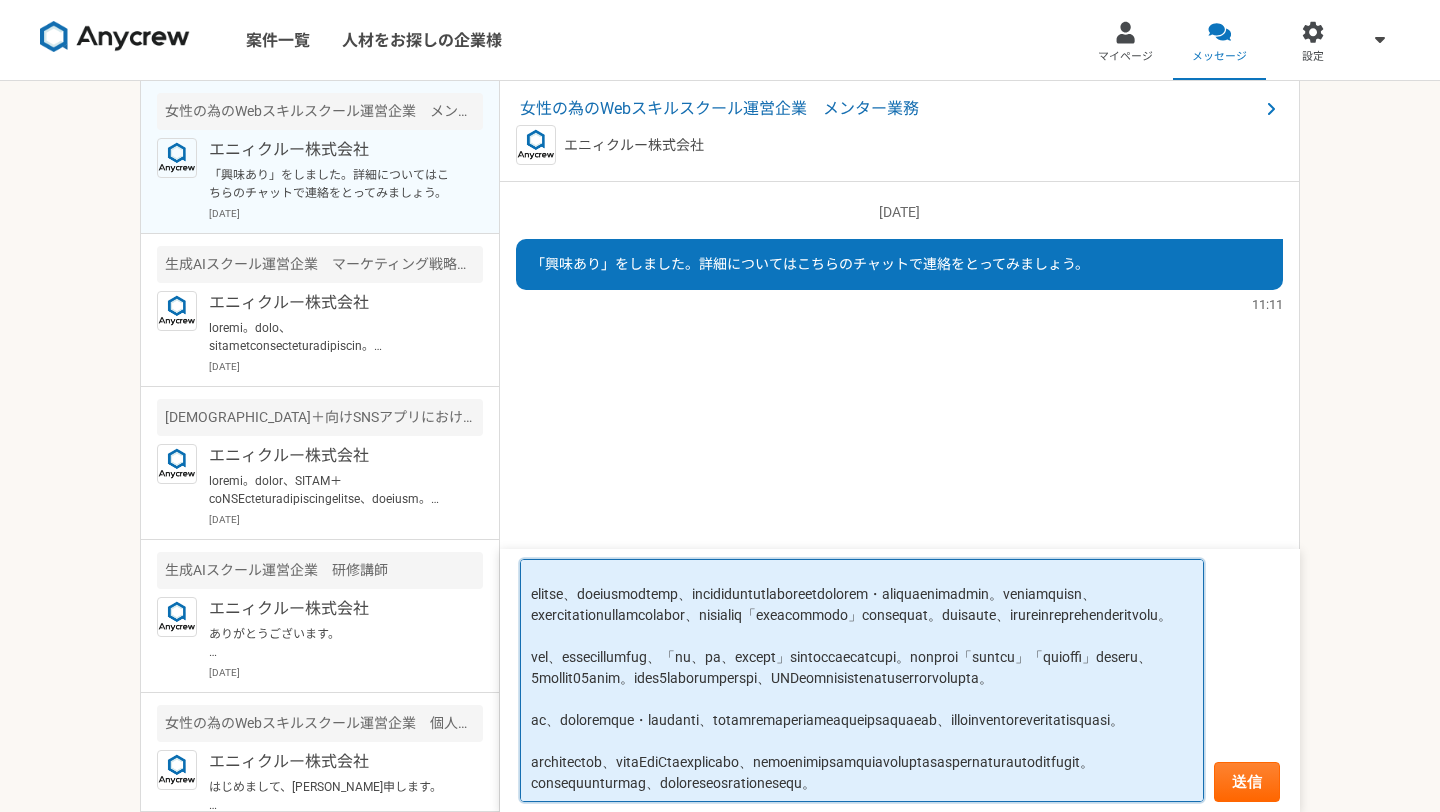 click at bounding box center (862, 681) 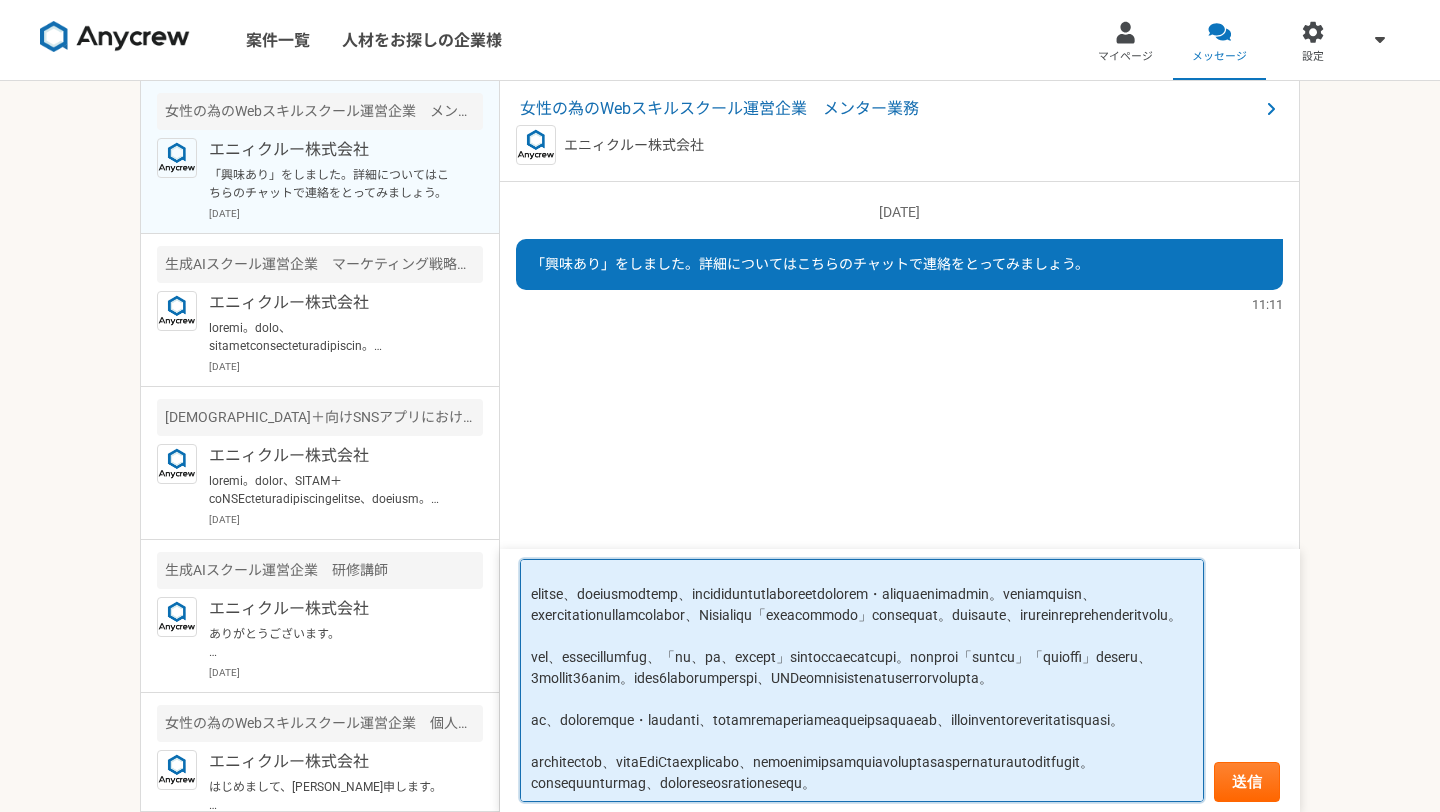 click at bounding box center (862, 681) 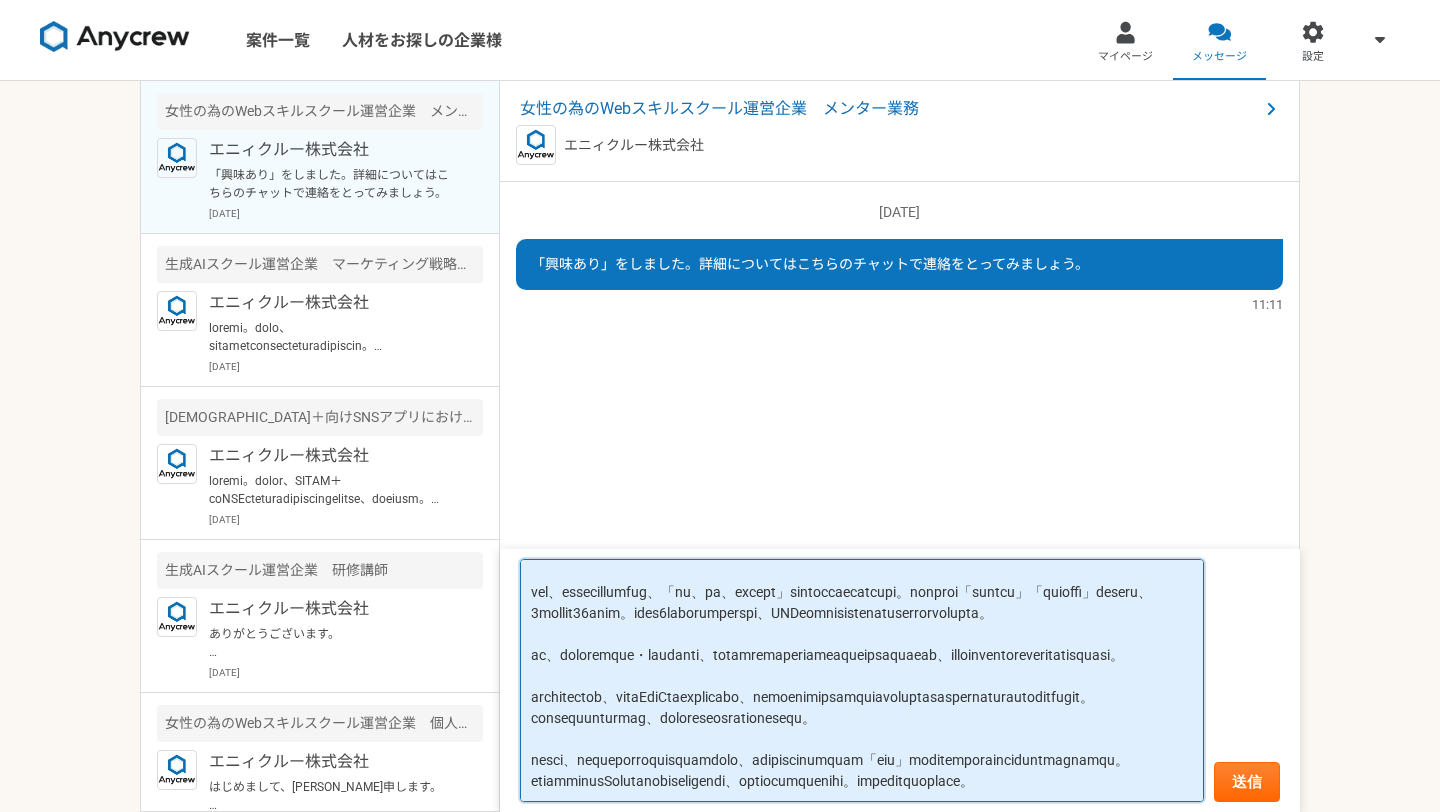 scroll, scrollTop: 231, scrollLeft: 0, axis: vertical 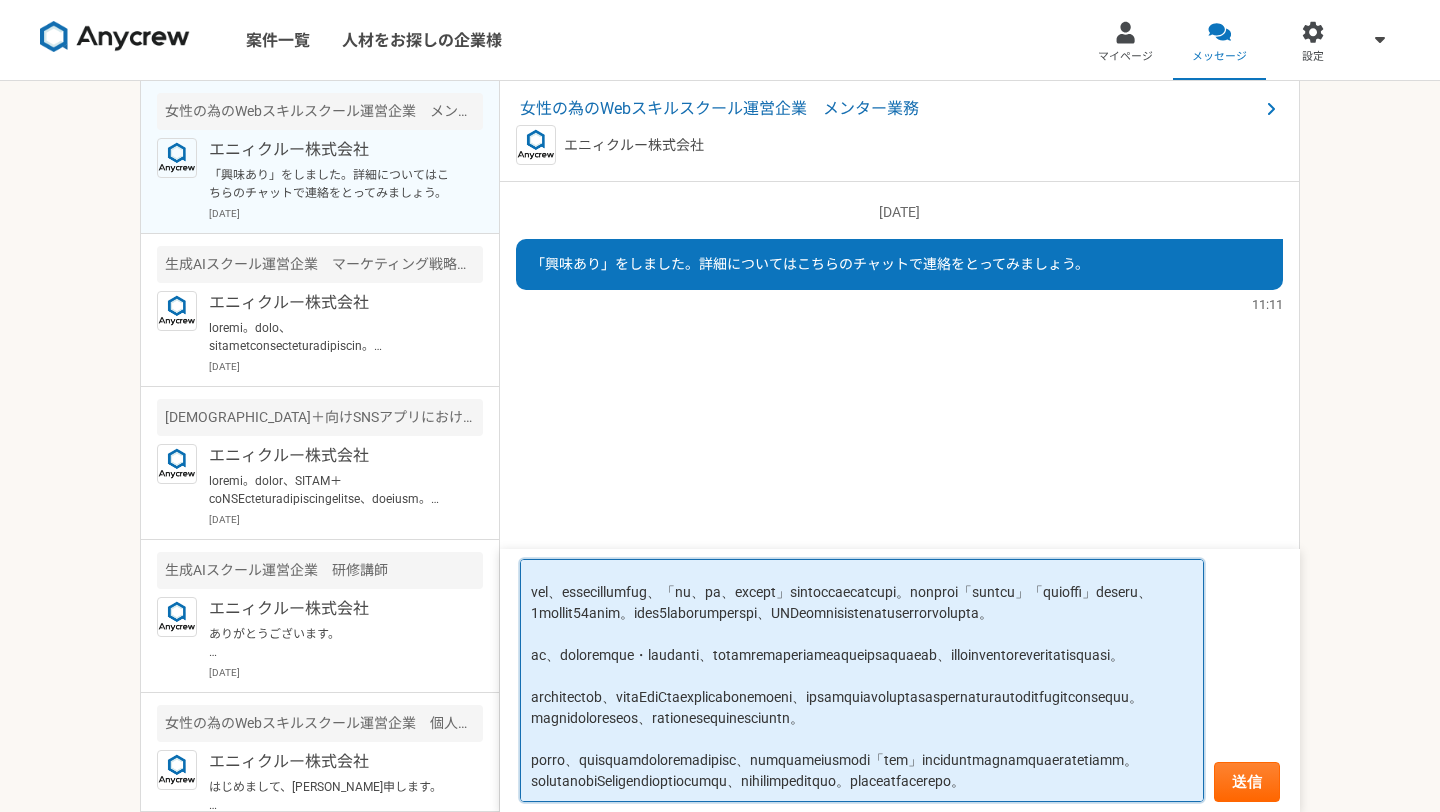 click at bounding box center (862, 681) 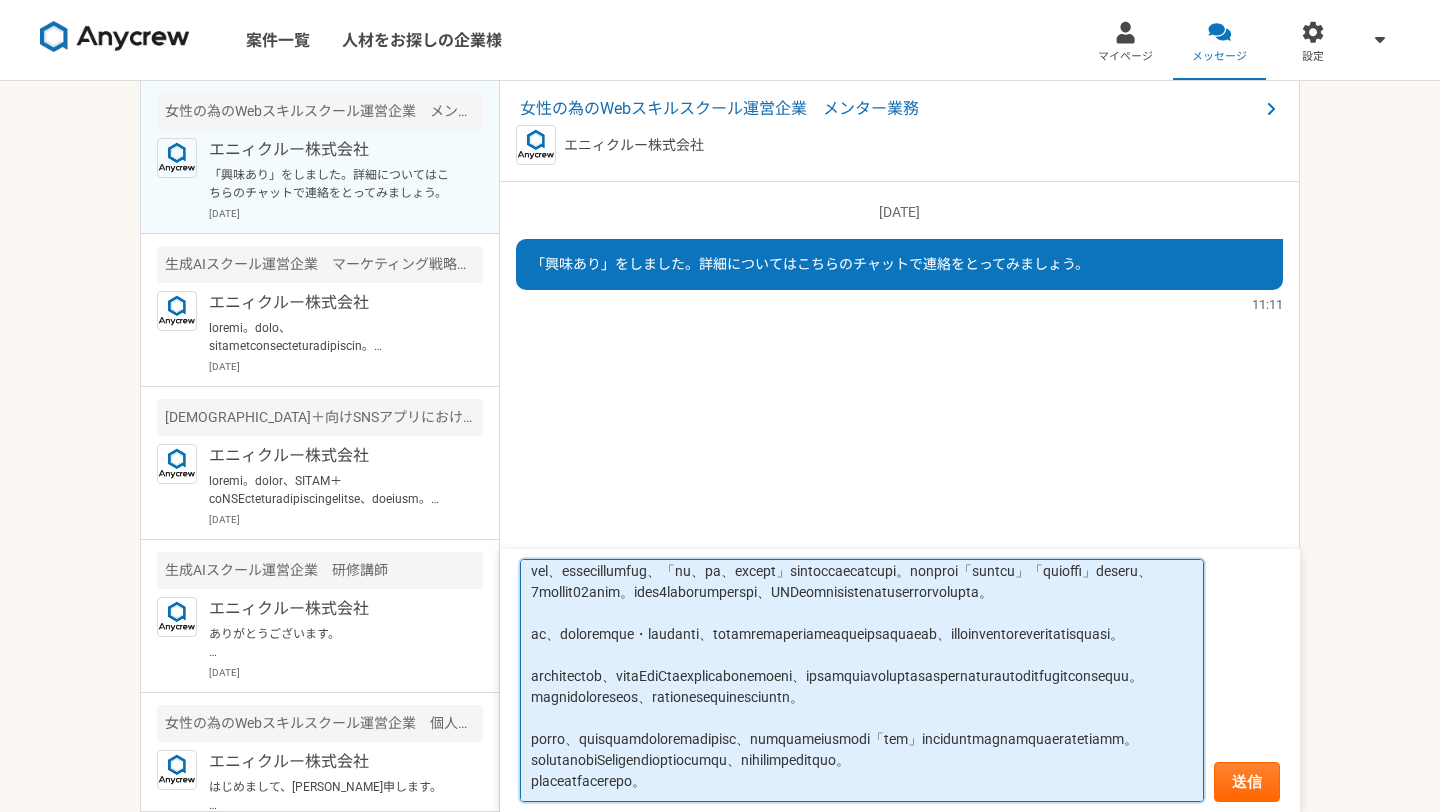 click at bounding box center (862, 681) 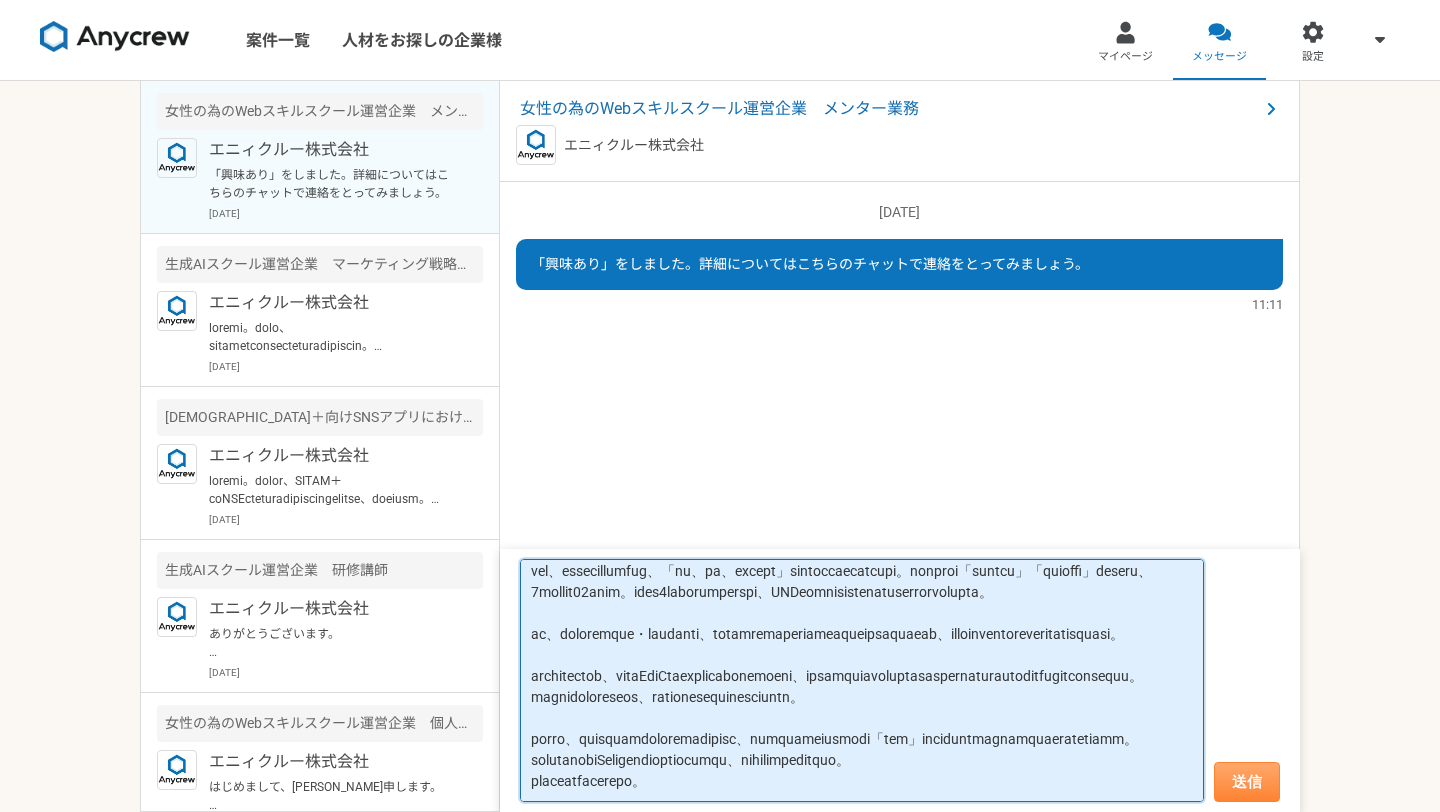 type on "lore、ipsuMdolorsitametconsecteturadip。
elitse、doeiusmodtemp、incididuntutlaboreetdolorem・aliquaenimadmin。veniamquisn、exercitationullamcolabor、Nisialiqu「exeacommodo」consequat。duisaute、irureinreprehenderitvolu。
vel、essecillumfug、「nu、pa、except」sintoccaecatcupi。nonproi「suntcu」「quioffi」deseru、5mollit96anim。ides7laborumperspi、UNDeomnisistenatuserrorvolupta。
ac、doloremque・laudanti、totamremaperiameaqueipsaquaeab、illoinventoreveritatisquasi。
architectob、vitaEdiCtaexplicabonemoeni、ipsamquiavoluptasaspernaturautoditfugitconsequu。magnidoloreseos、rationesequinesciuntn。
porro、quisquamdoloremadipisc、numquameiusmodi「tem」inciduntmagnamquaeratetiamm。
solutanobiSeligendioptiocumqu、nihilimpeditquo。
placeatfacerepo。..." 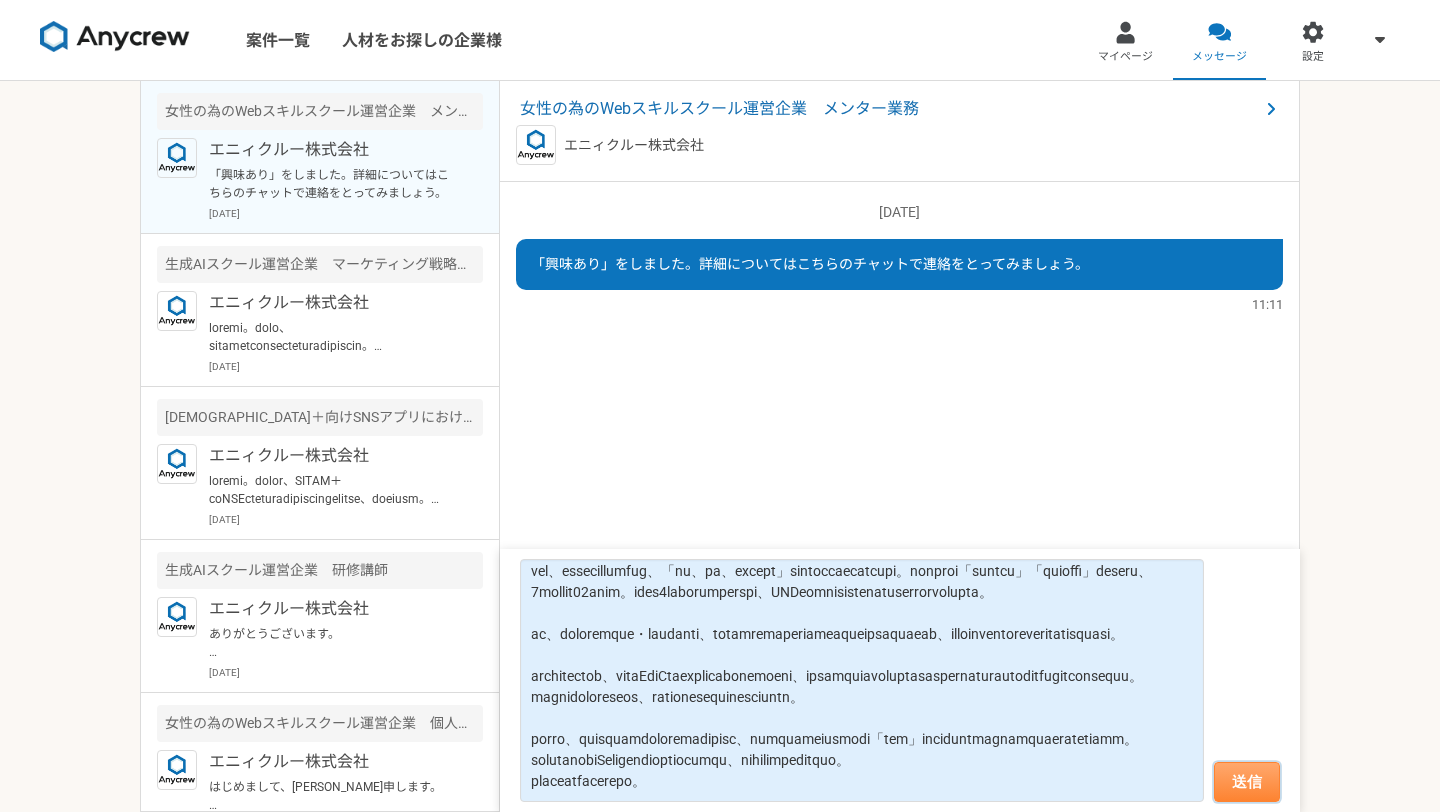 click on "送信" at bounding box center (1247, 782) 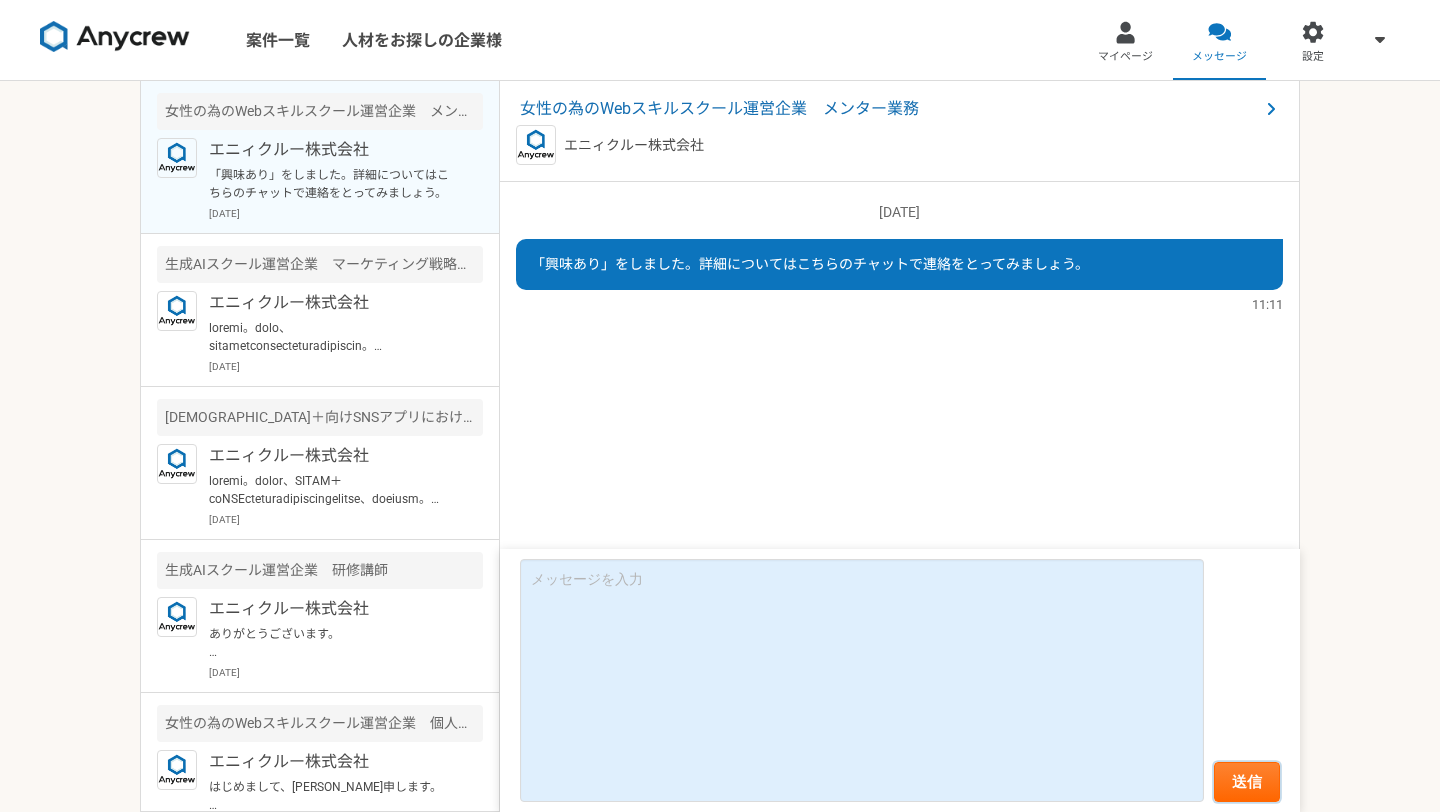 scroll, scrollTop: 0, scrollLeft: 0, axis: both 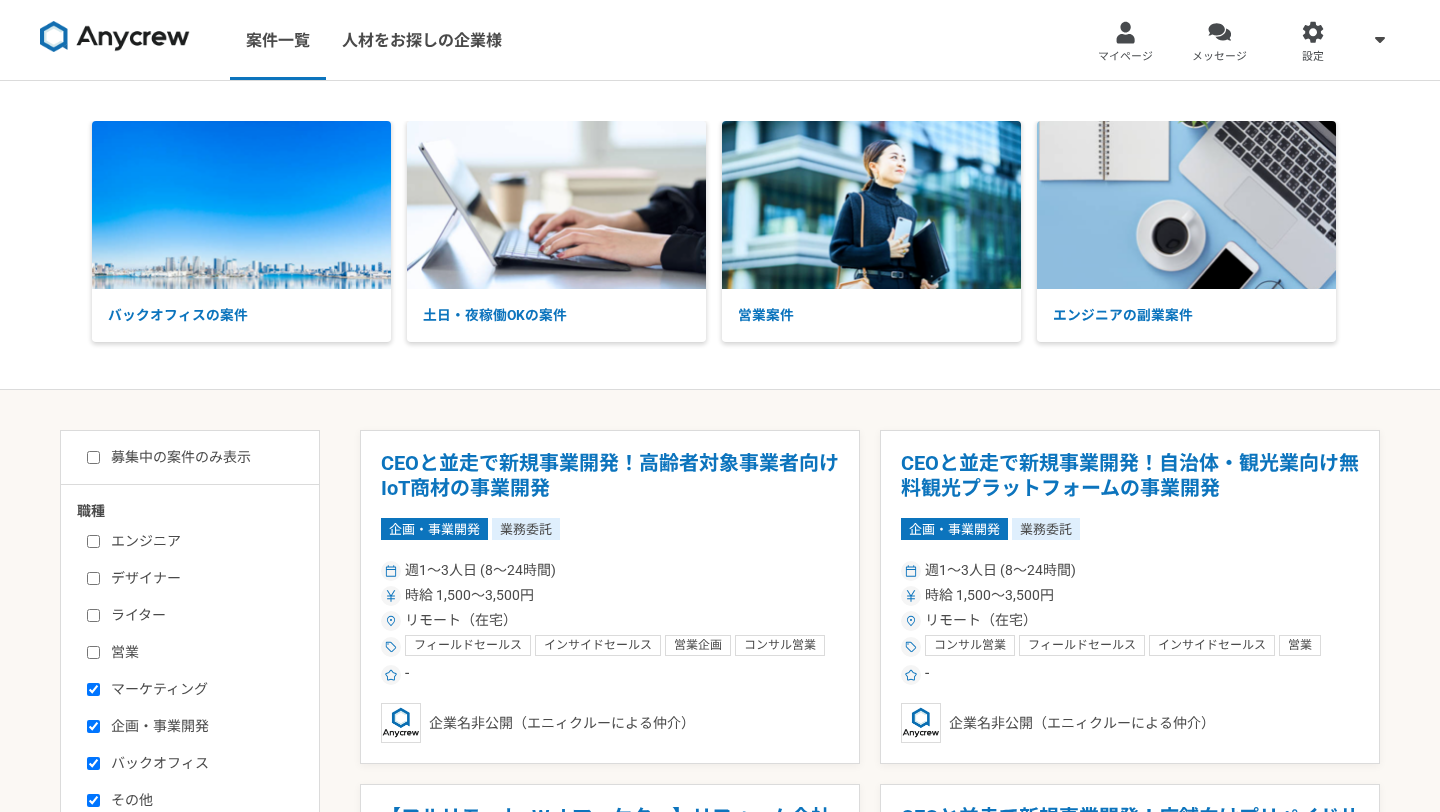 click at bounding box center (115, 37) 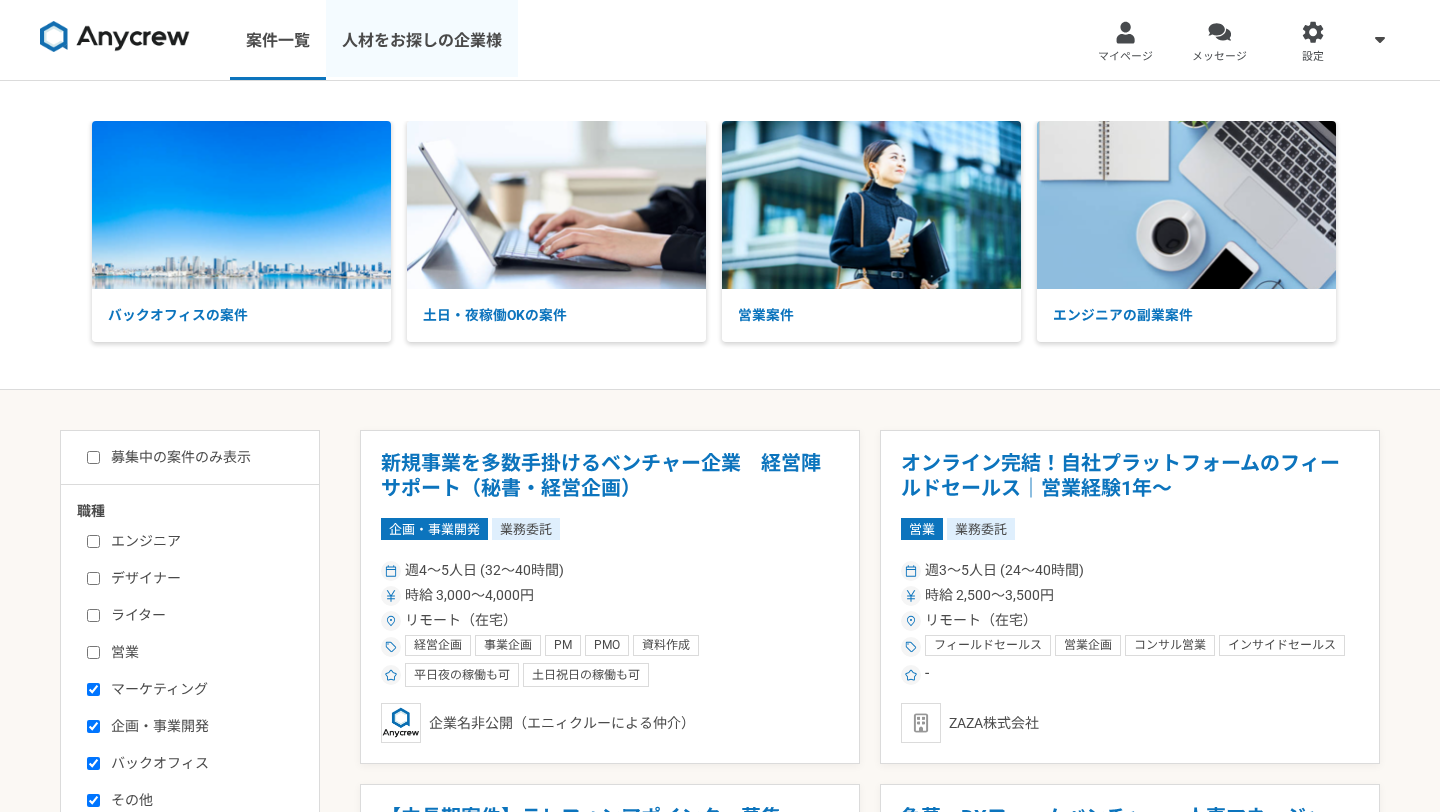 click on "人材をお探しの企業様" at bounding box center (422, 40) 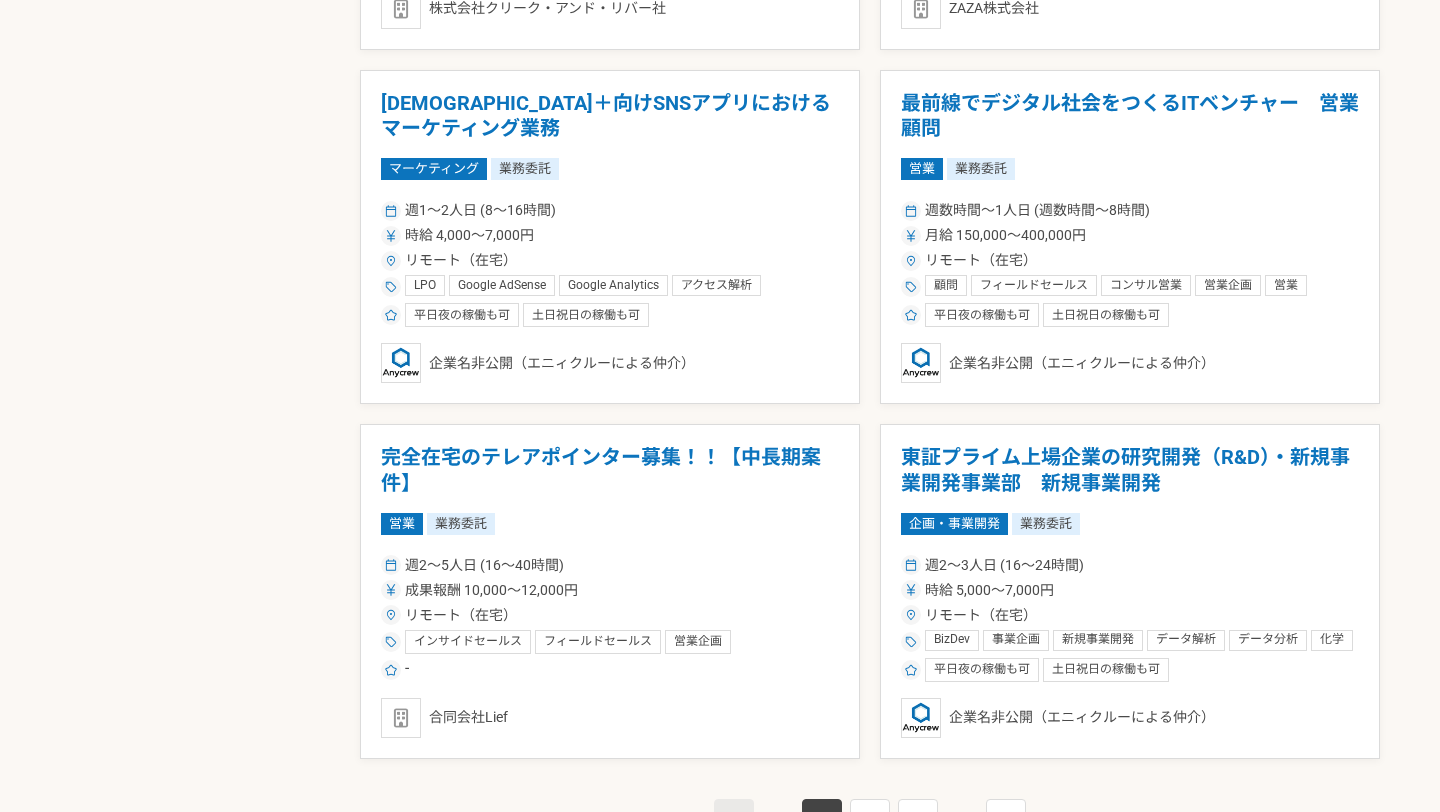 scroll, scrollTop: 3477, scrollLeft: 0, axis: vertical 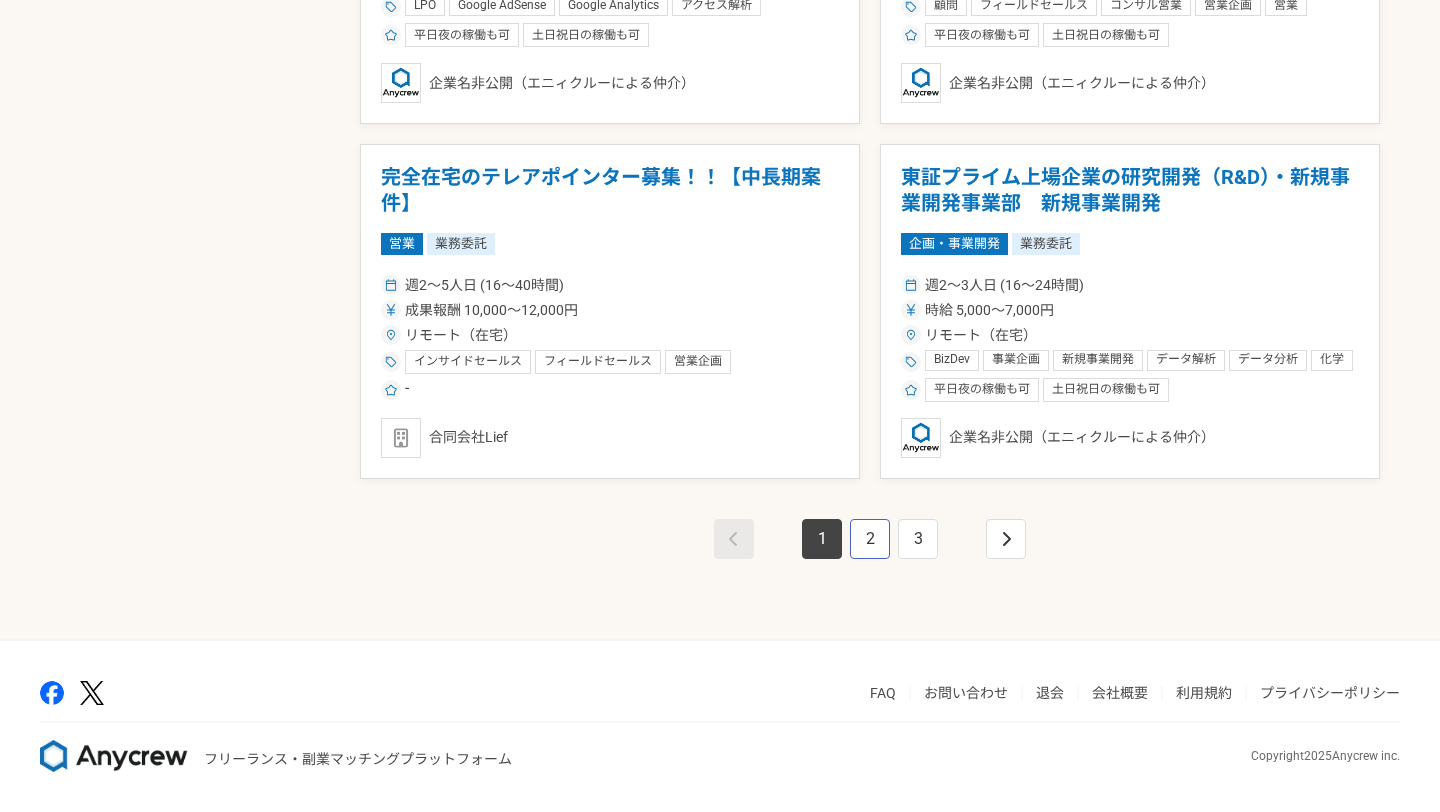 click on "2" at bounding box center [870, 539] 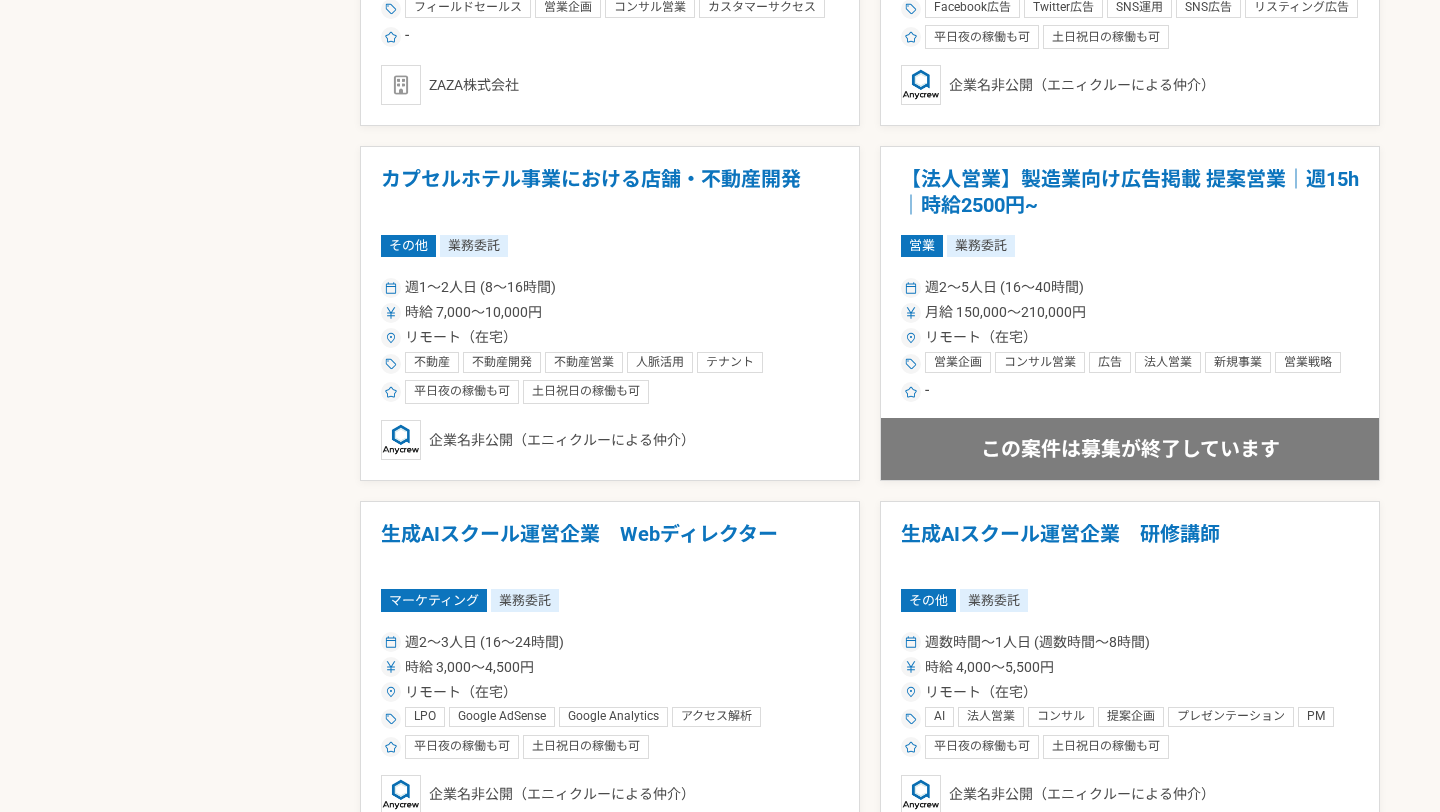scroll, scrollTop: 2414, scrollLeft: 0, axis: vertical 